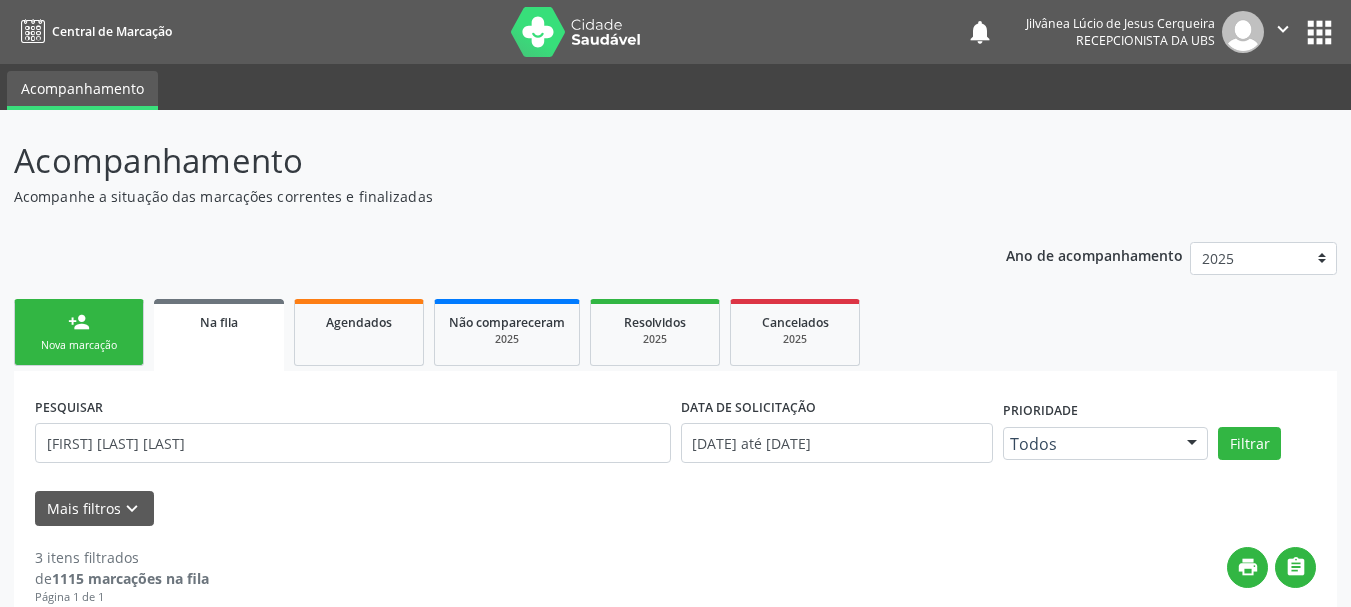 scroll, scrollTop: 0, scrollLeft: 0, axis: both 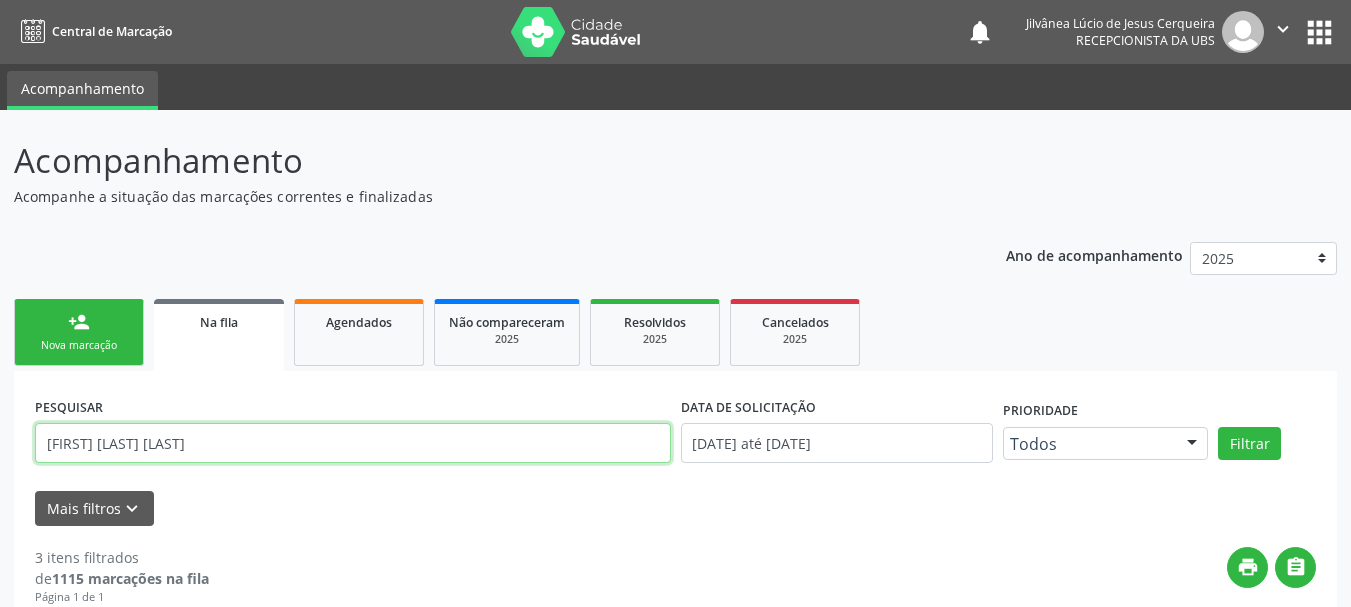 drag, startPoint x: 246, startPoint y: 438, endPoint x: 0, endPoint y: 462, distance: 247.16795 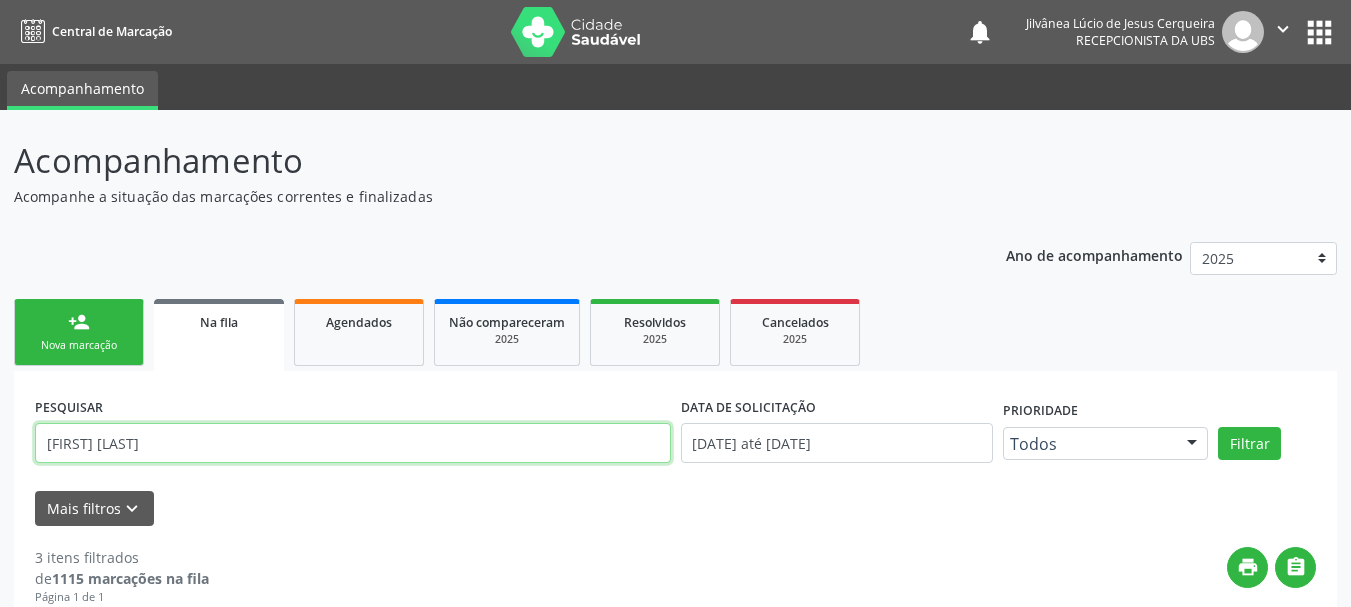 type on "[FIRST] [LAST]" 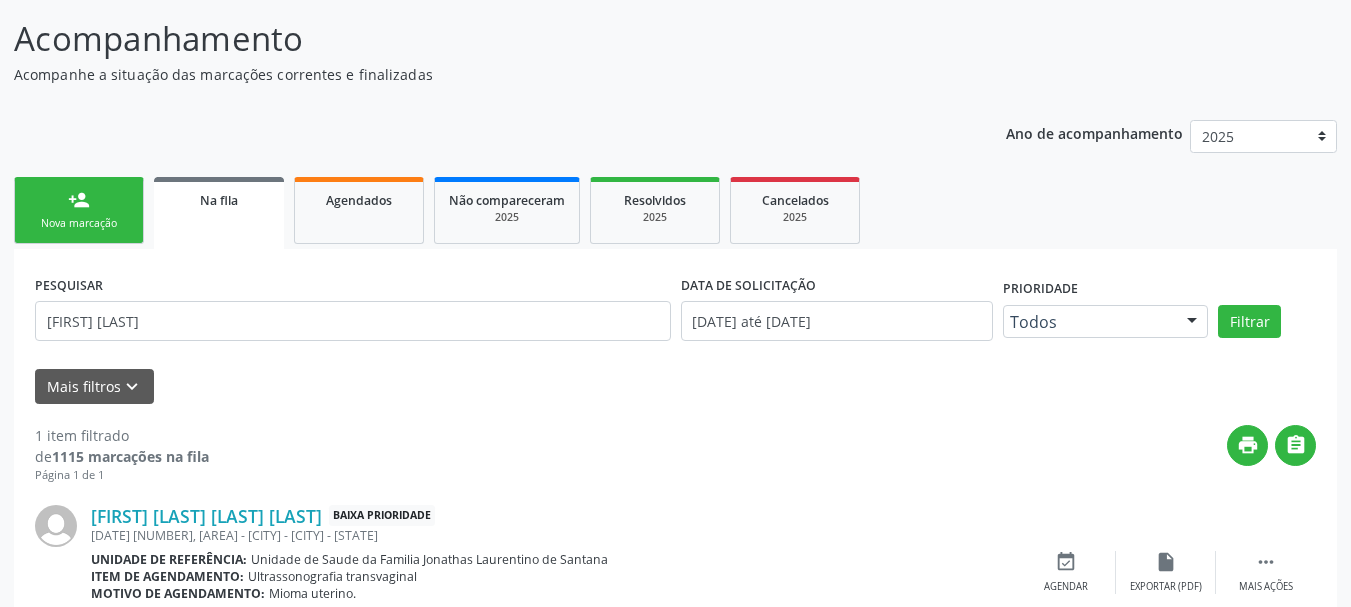 scroll, scrollTop: 212, scrollLeft: 0, axis: vertical 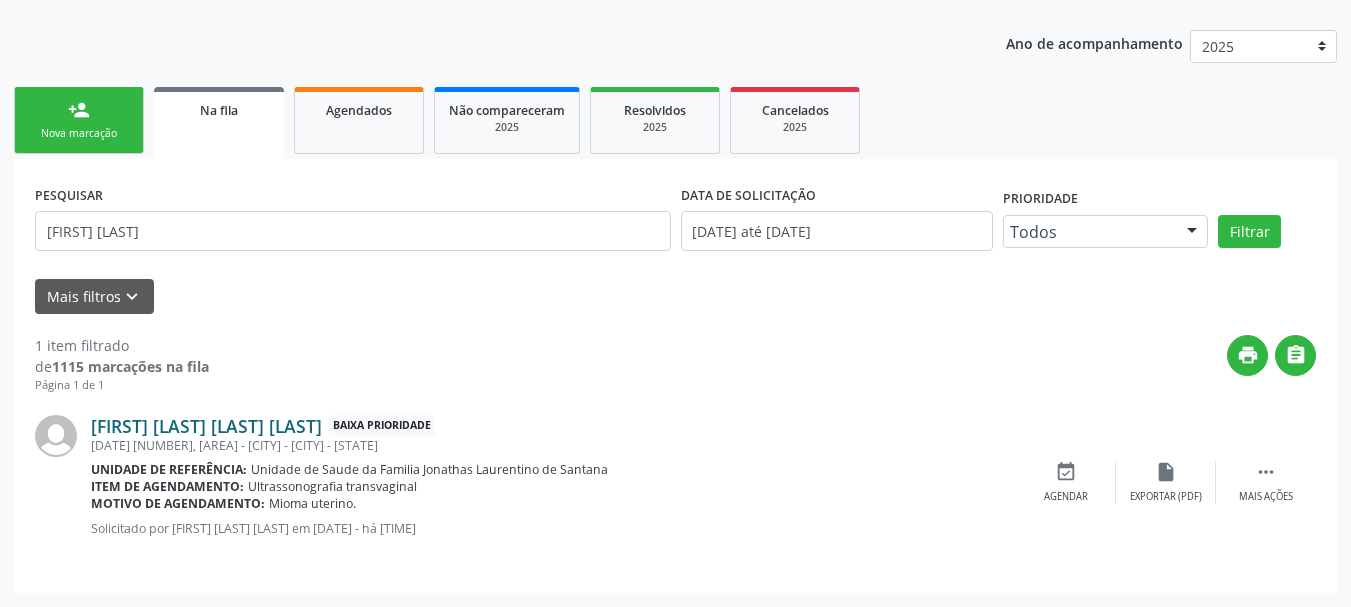 drag, startPoint x: 89, startPoint y: 424, endPoint x: 368, endPoint y: 429, distance: 279.0448 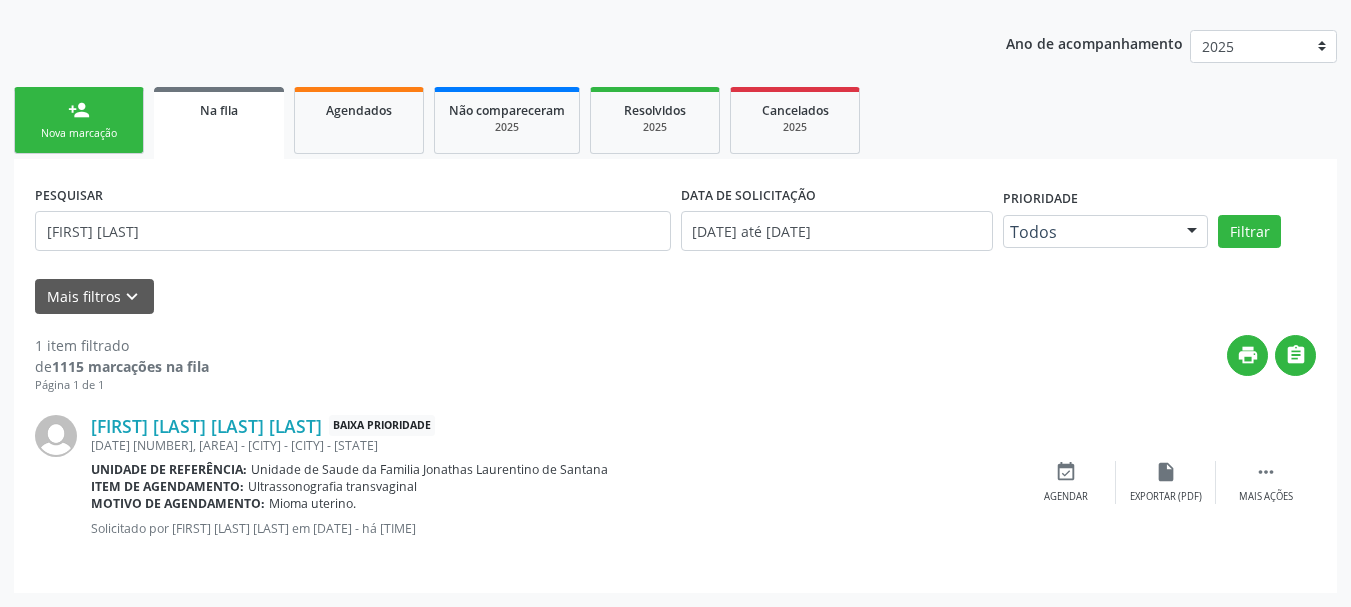 click on "PESQUISAR
[FIRST] [LAST]
DATA DE SOLICITAÇÃO
[DATE] até [DATE]
Prioridade
Todos         Todos   Baixa Prioridade   Média Prioridade   Alta Prioridade
Nenhum resultado encontrado para: "   "
Não há nenhuma opção para ser exibida.
Filtrar
Grupo/Subgrupo
Selecione um grupo ou subgrupo
Todos os grupos e subgrupos
01 - Ações de promoção e prevenção em saúde
01.01 - Ações coletivas/individuais em saúde
01.02 - Vigilância em saúde
02 - Procedimentos com finalidade diagnóstica
02.01 - Coleta de material
02.02 - Diagnóstico em laboratório clínico
02.03 - Diagnóstico por anatomia patológica e citopatologia
02.04 - Diagnóstico por radiologia
02.05 - Diagnóstico por ultrasonografia" at bounding box center (675, 246) 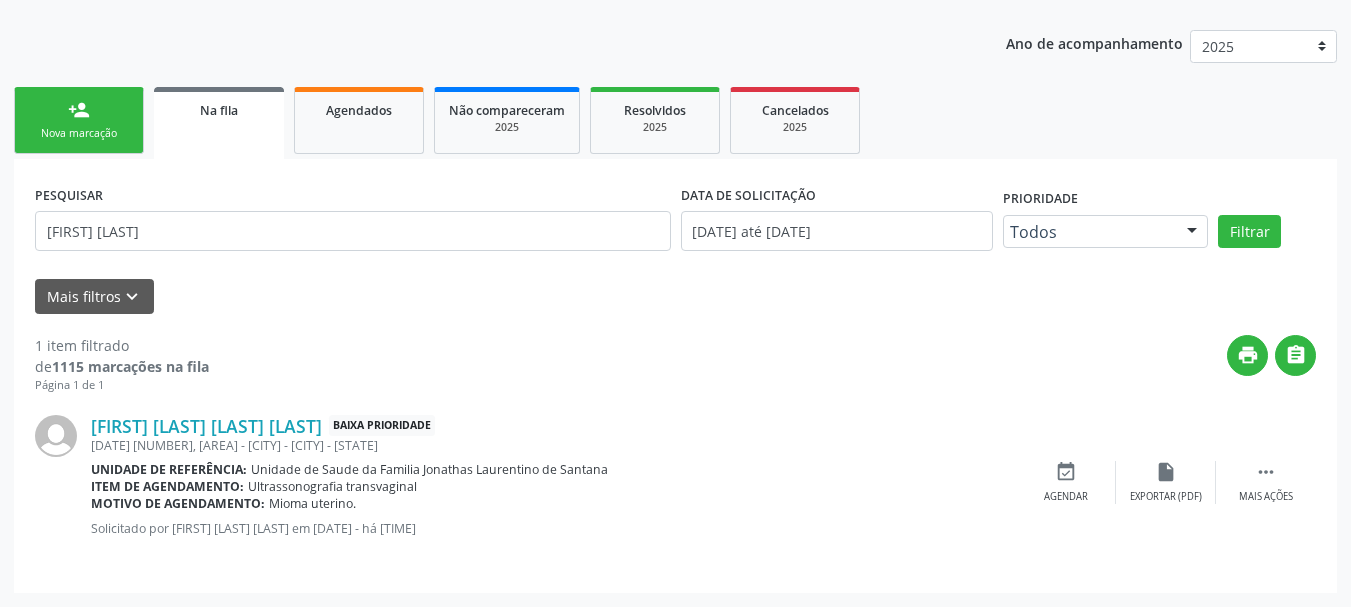 click on "person_add" at bounding box center [79, 110] 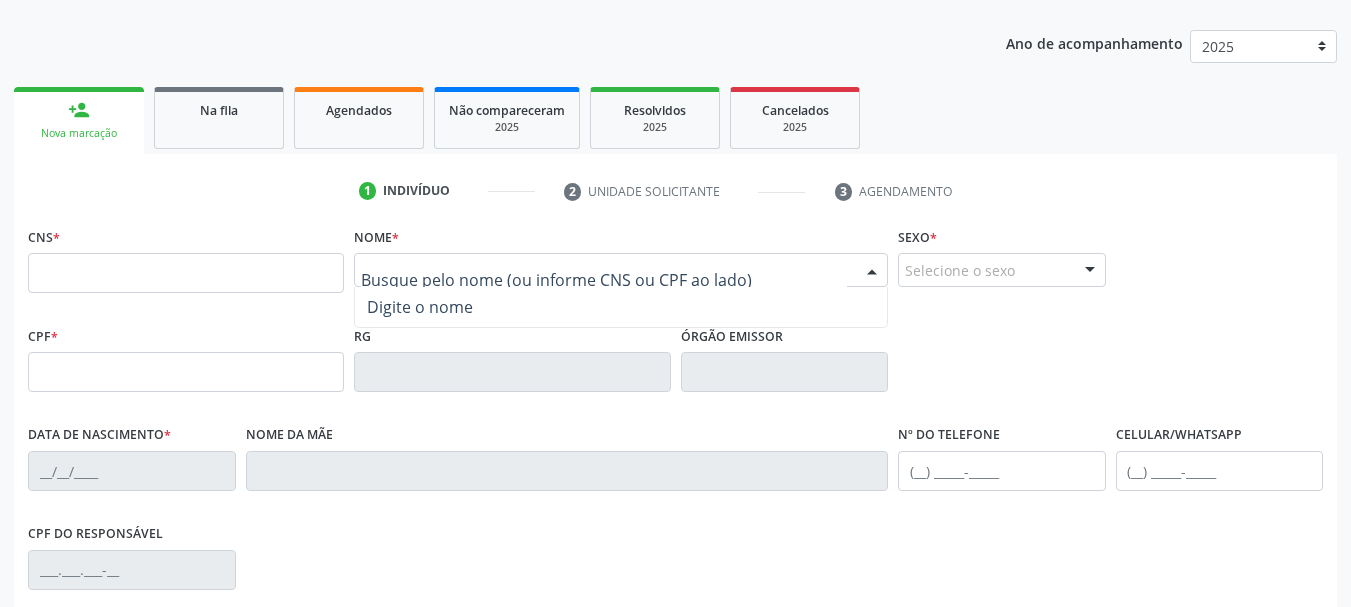 paste on "[FIRST] [LAST] [LAST] [LAST]" 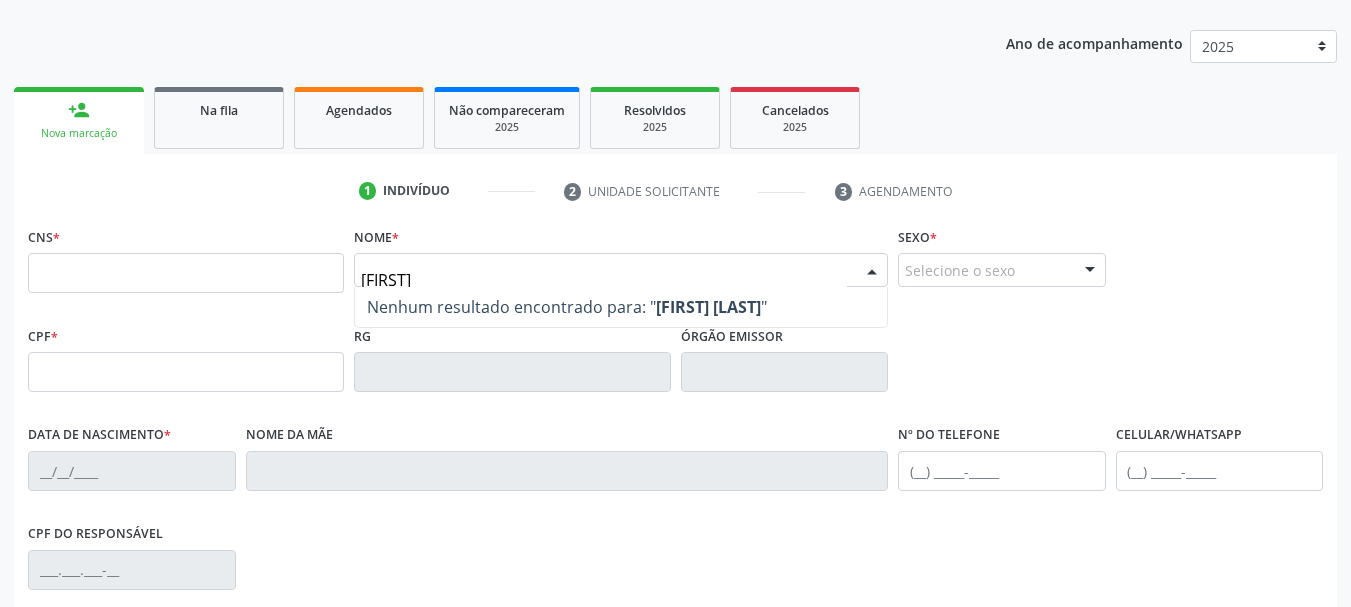 type on "K" 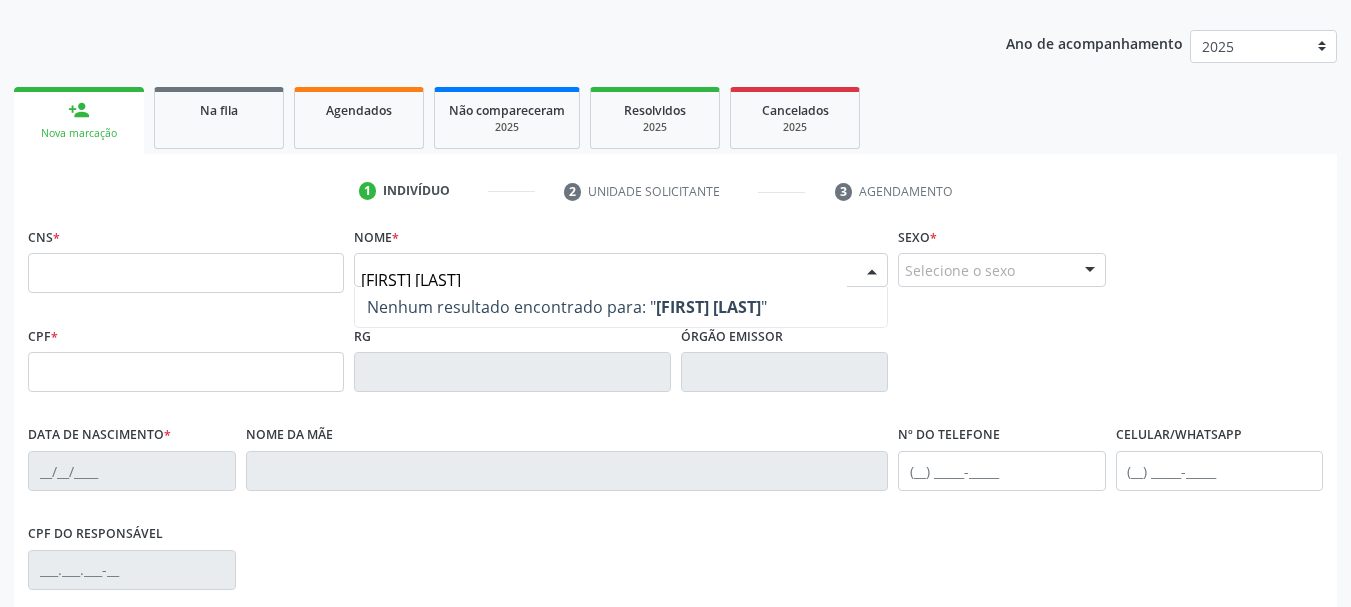 type on "[FIRST] [LAST]" 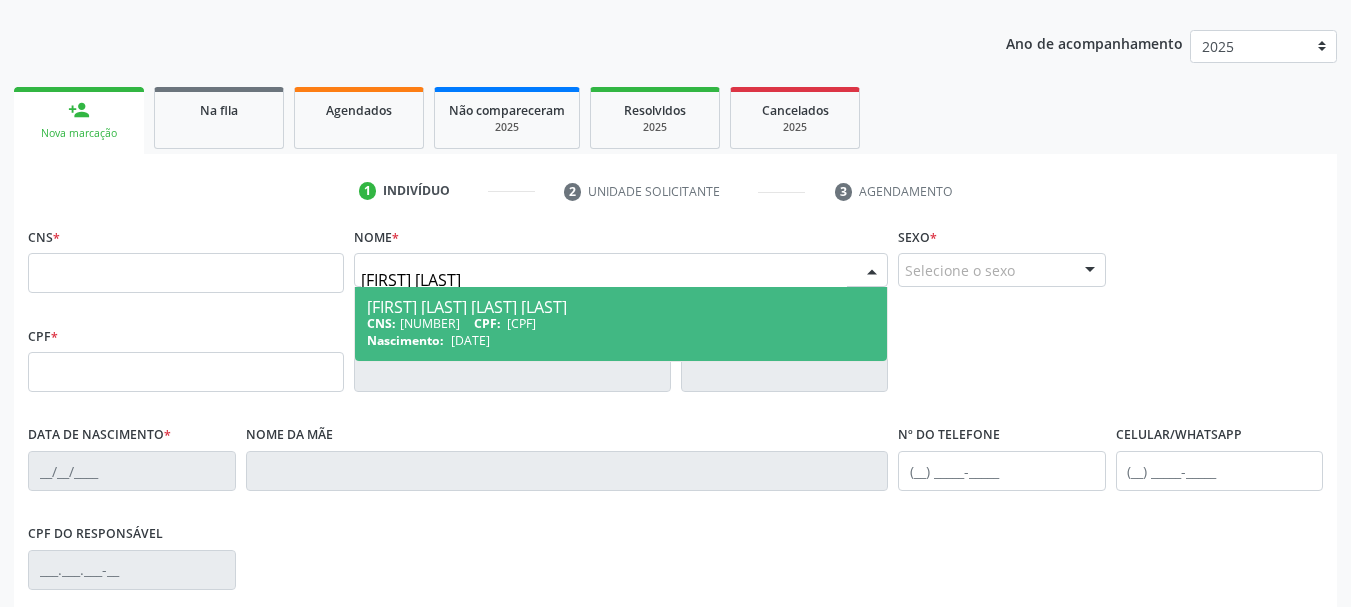 click on "[CPF]" at bounding box center [521, 323] 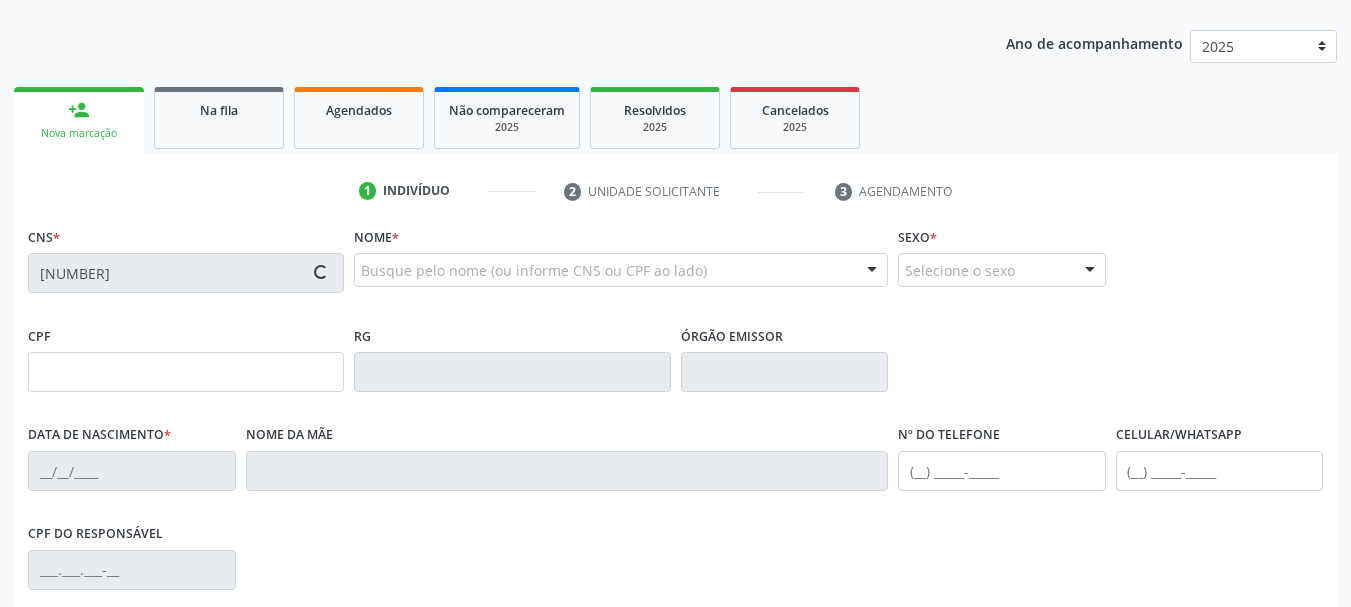 type on "[CPF]" 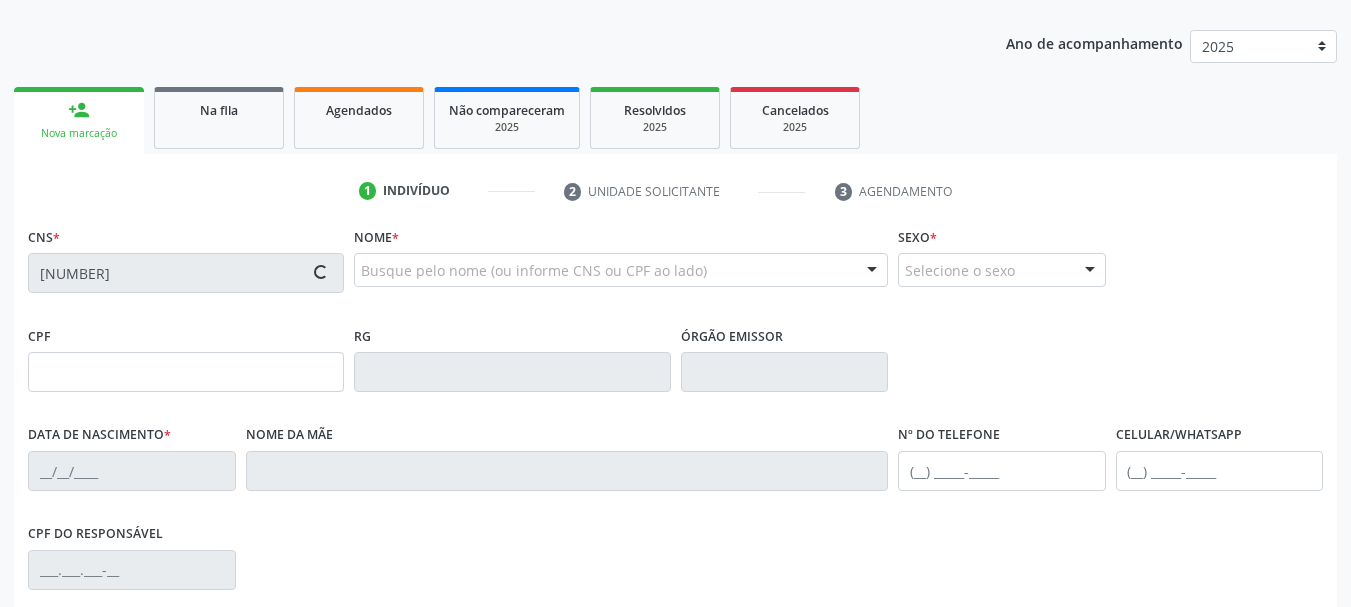 type on "[DATE]" 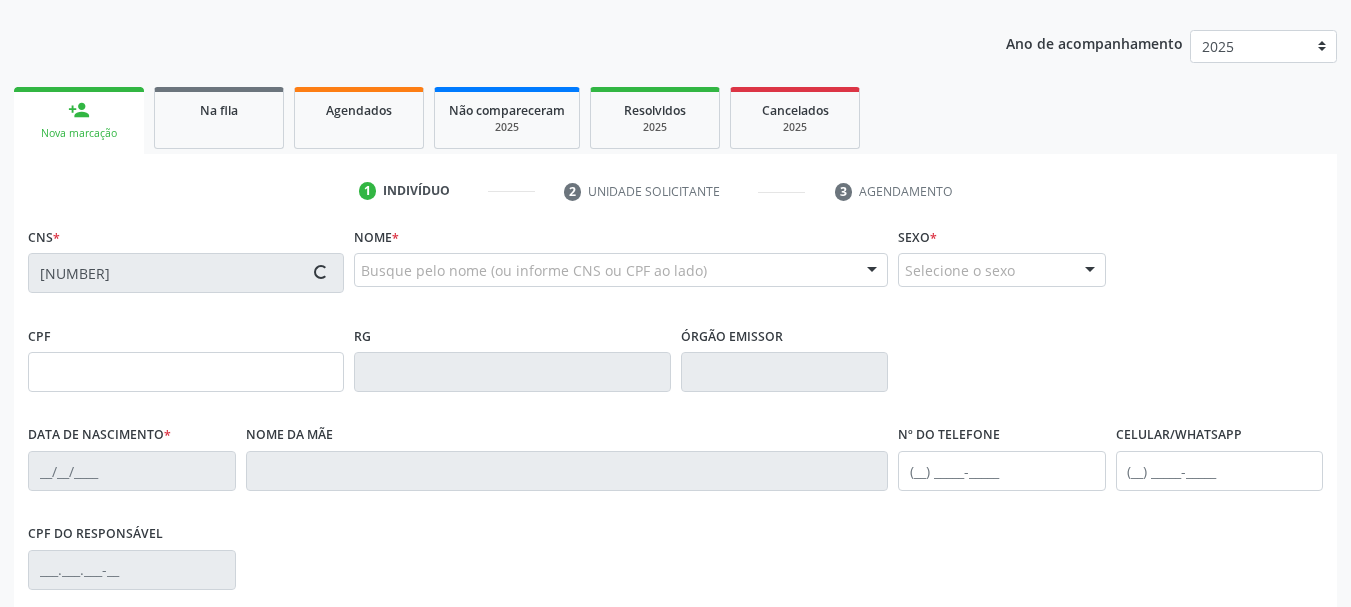 type on "([PHONE]) [PHONE]" 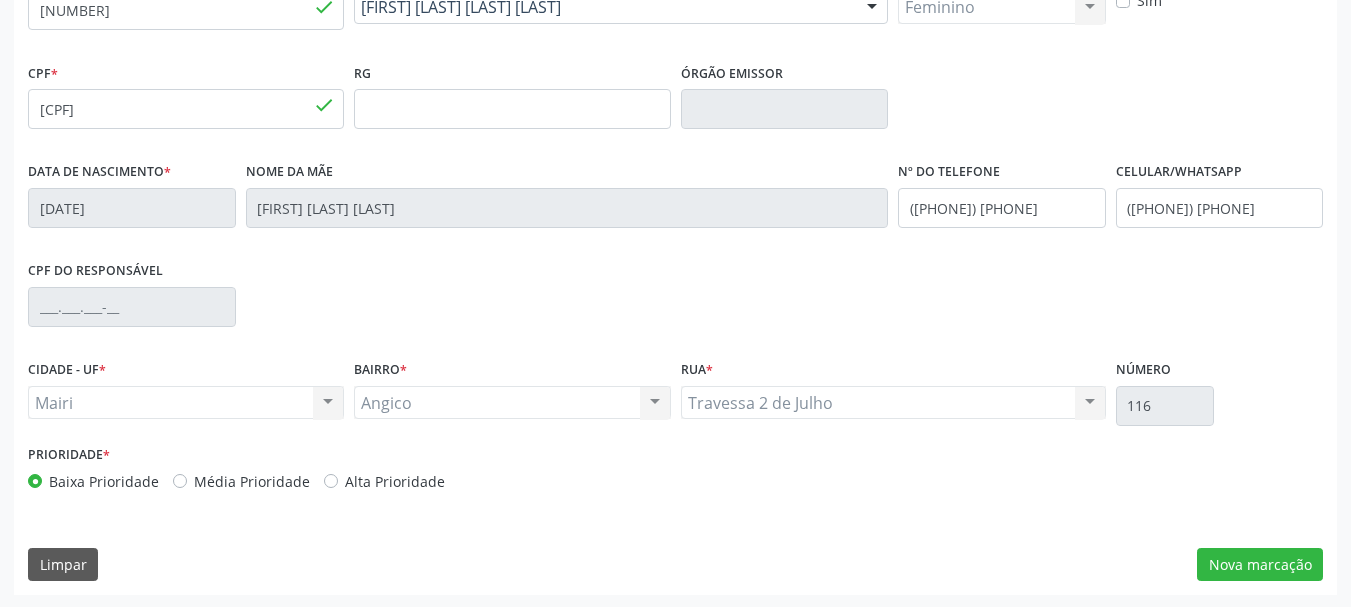scroll, scrollTop: 477, scrollLeft: 0, axis: vertical 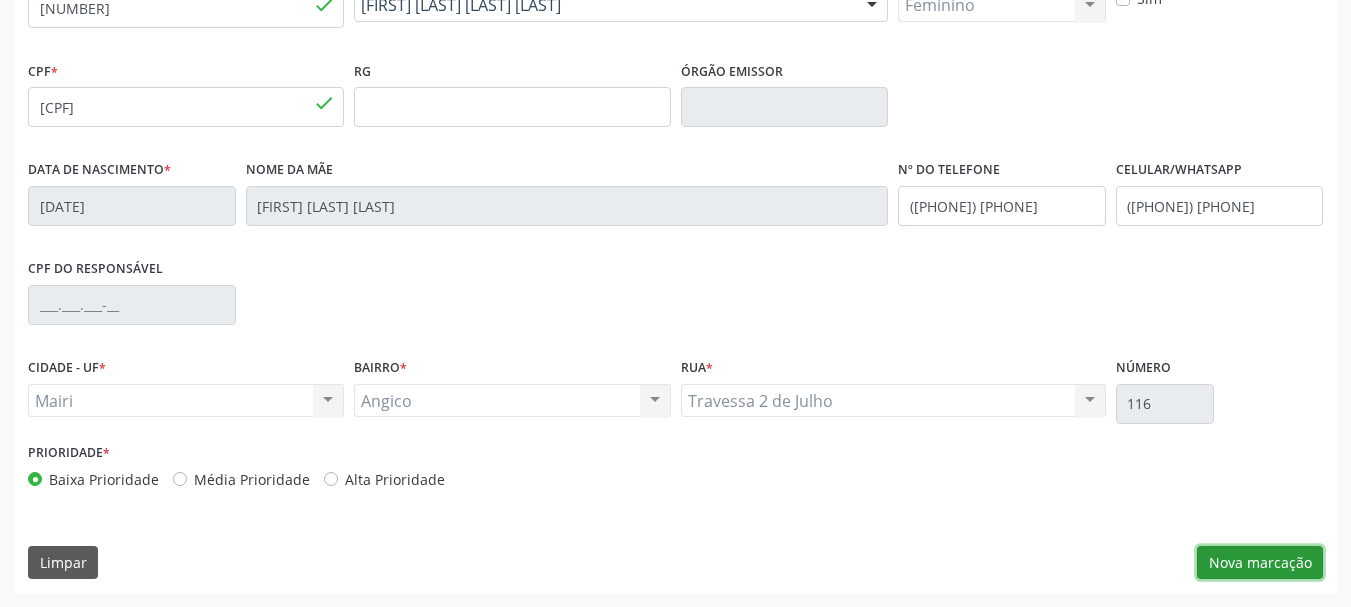 click on "Nova marcação" at bounding box center [1260, 563] 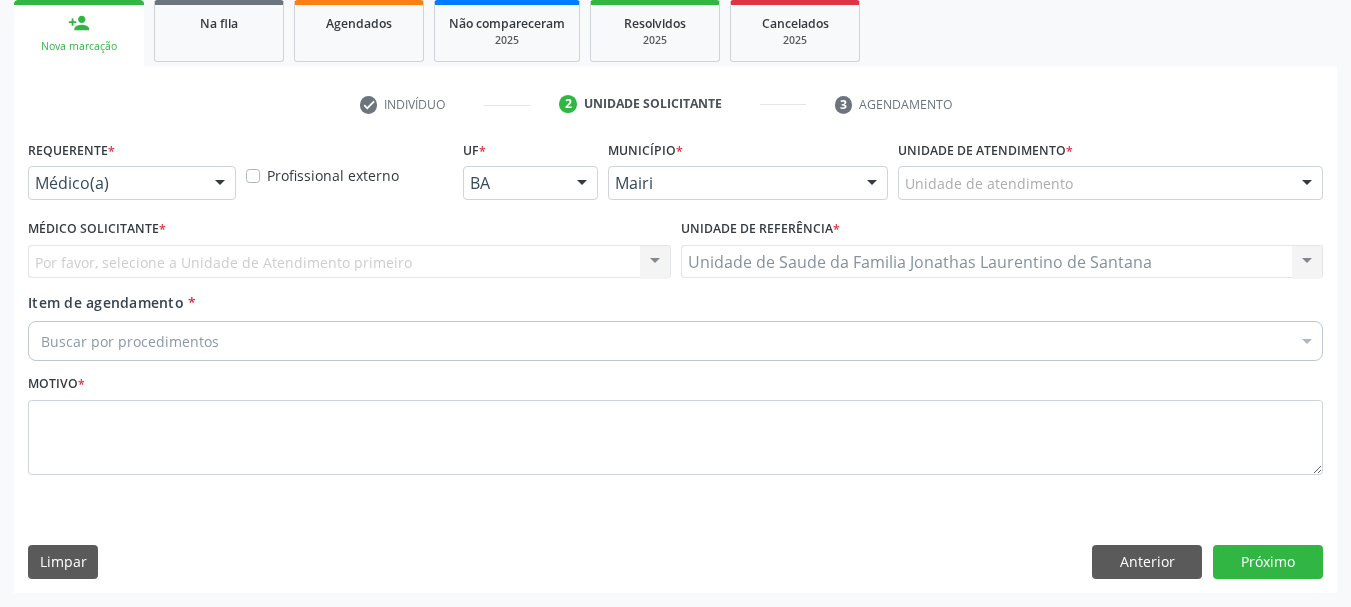 scroll, scrollTop: 299, scrollLeft: 0, axis: vertical 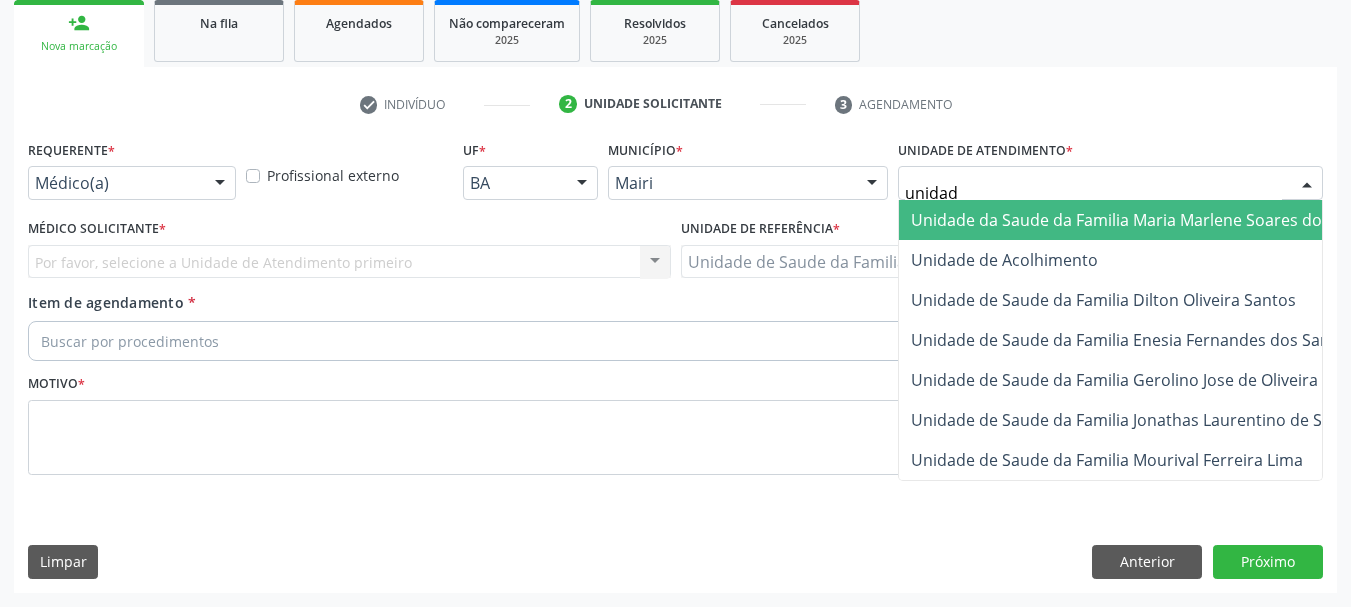 type on "unidade" 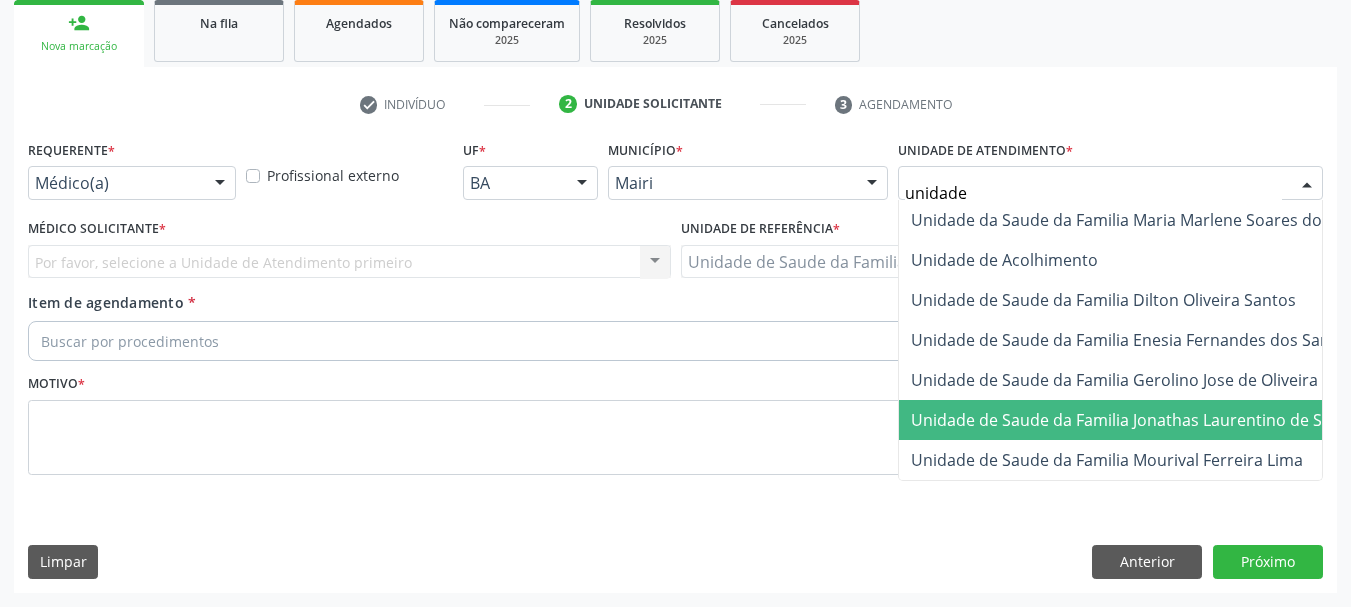 click on "Unidade de Saude da Familia Jonathas Laurentino de Santana" at bounding box center (1143, 420) 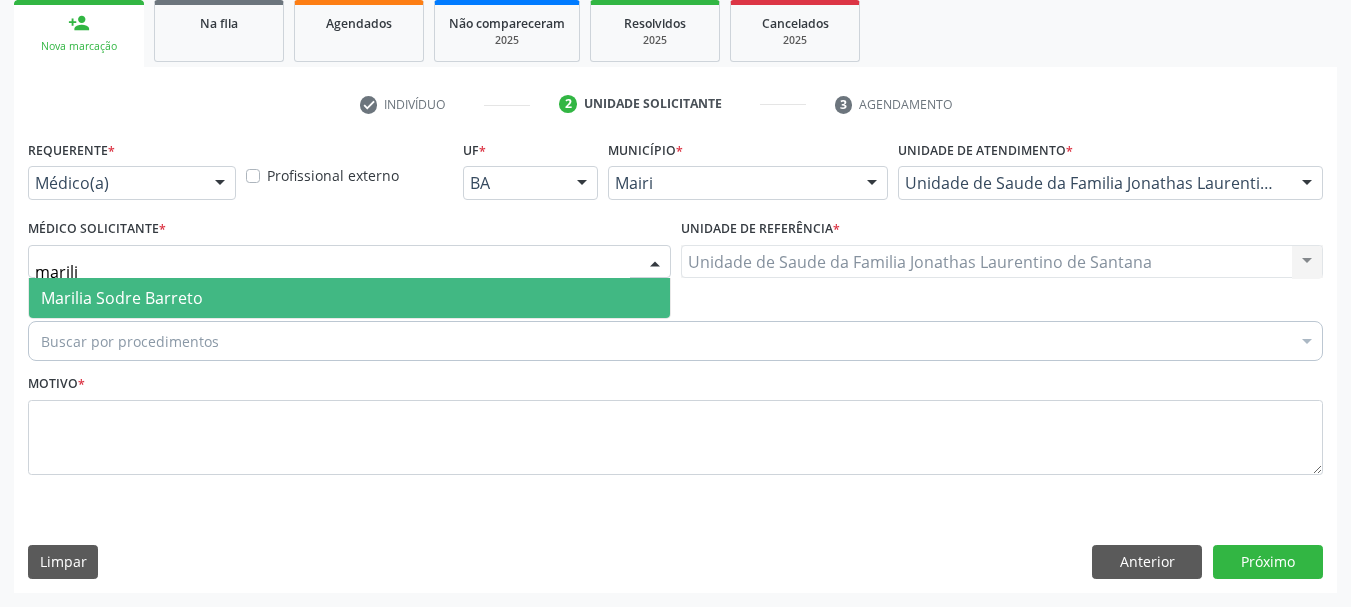 type on "marilia" 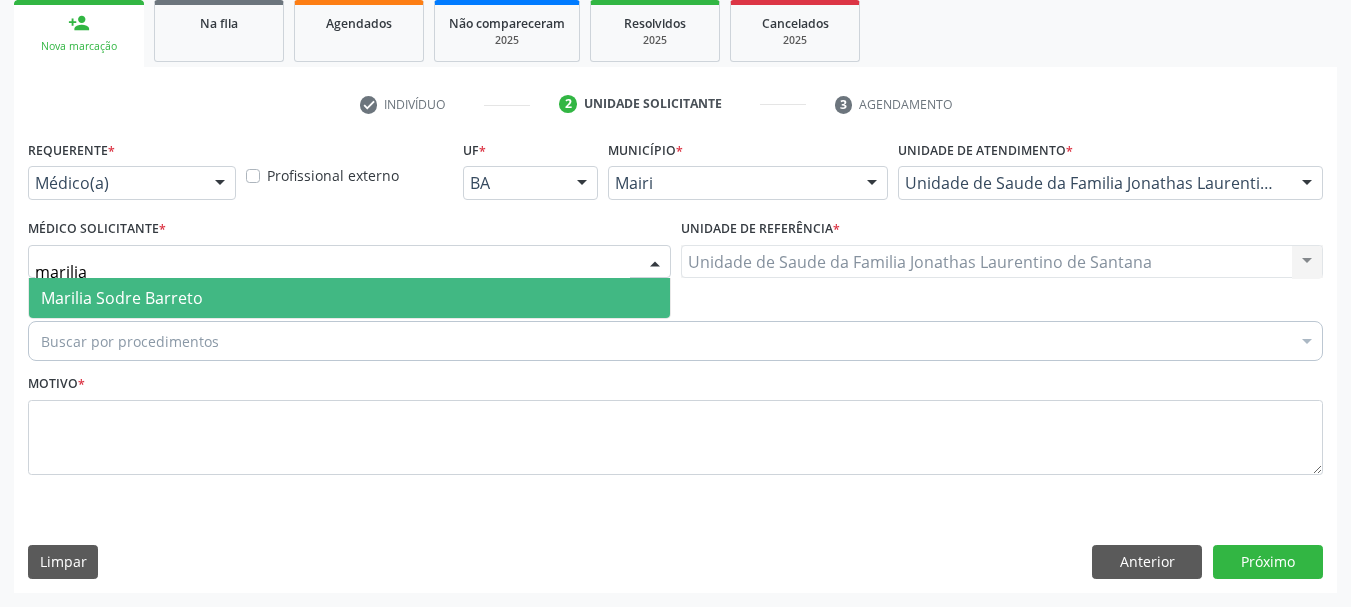 click on "Marilia Sodre Barreto" at bounding box center (122, 298) 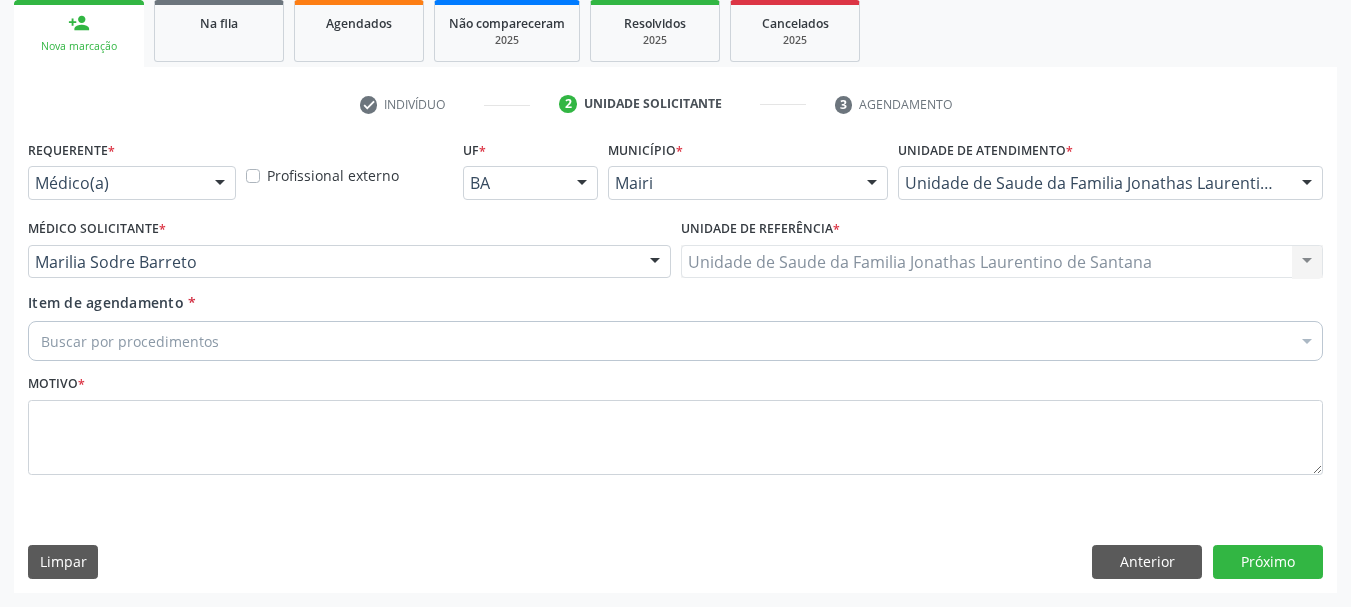 click on "Buscar por procedimentos" at bounding box center (675, 341) 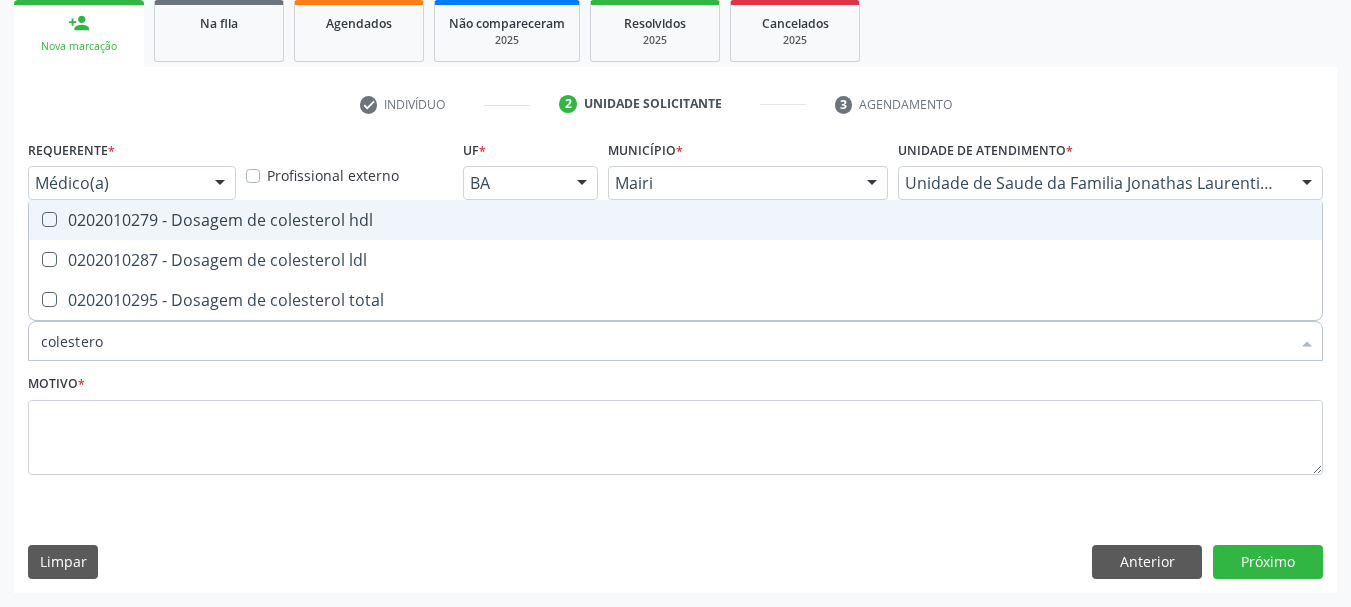 type on "colesterol" 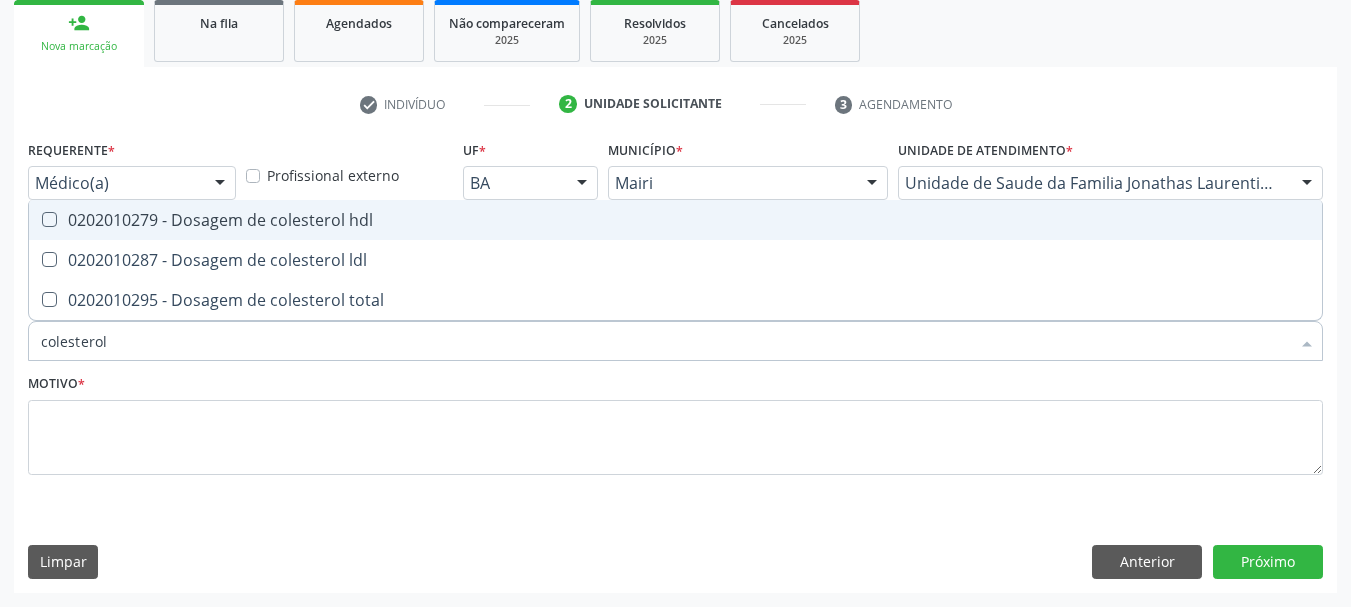 click on "0202010279 - Dosagem de colesterol hdl" at bounding box center [675, 220] 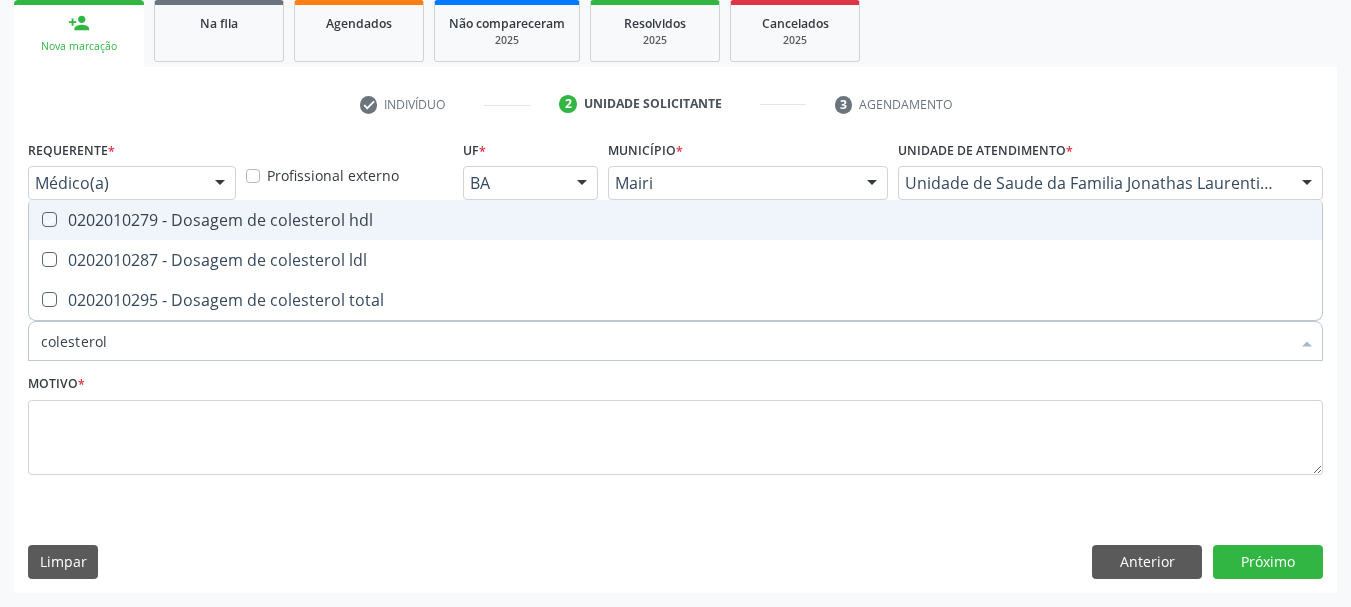 checkbox on "true" 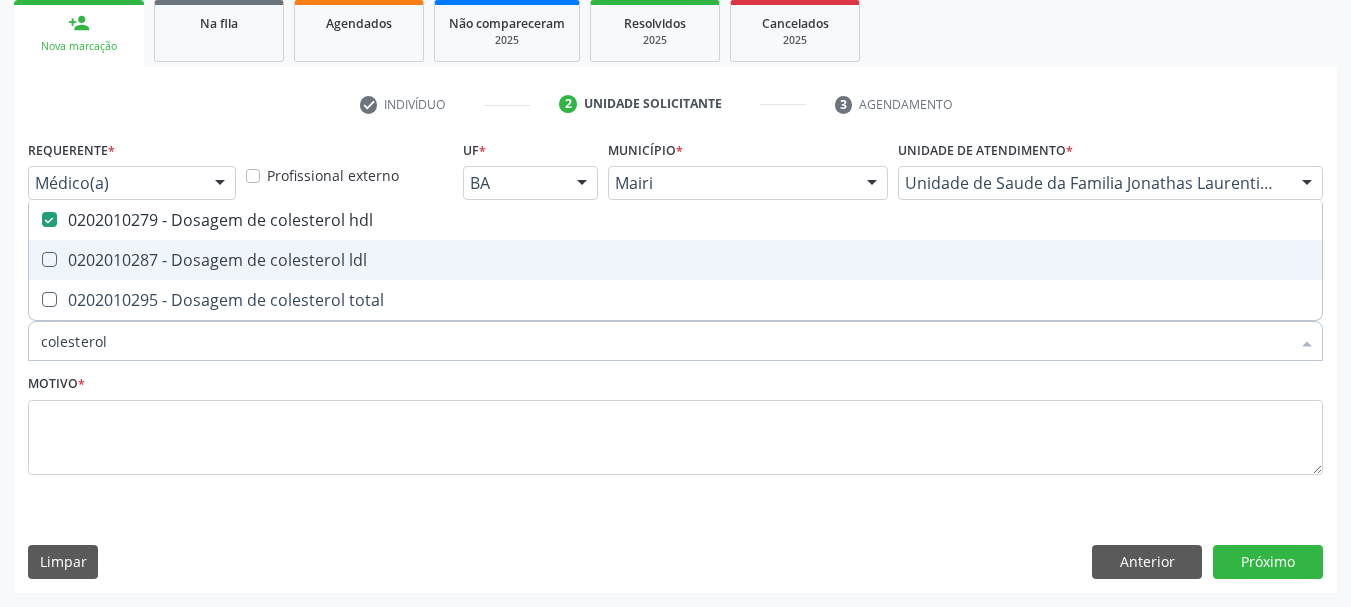 click on "0202010287 - Dosagem de colesterol ldl" at bounding box center [675, 260] 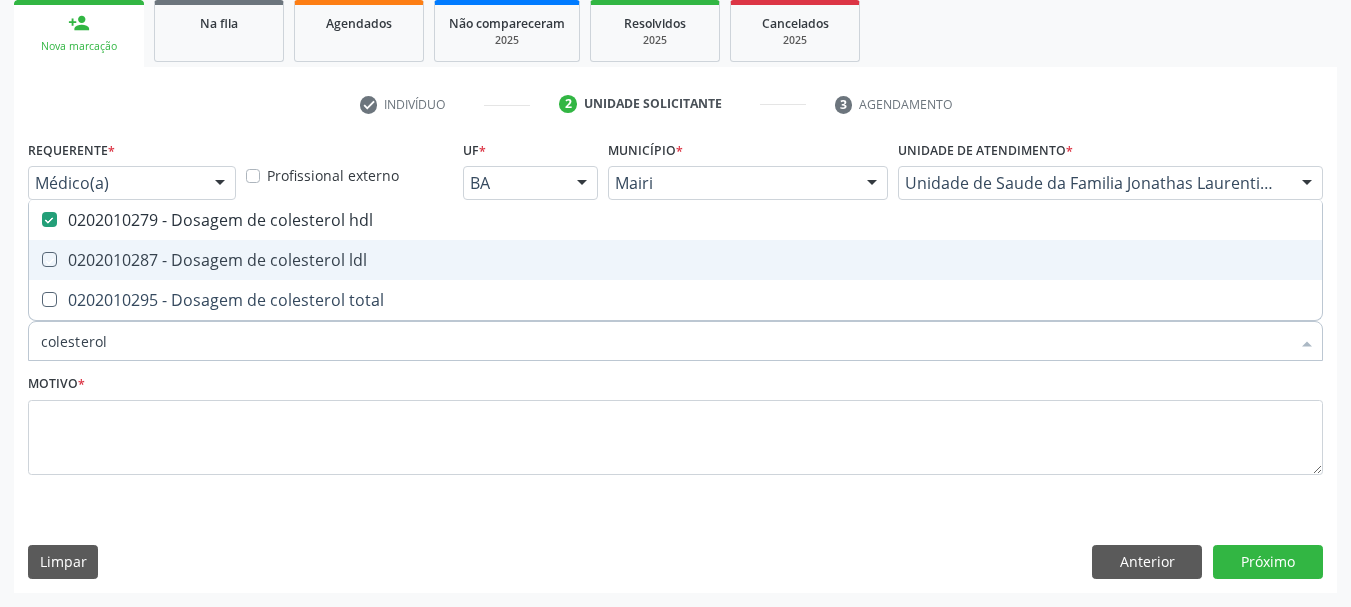 checkbox on "true" 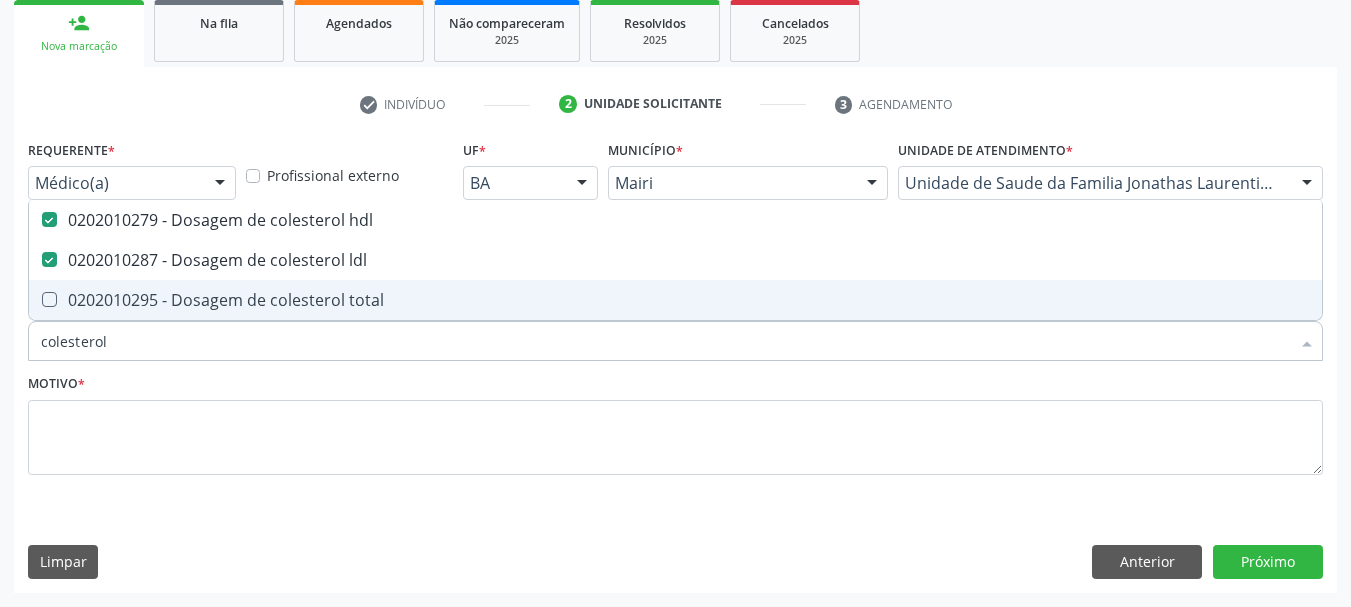 click on "0202010295 - Dosagem de colesterol total" at bounding box center (675, 300) 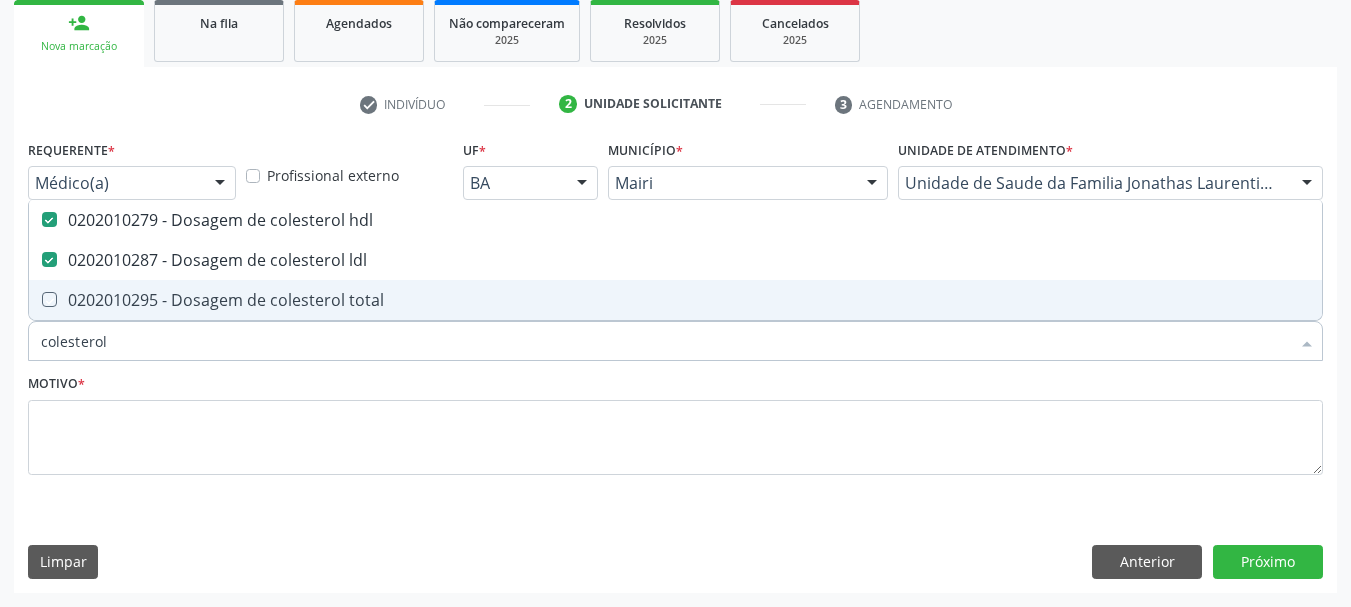 checkbox on "true" 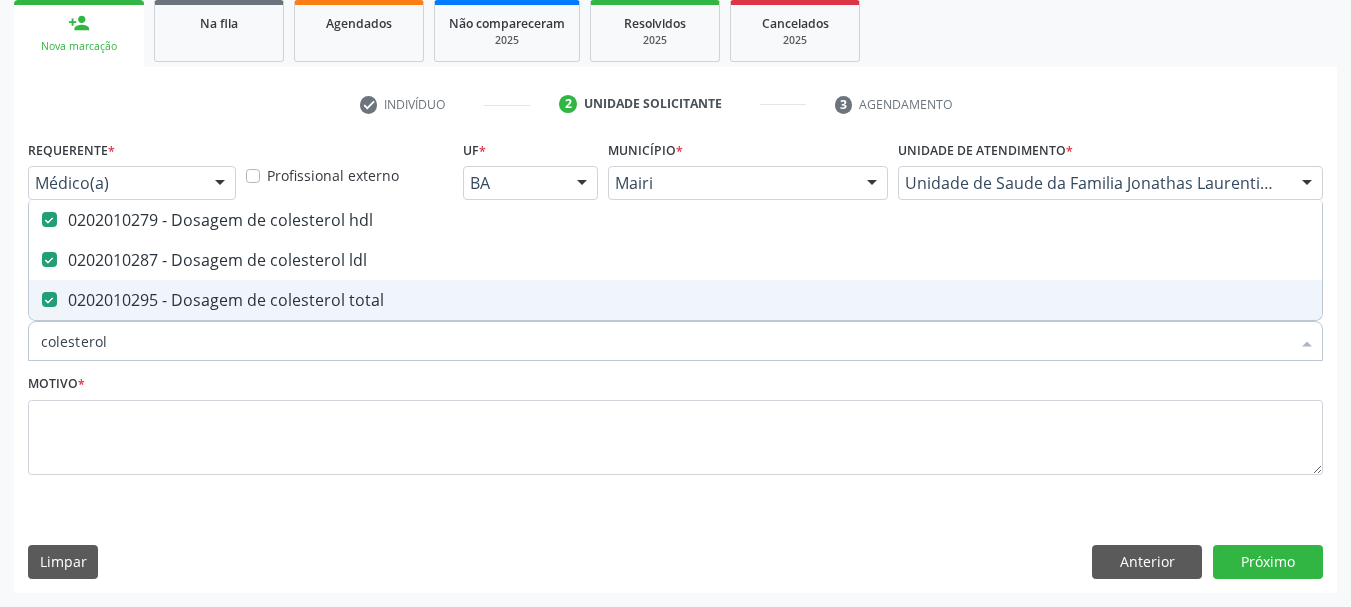 drag, startPoint x: 139, startPoint y: 345, endPoint x: 0, endPoint y: 348, distance: 139.03236 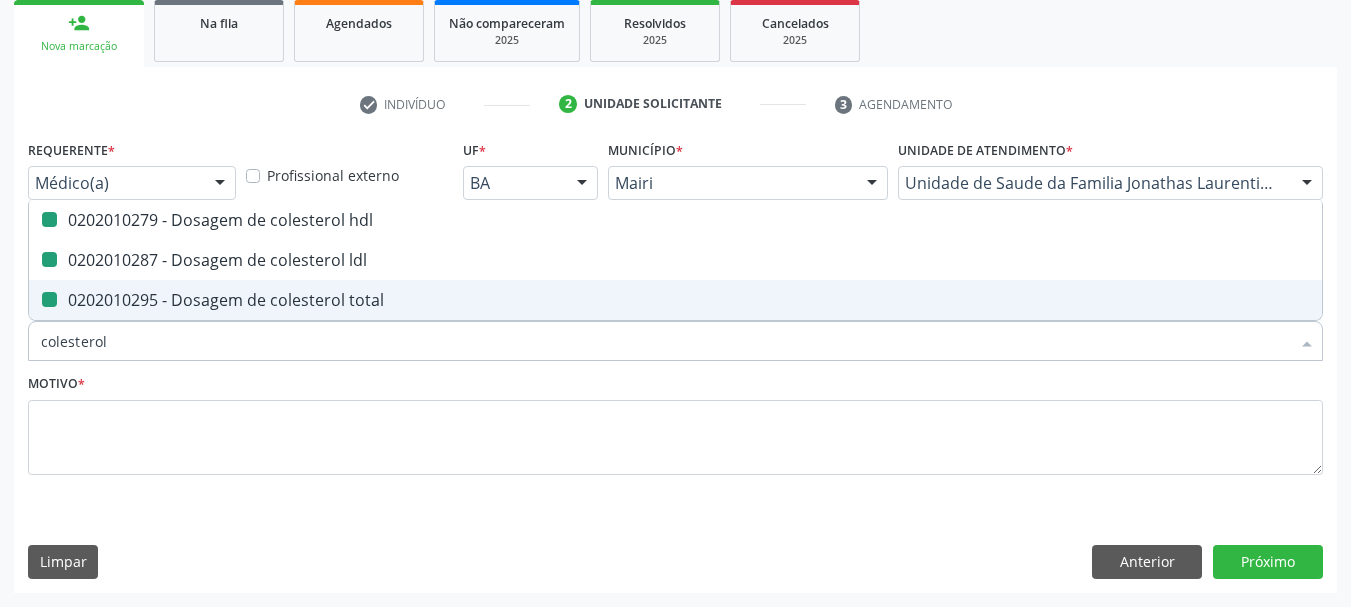 type on "c" 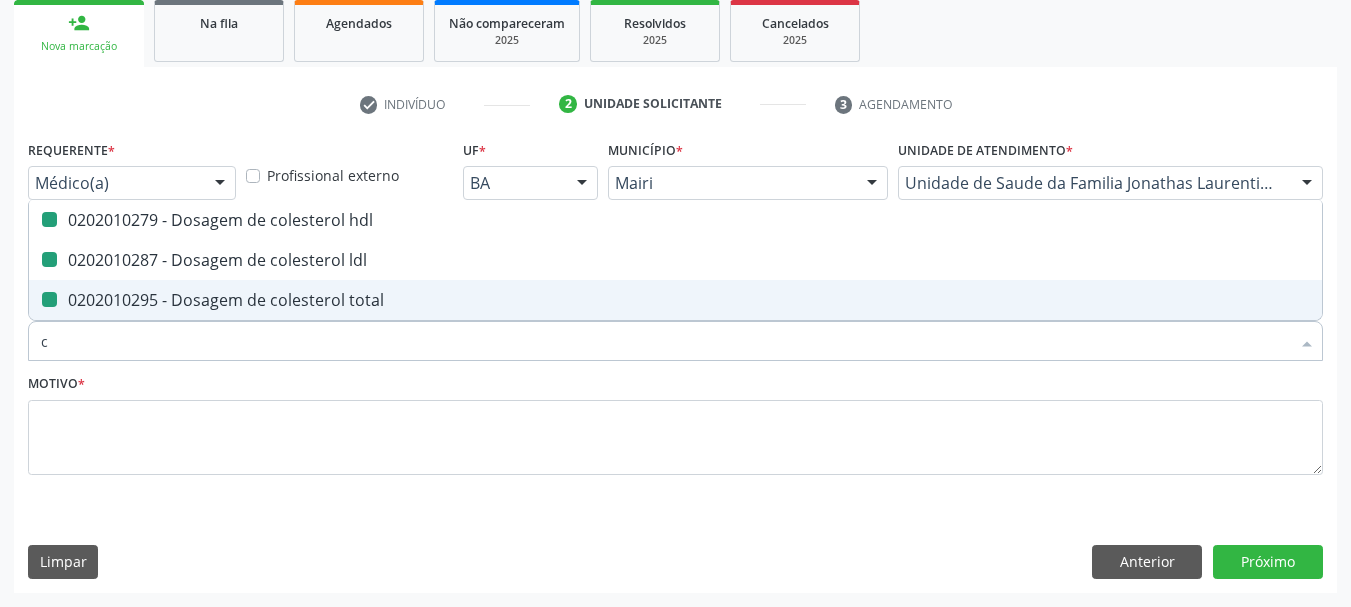 checkbox on "false" 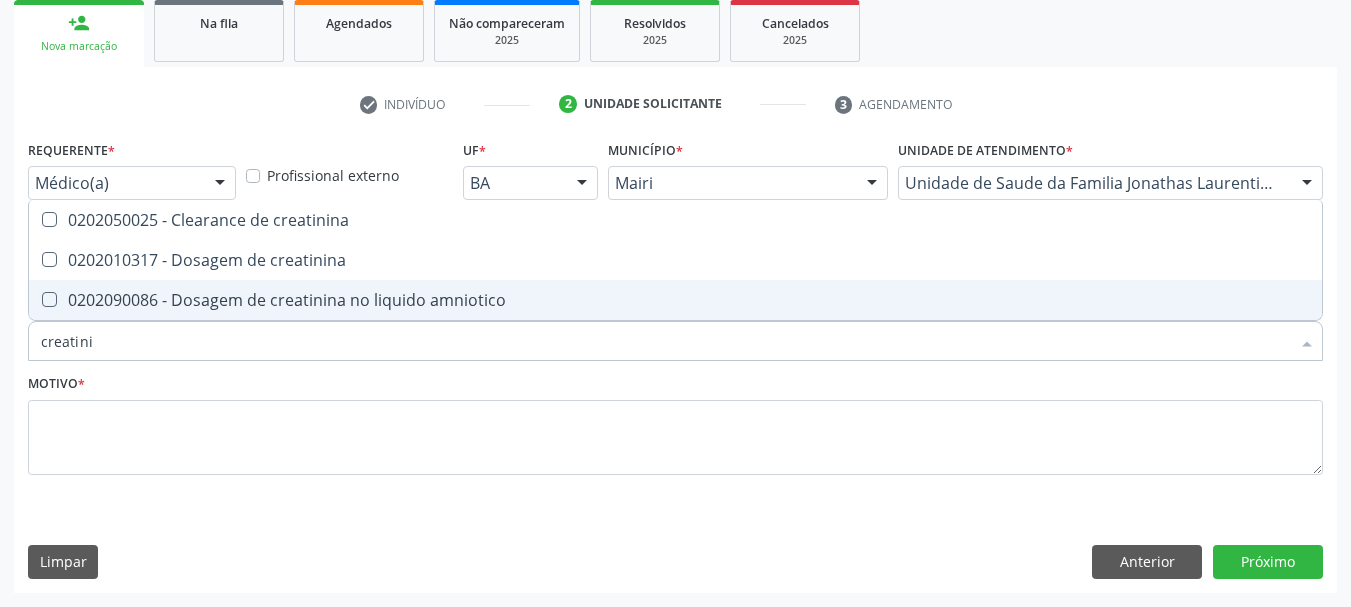 type on "creatinin" 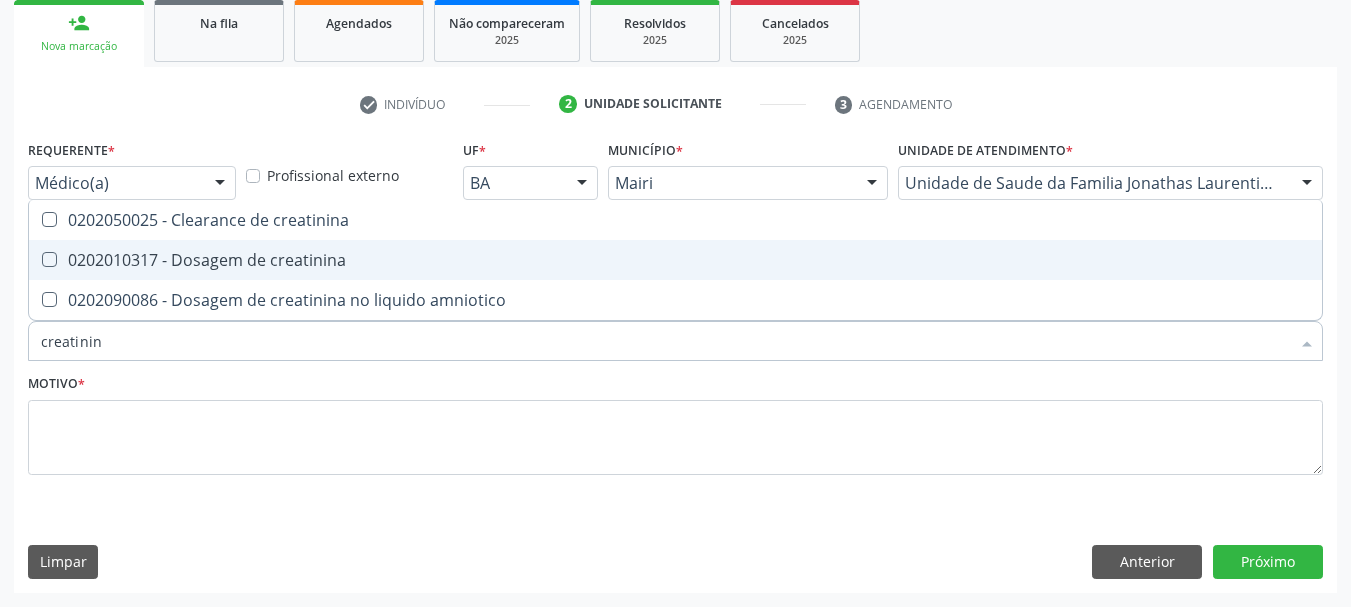 click on "0202010317 - Dosagem de creatinina" at bounding box center [675, 260] 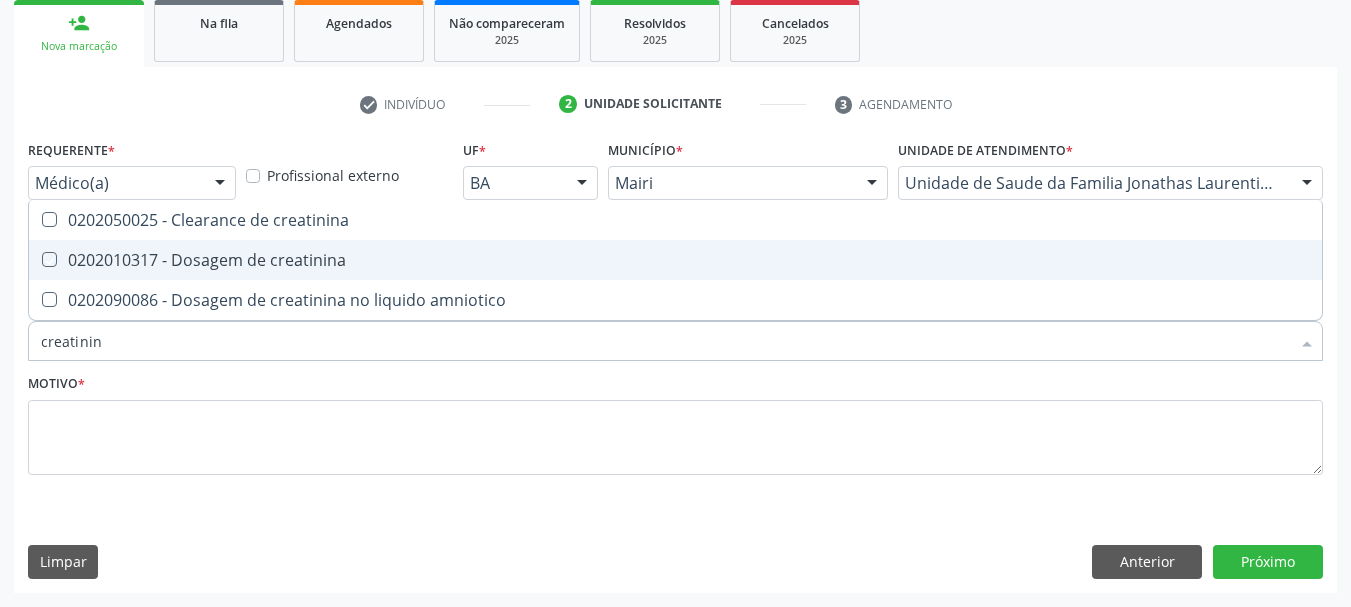 checkbox on "true" 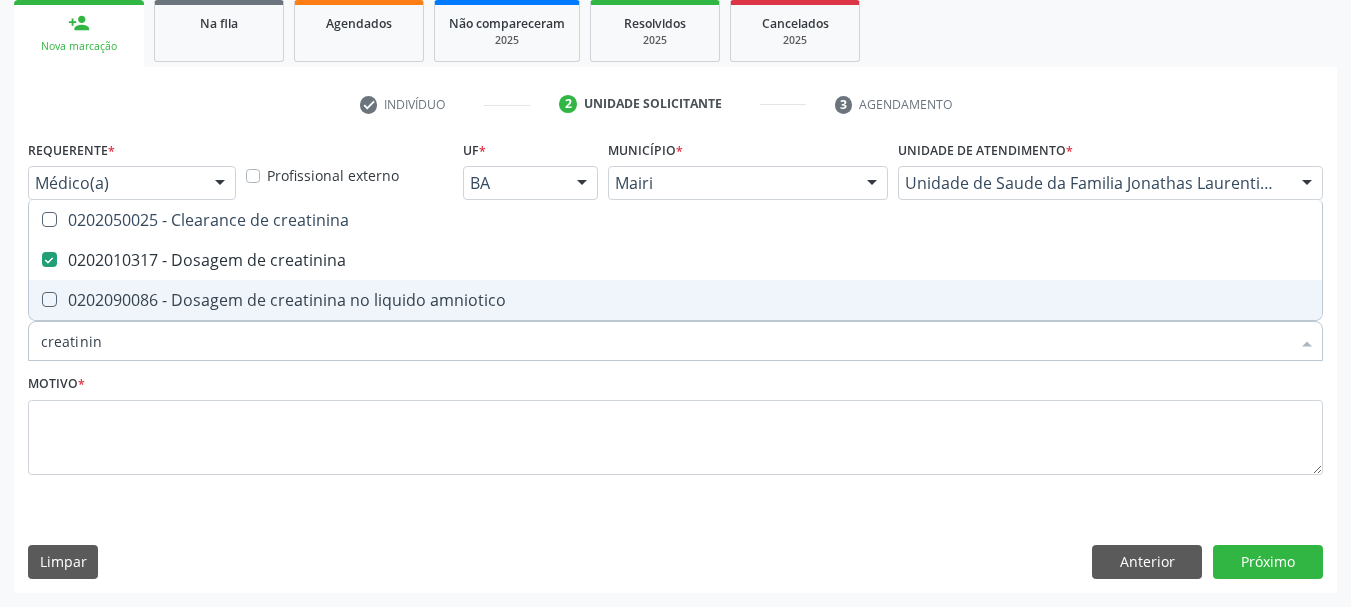 drag, startPoint x: 15, startPoint y: 352, endPoint x: 0, endPoint y: 352, distance: 15 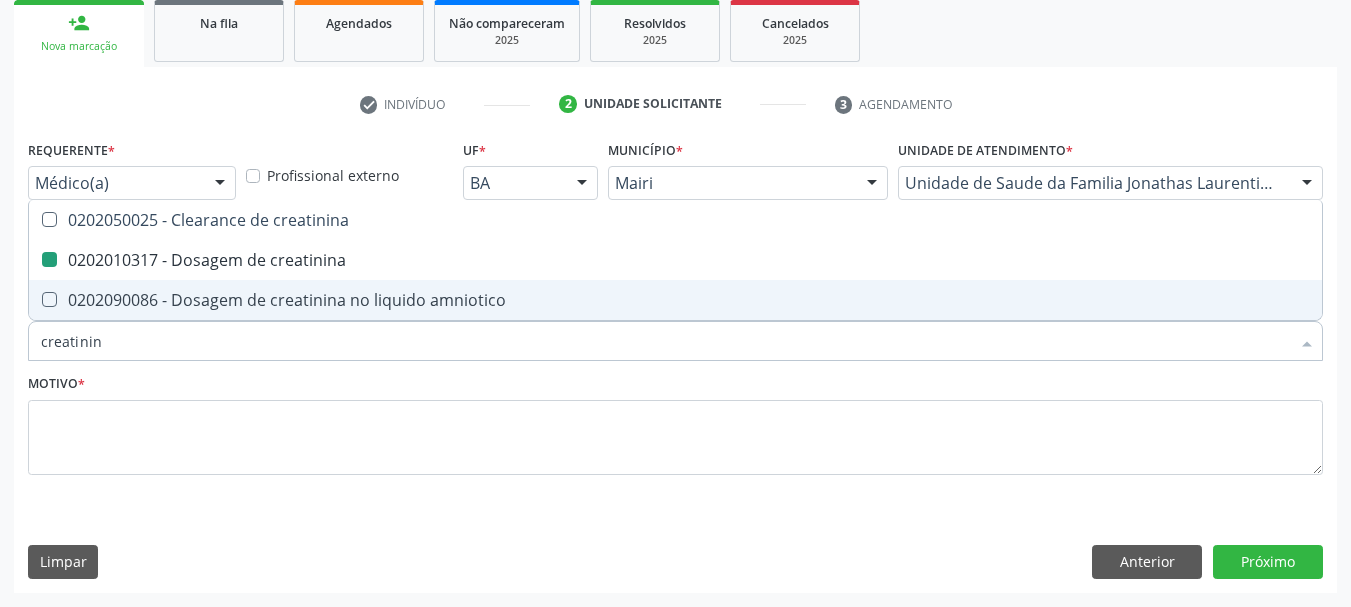 type 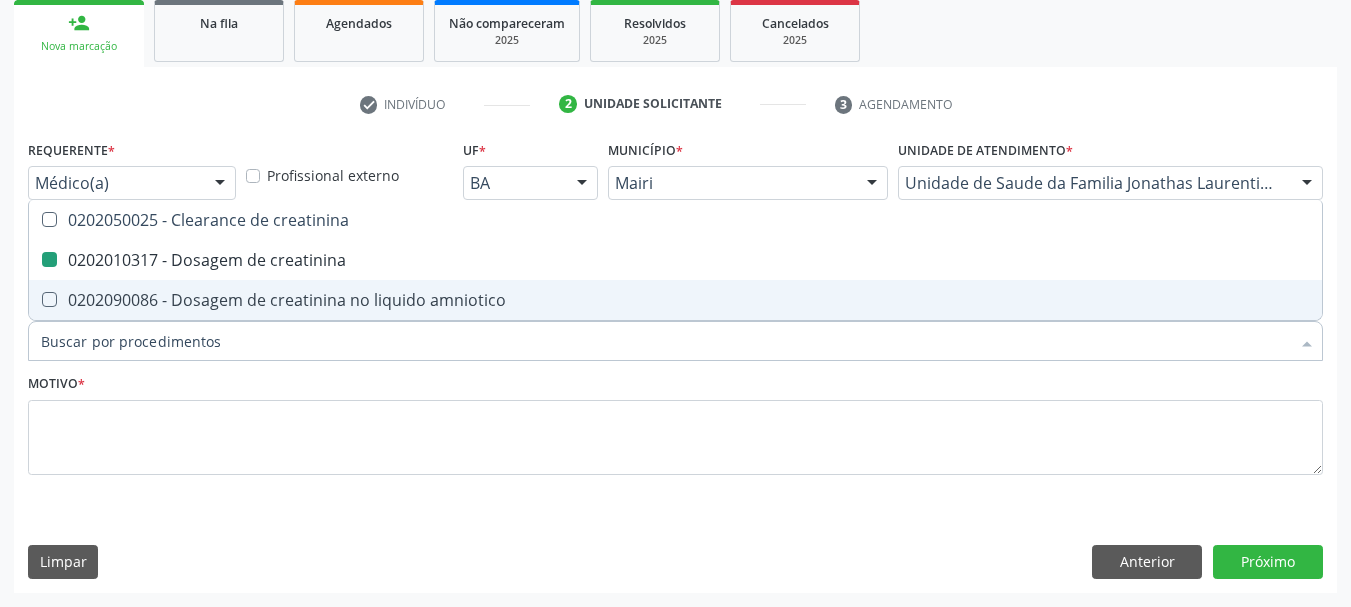 checkbox on "false" 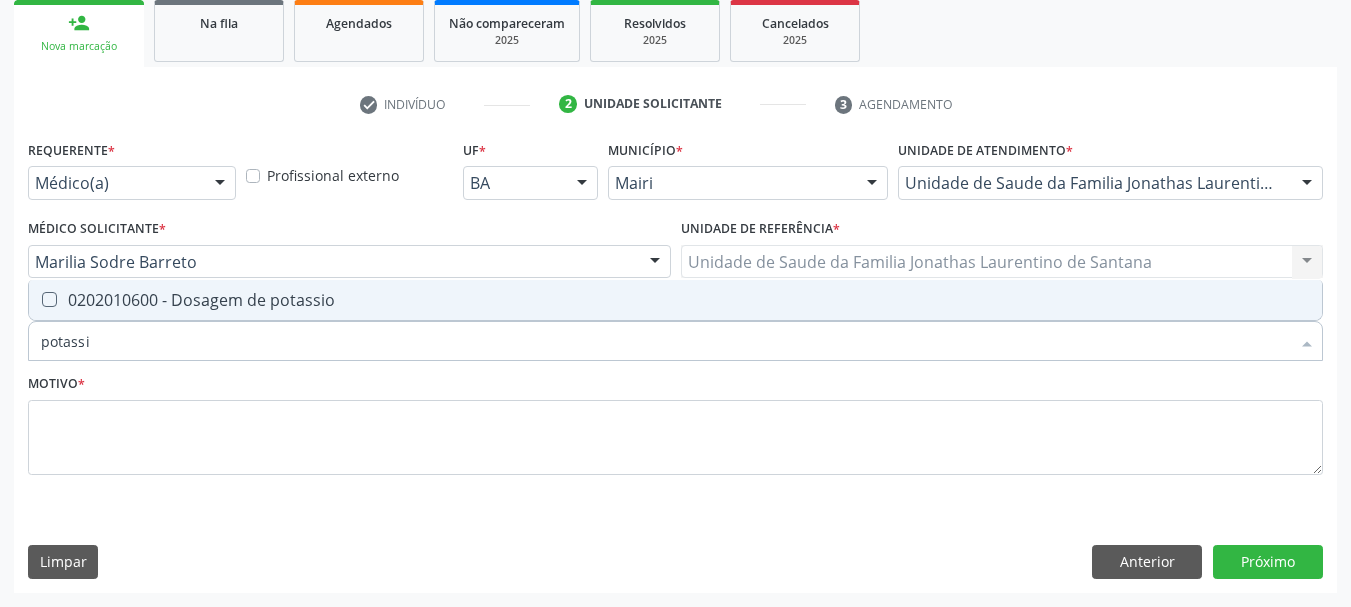 type on "potassio" 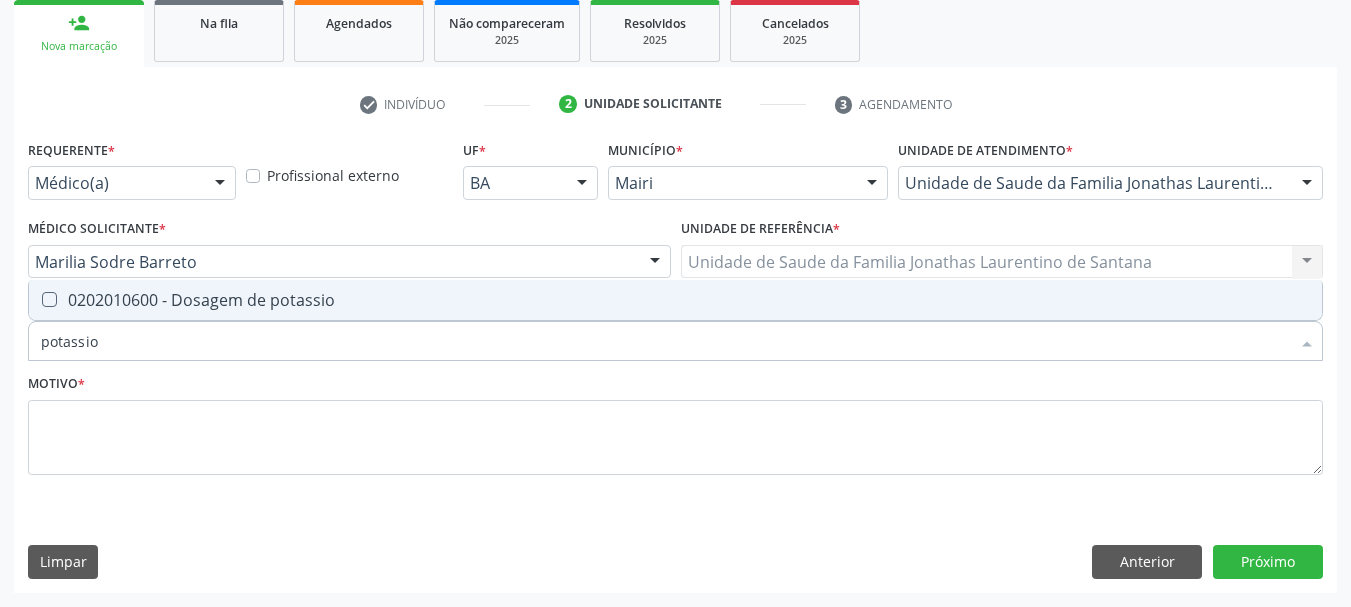 click on "0202010600 - Dosagem de potassio" at bounding box center (675, 300) 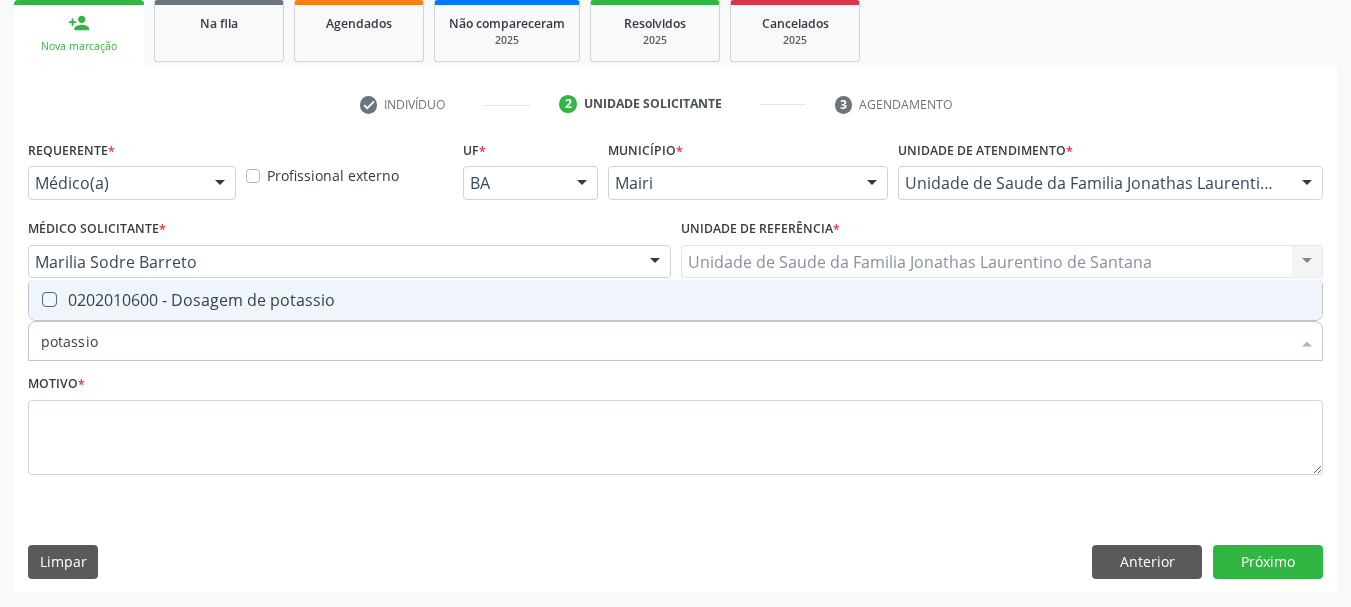 checkbox on "true" 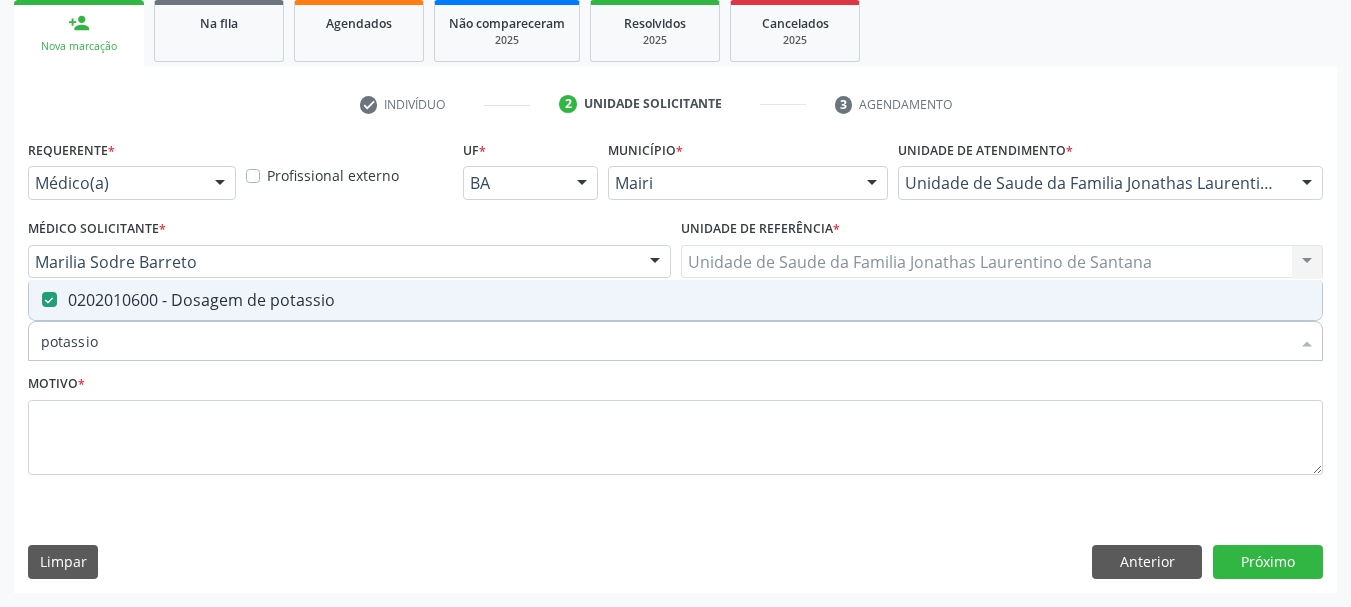 drag, startPoint x: 122, startPoint y: 349, endPoint x: 0, endPoint y: 375, distance: 124.73973 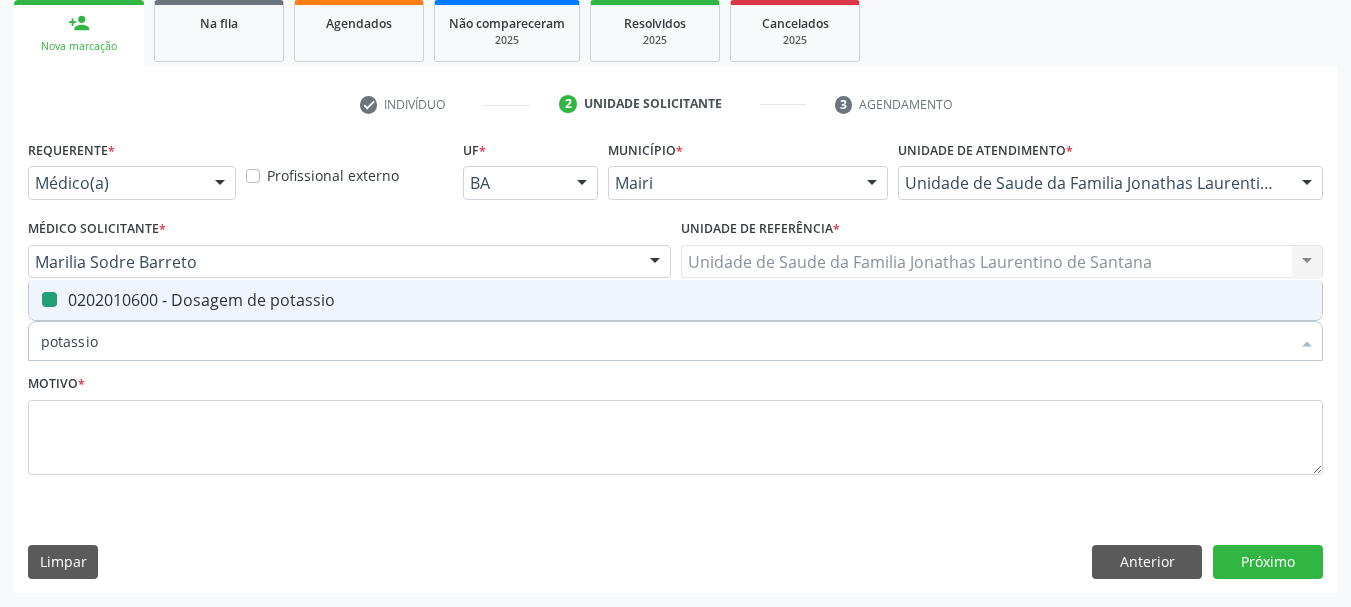 type on "t" 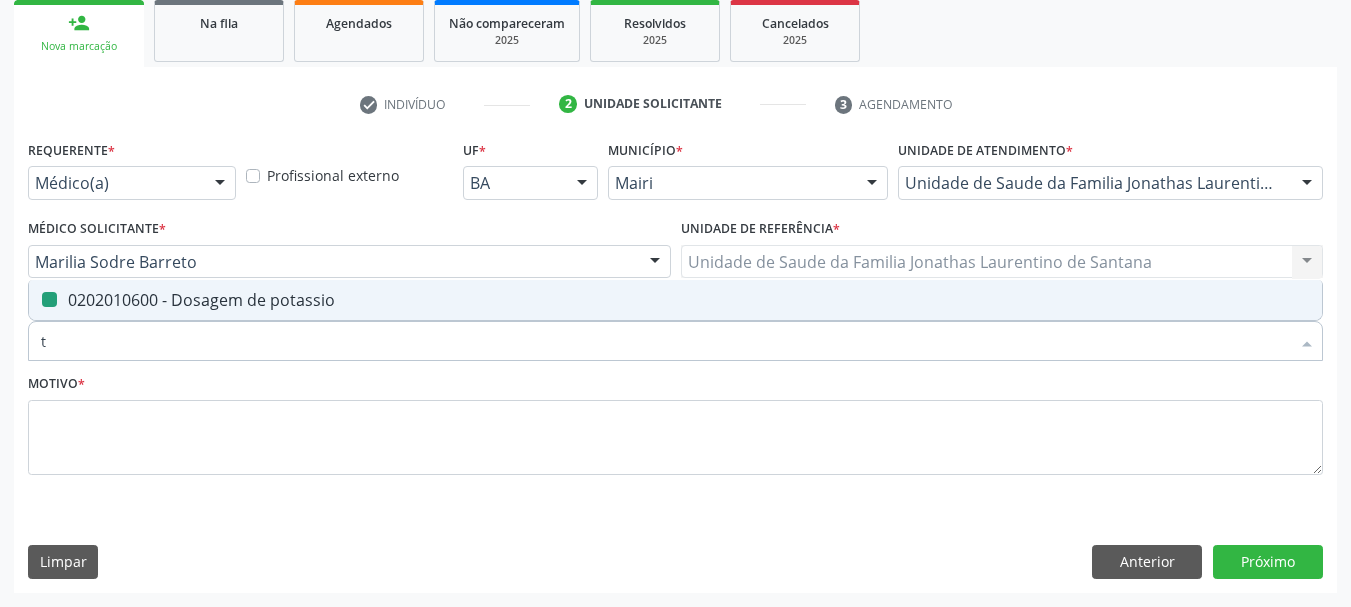 checkbox on "false" 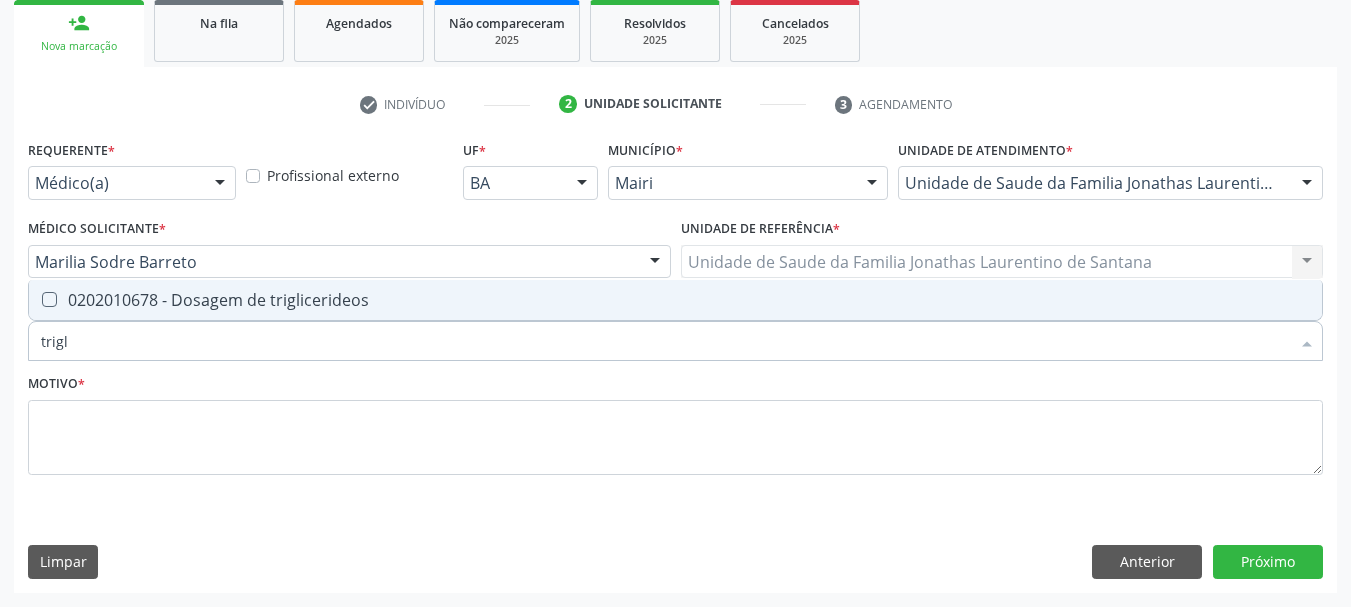 type on "trigli" 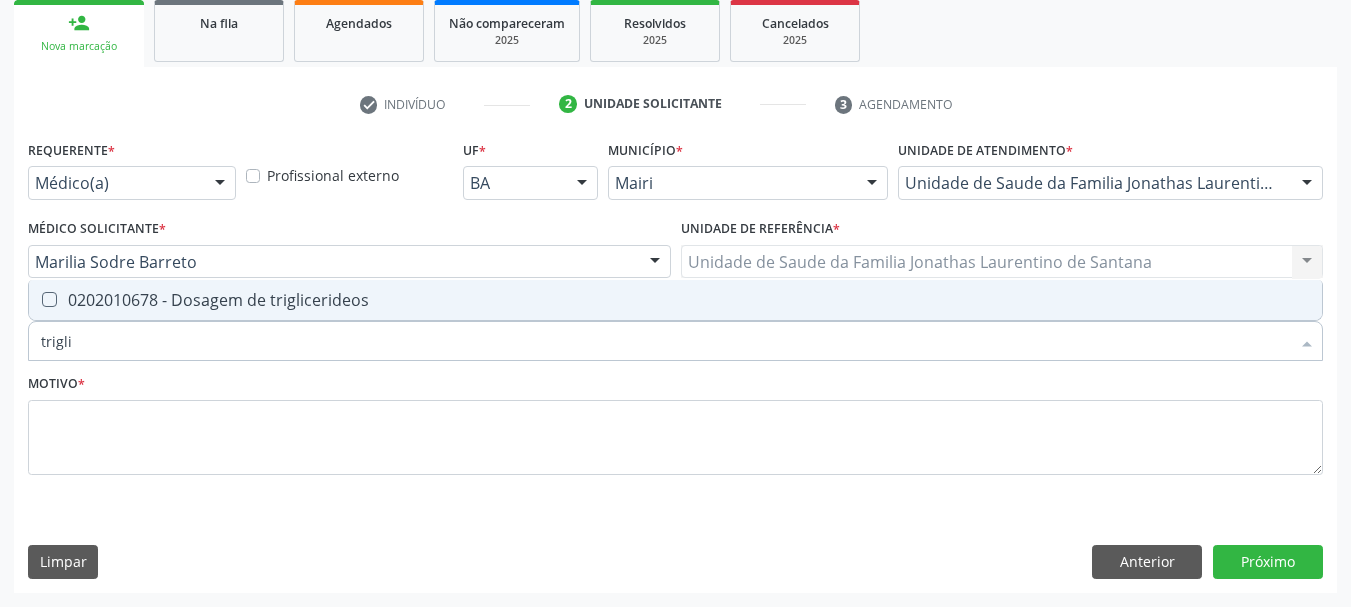 click on "0202010678 - Dosagem de triglicerideos" at bounding box center [675, 300] 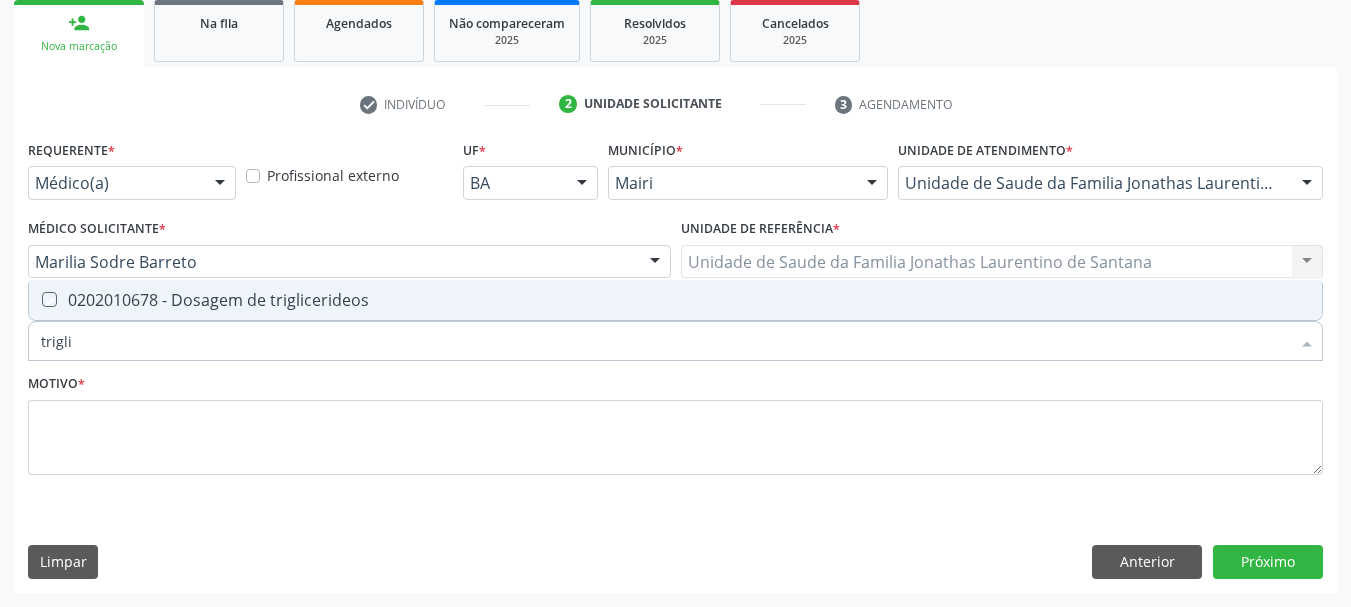 checkbox on "true" 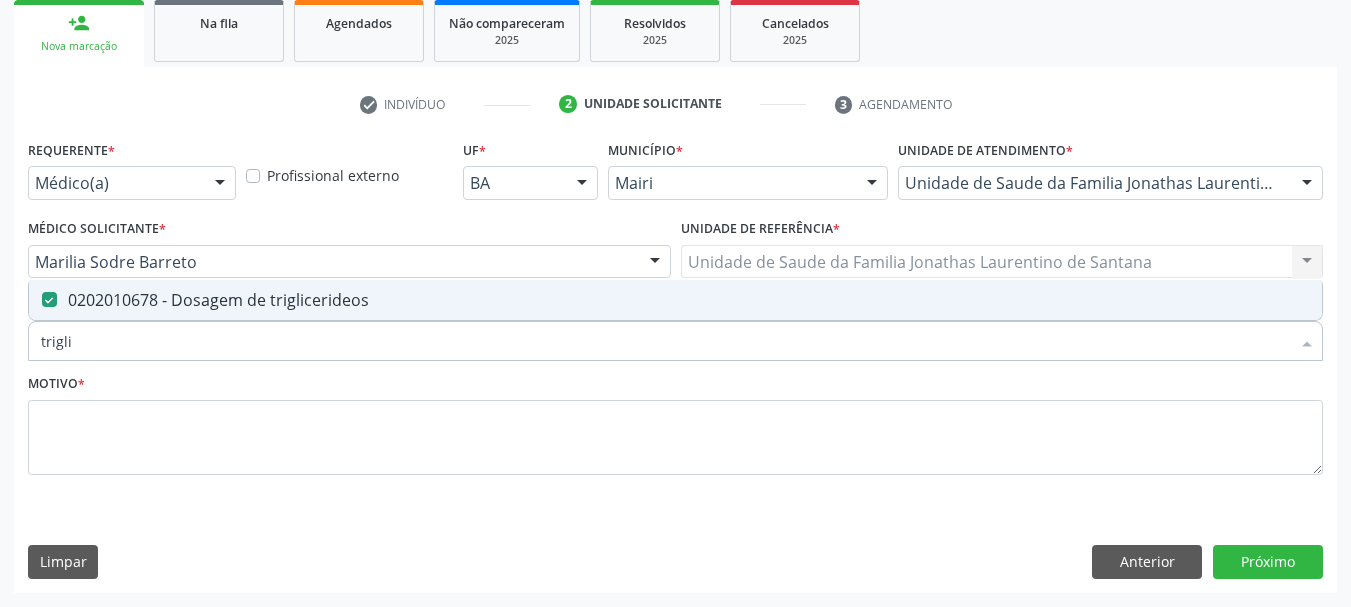 drag, startPoint x: 97, startPoint y: 345, endPoint x: 31, endPoint y: 348, distance: 66.068146 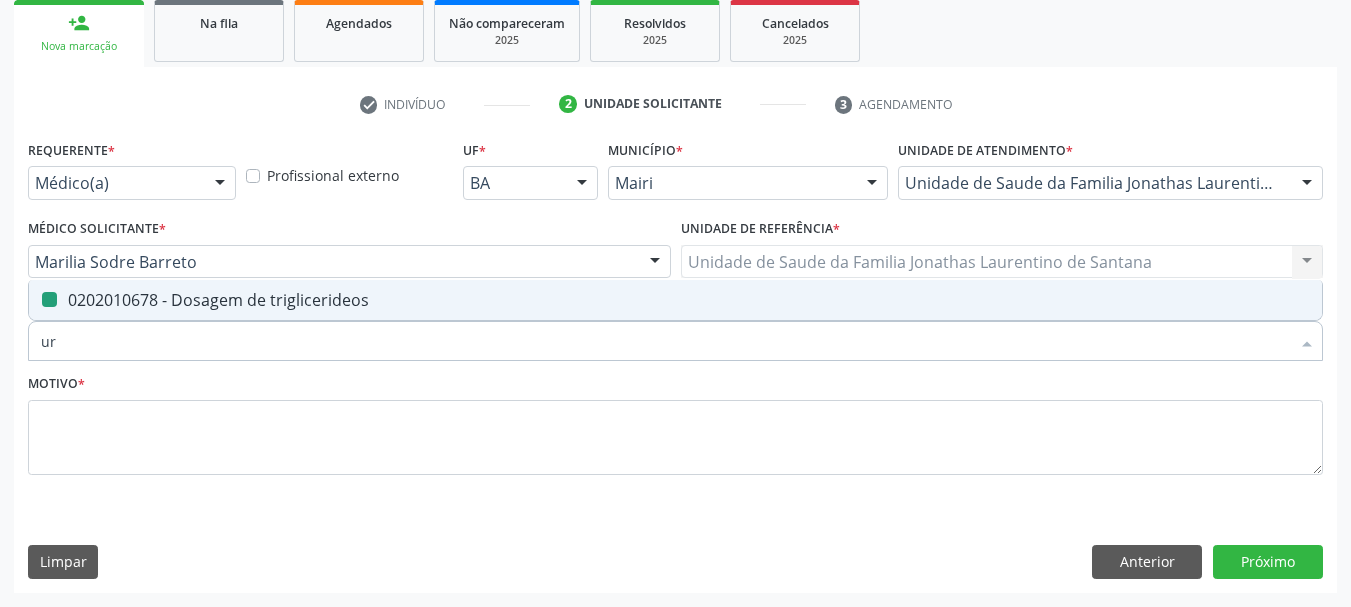 type on "uri" 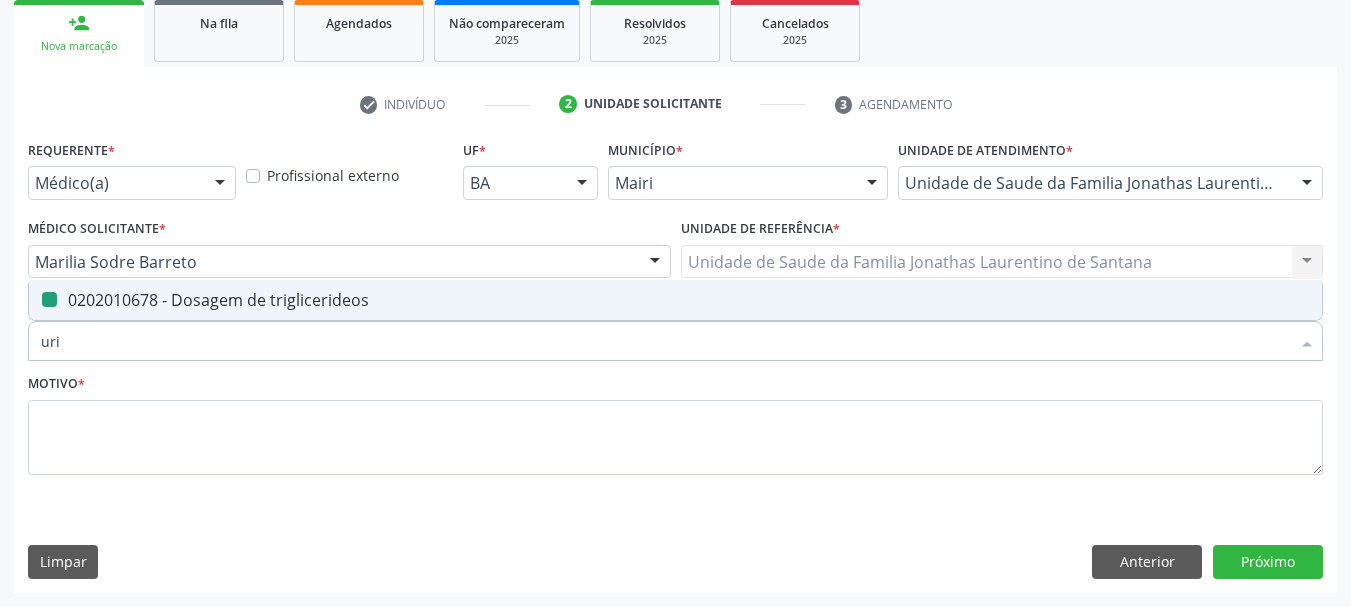 checkbox on "false" 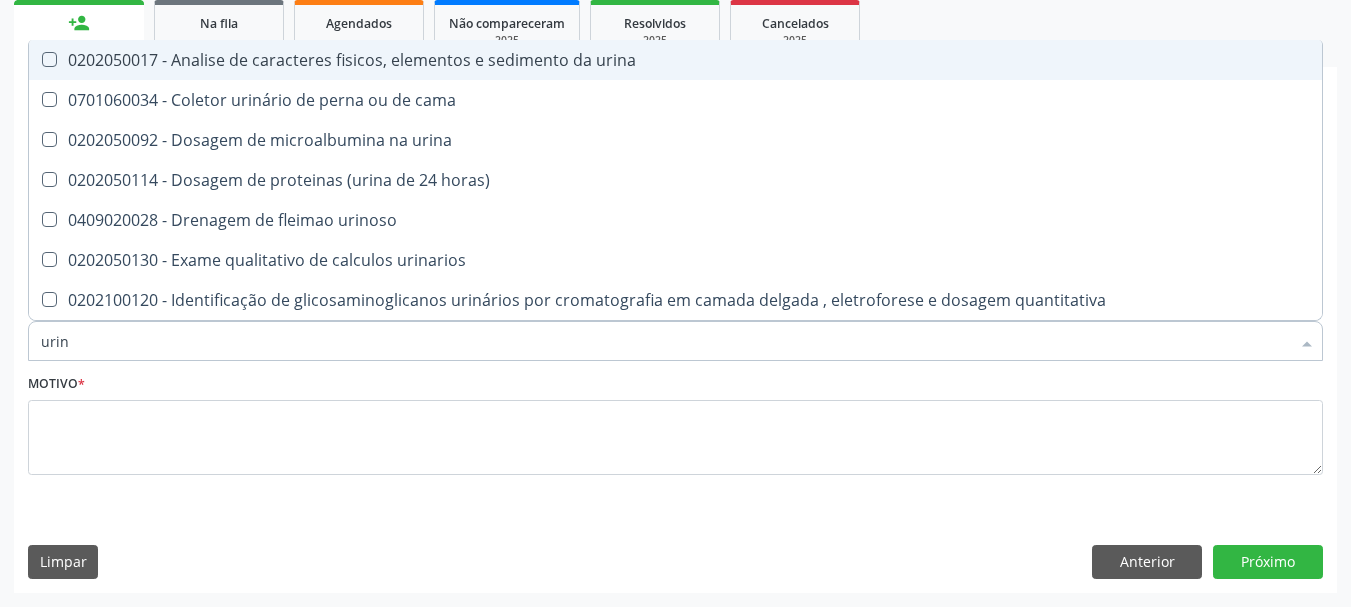 type on "urina" 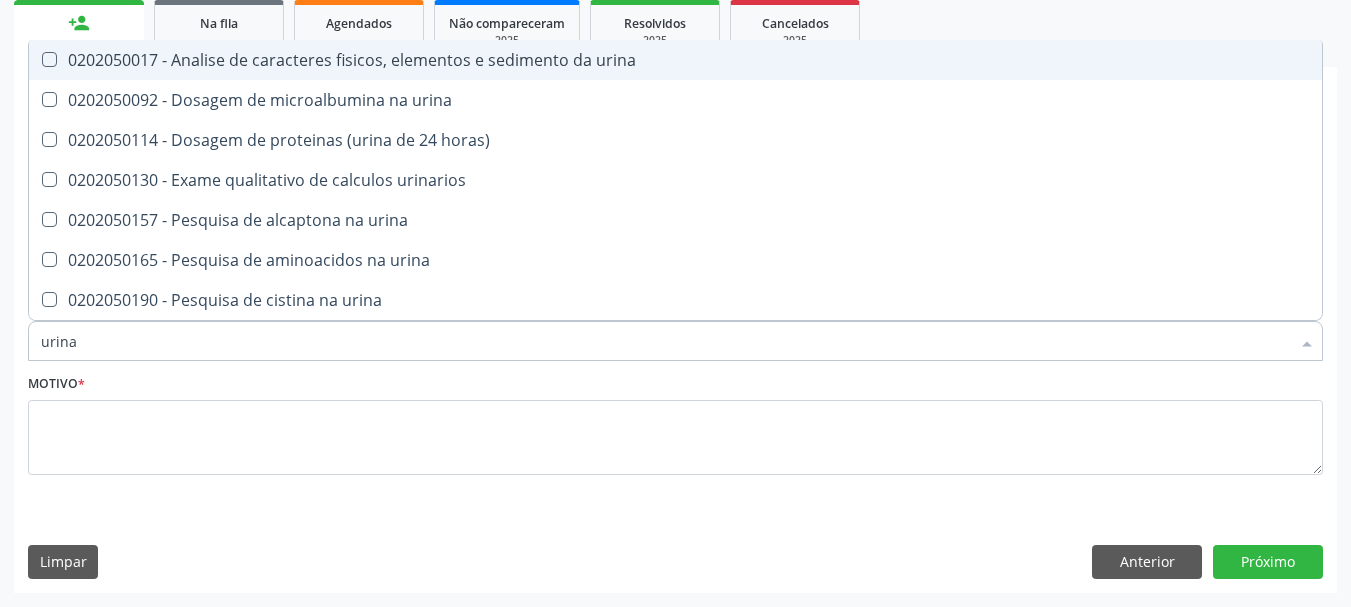 click on "0202050017 - Analise de caracteres fisicos, elementos e sedimento da urina" at bounding box center [675, 60] 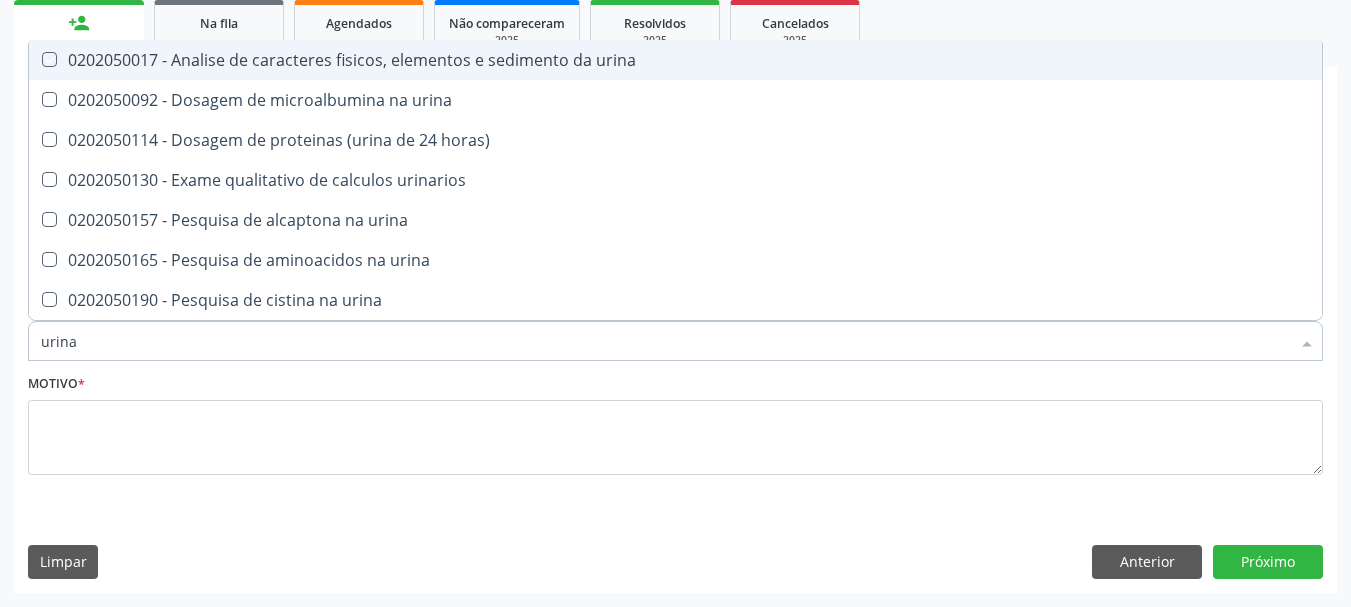 checkbox on "true" 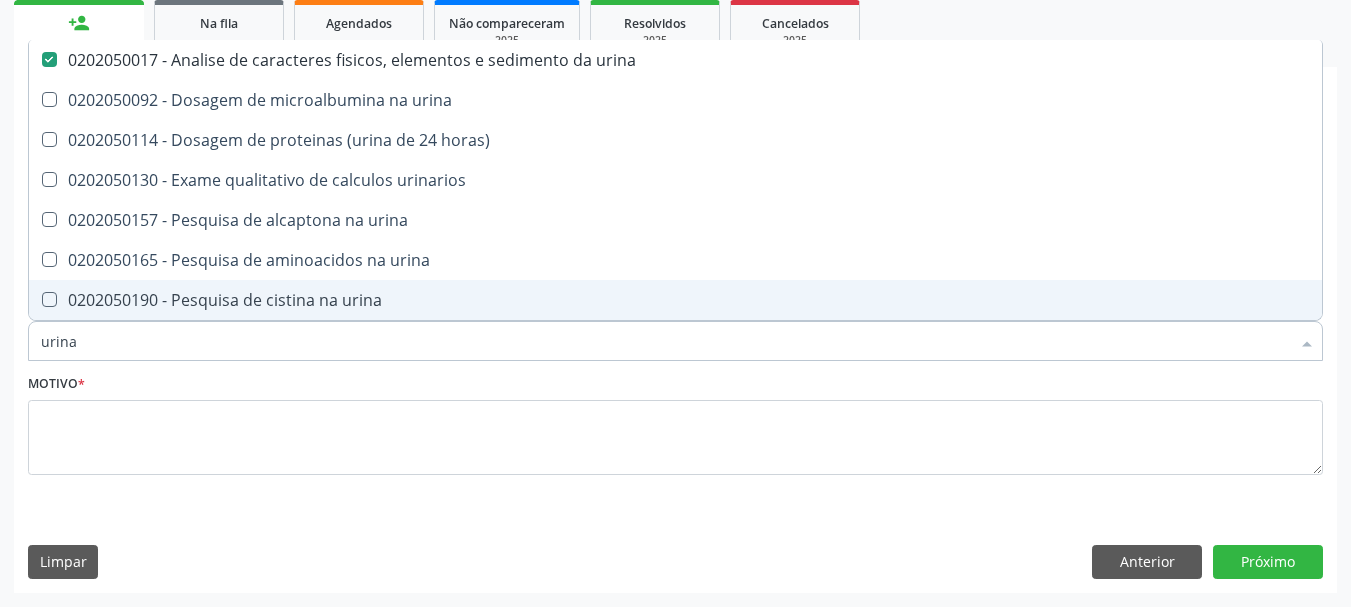 drag, startPoint x: 99, startPoint y: 346, endPoint x: 0, endPoint y: 347, distance: 99.00505 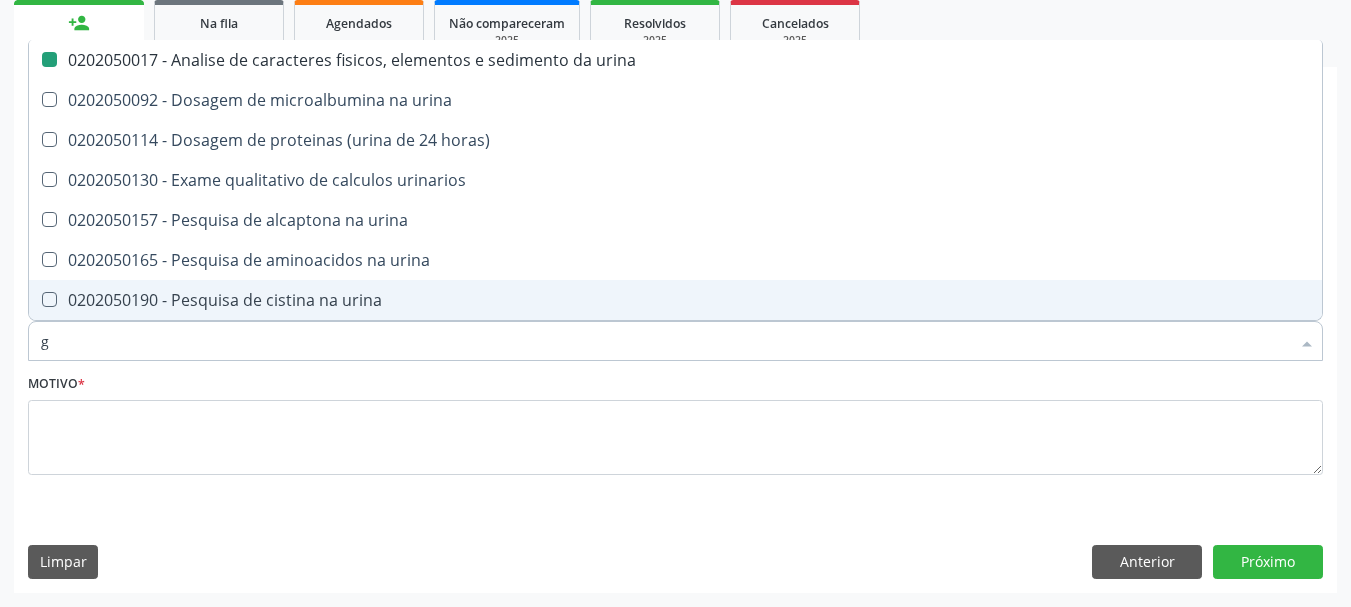 type on "gl" 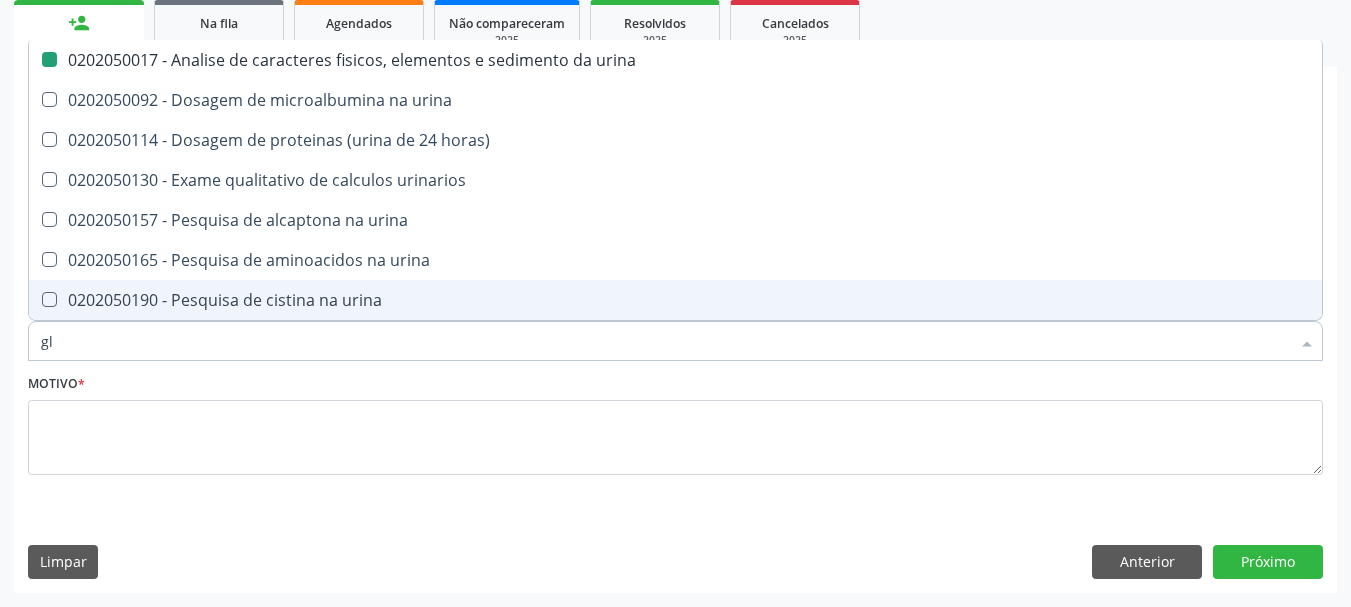 checkbox on "false" 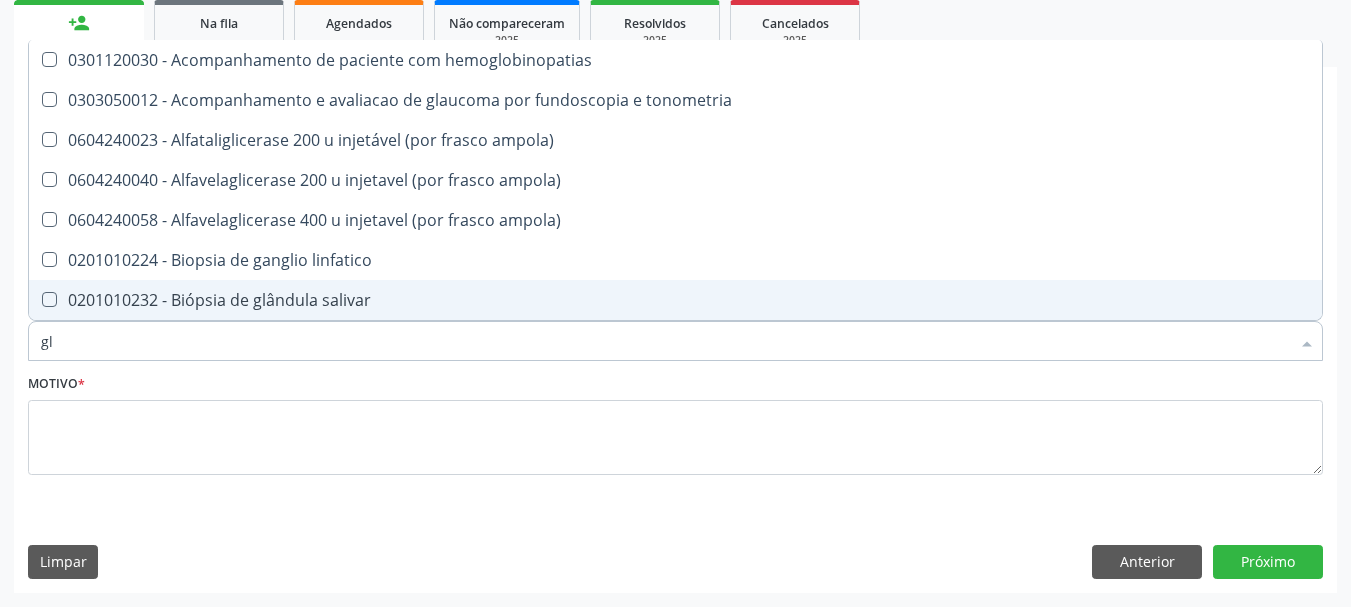 type on "gli" 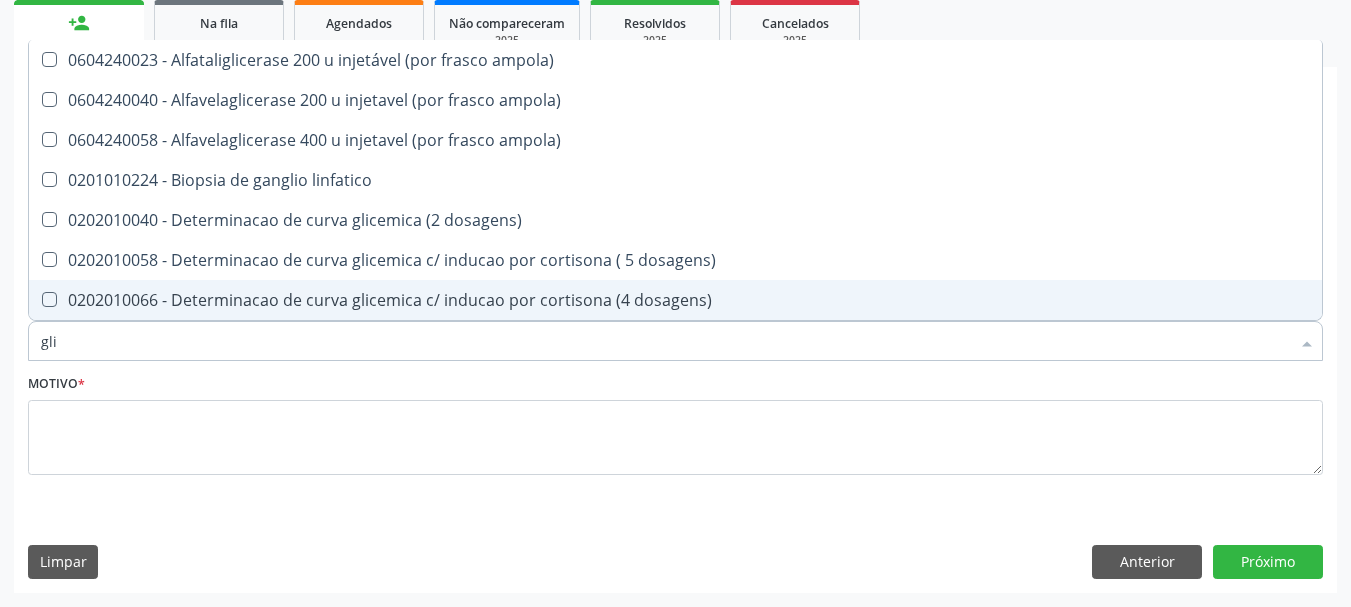 type on "glic" 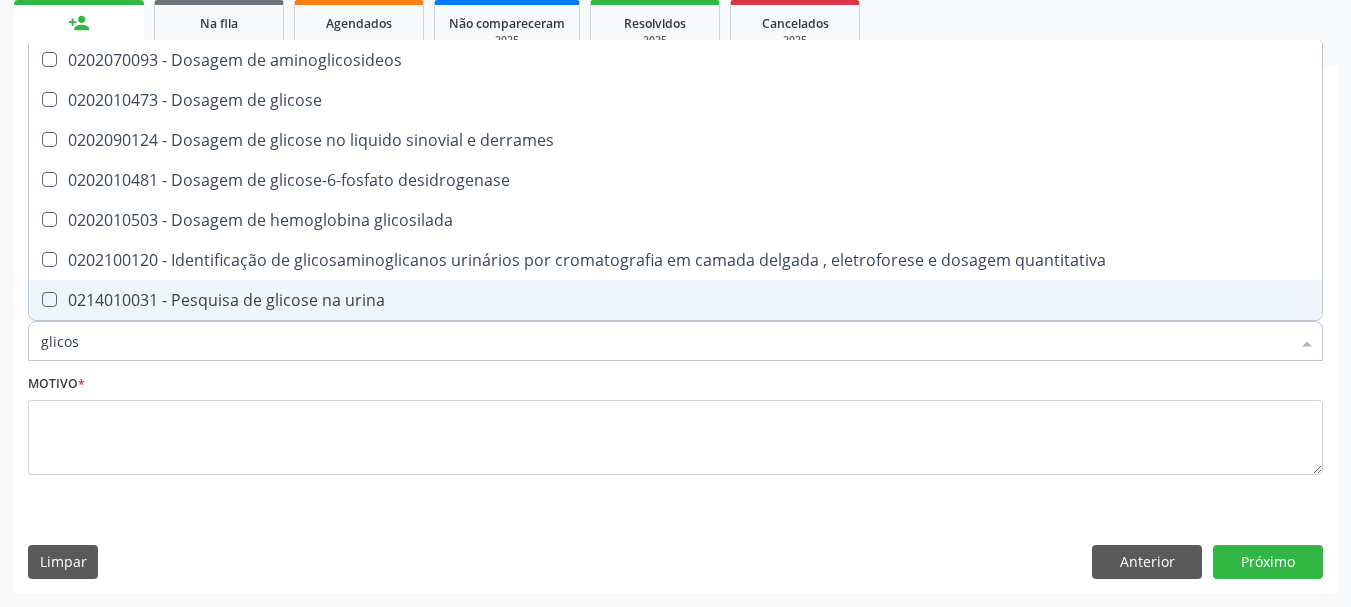 type on "glicose" 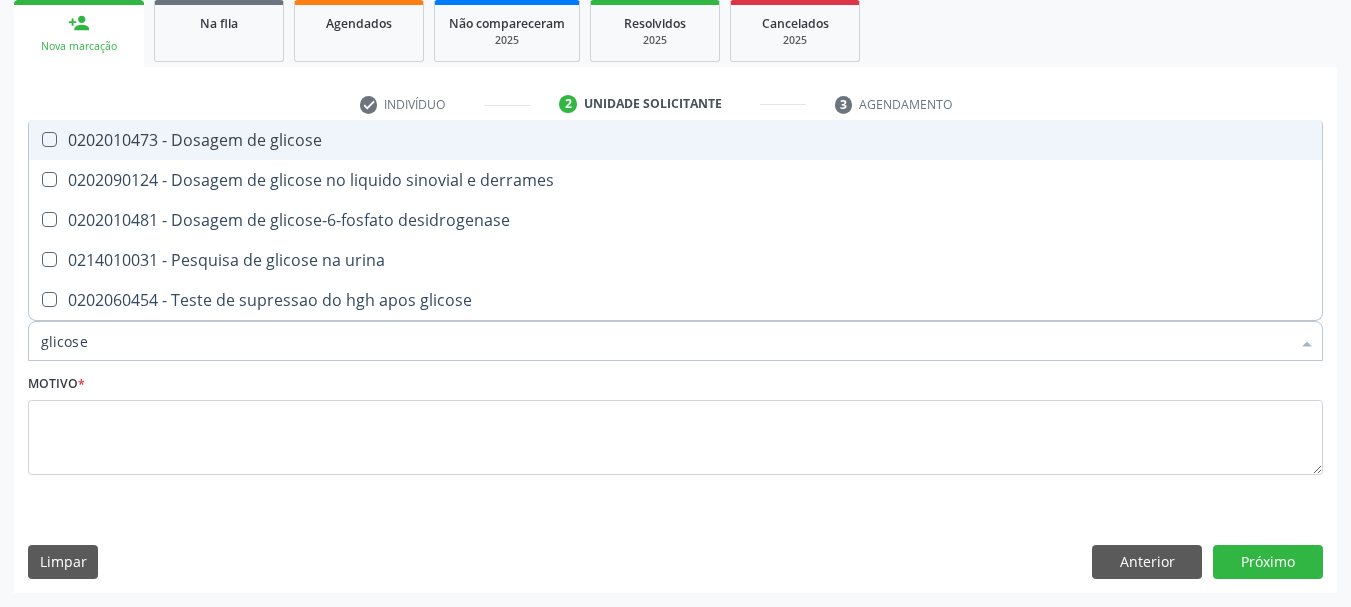click on "0202010473 - Dosagem de glicose" at bounding box center [675, 140] 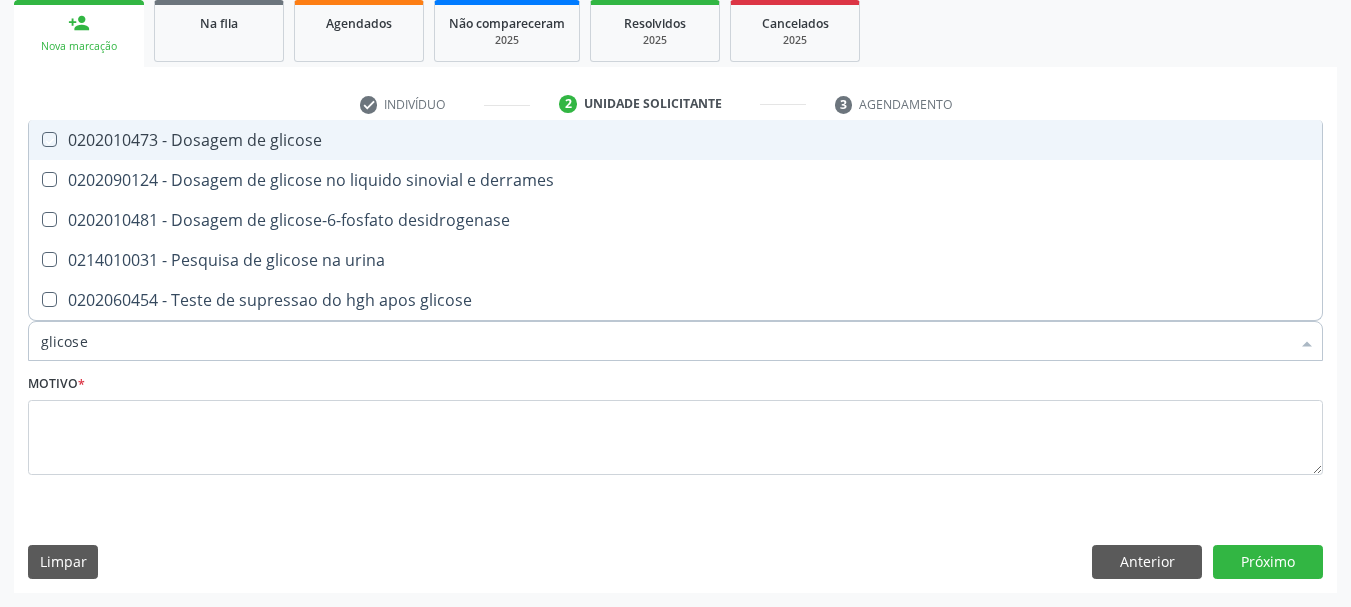 checkbox on "true" 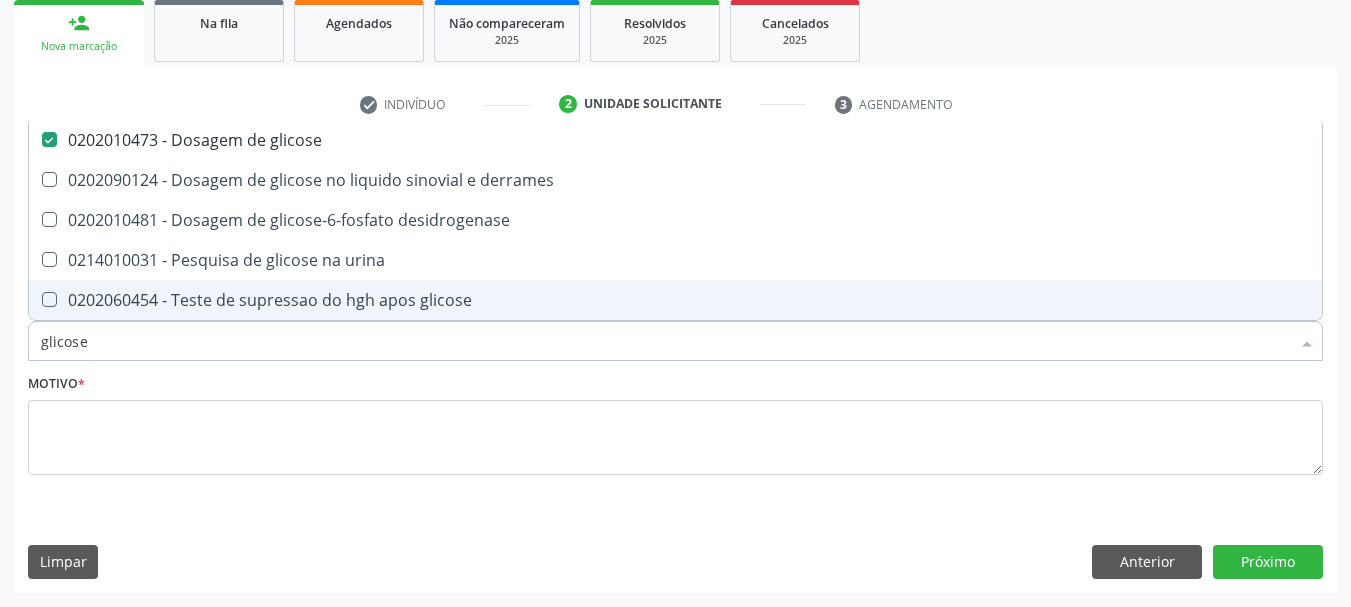 drag, startPoint x: 124, startPoint y: 344, endPoint x: 0, endPoint y: 343, distance: 124.004036 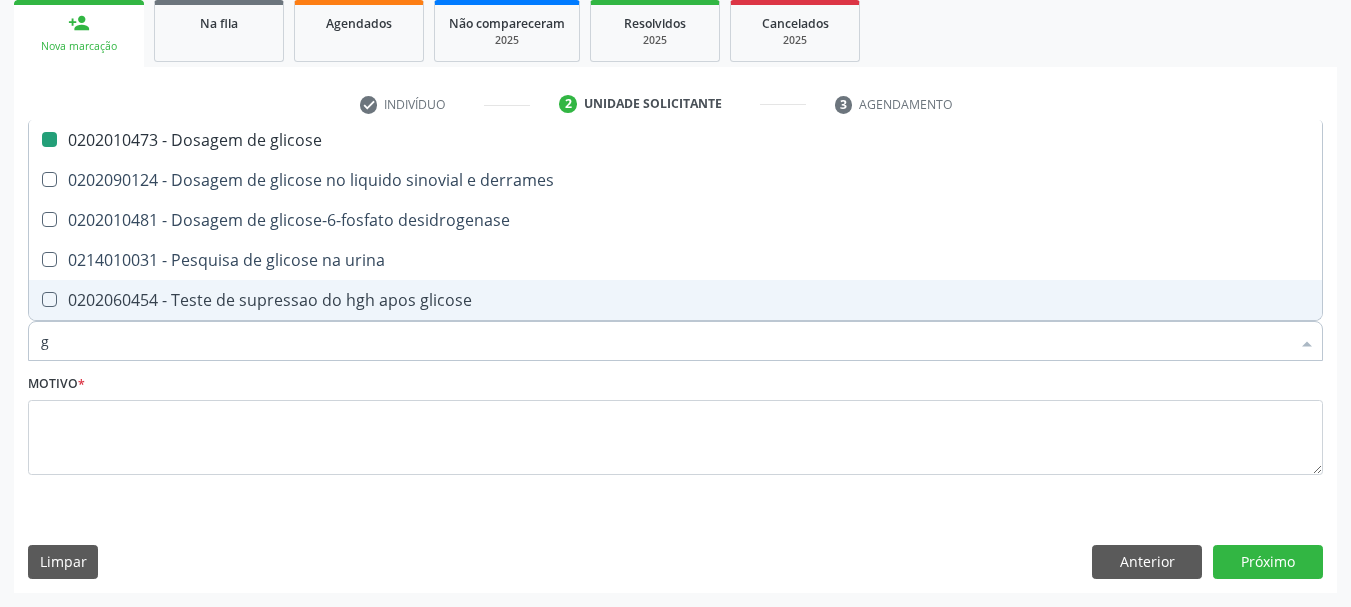 type on "gl" 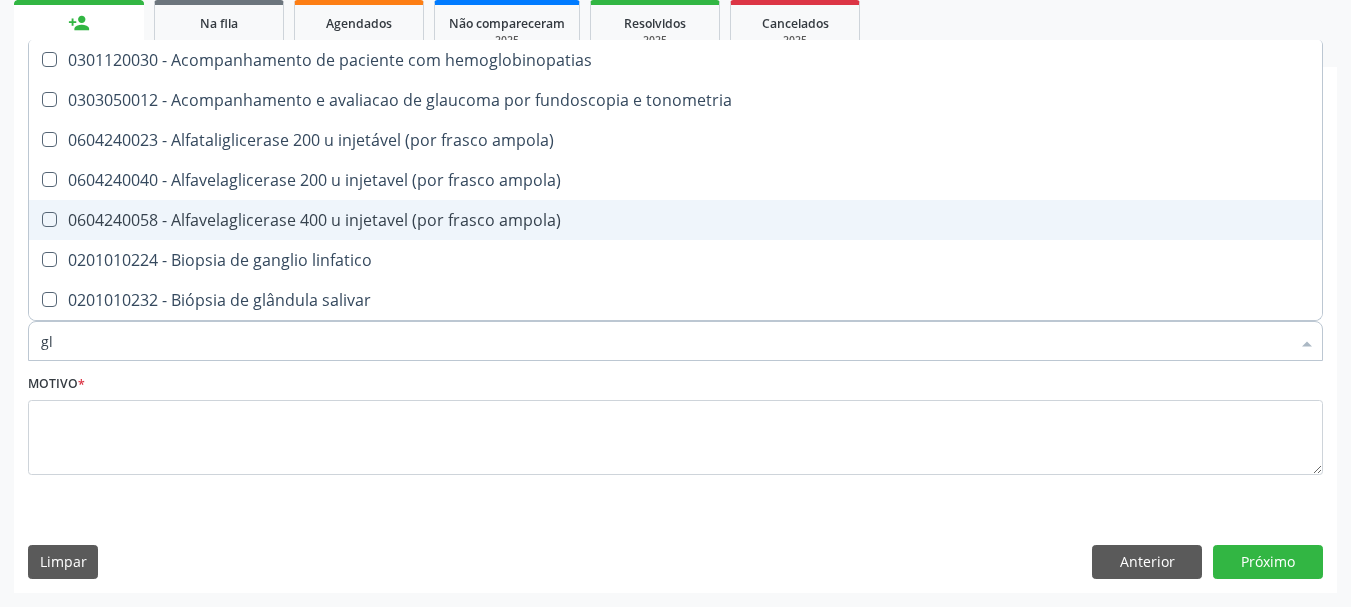 type on "gli" 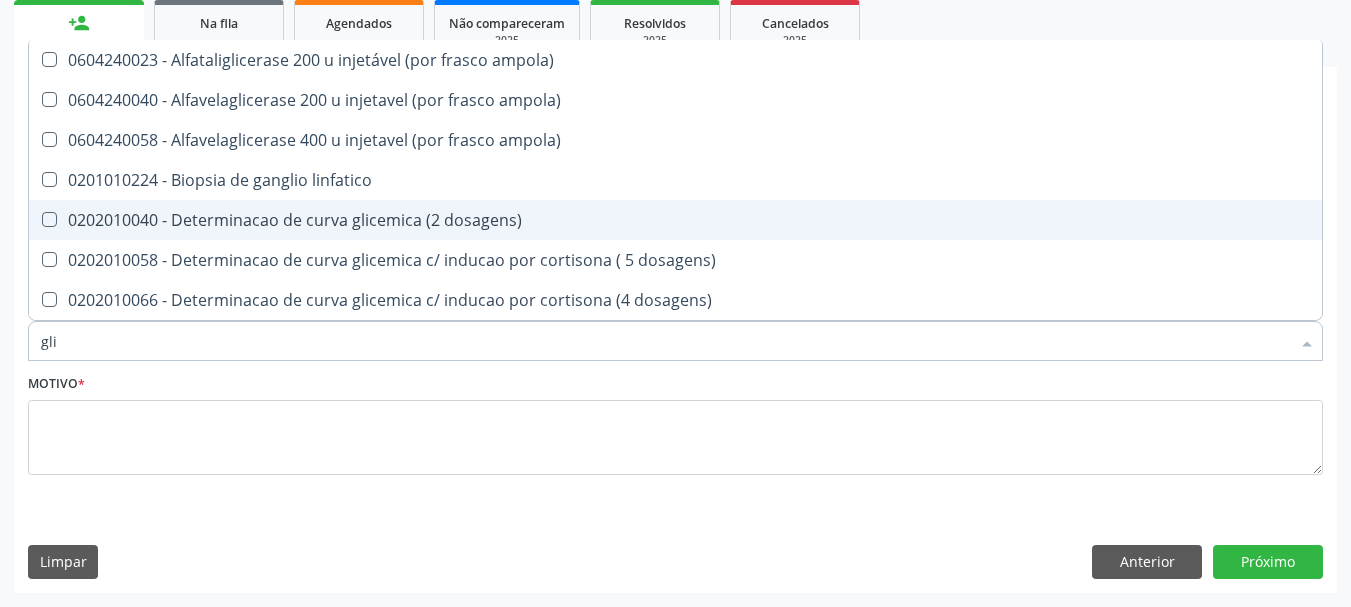type on "glic" 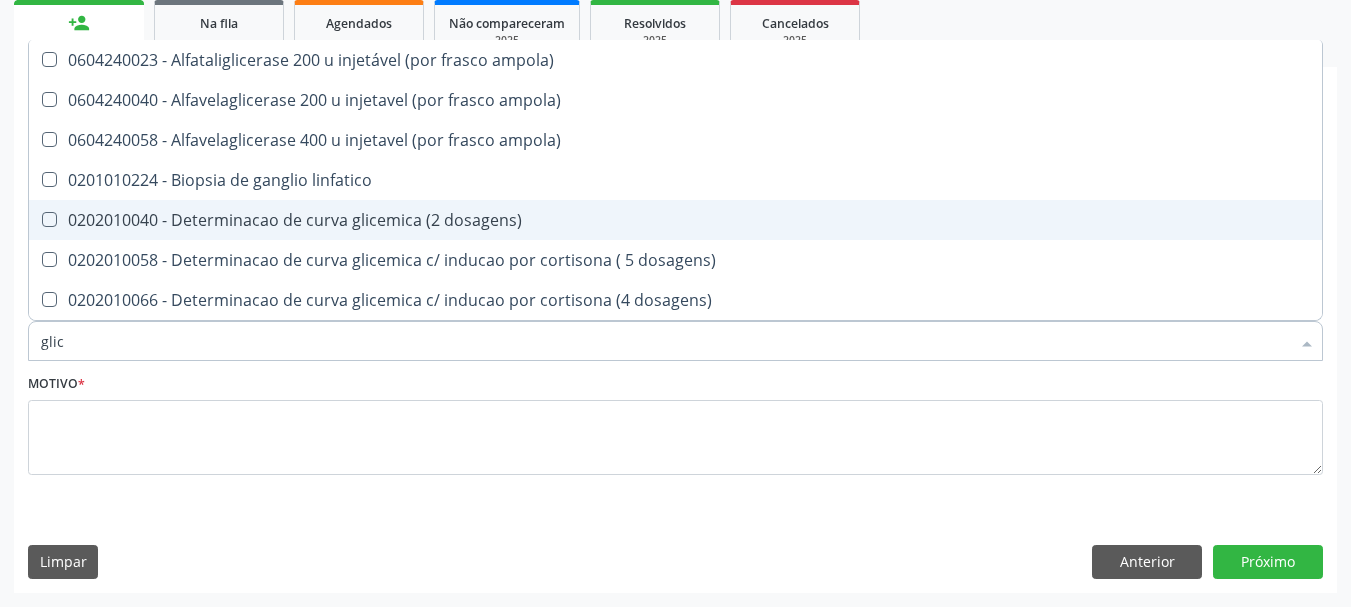type on "glico" 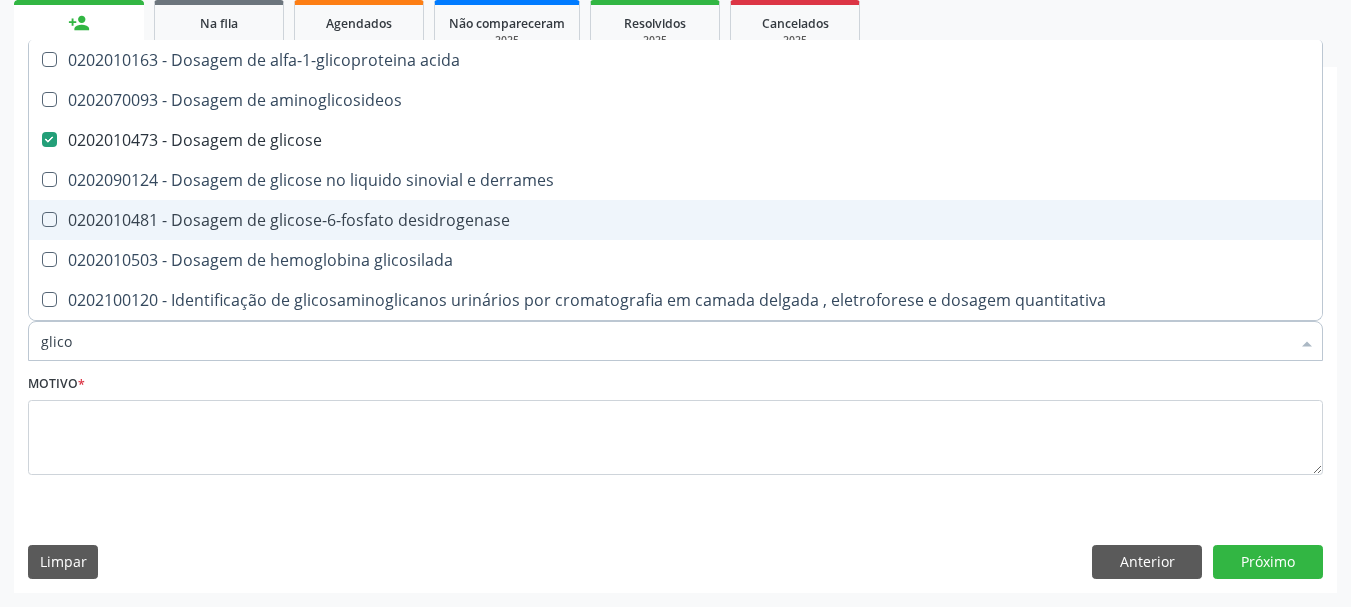 type on "glicos" 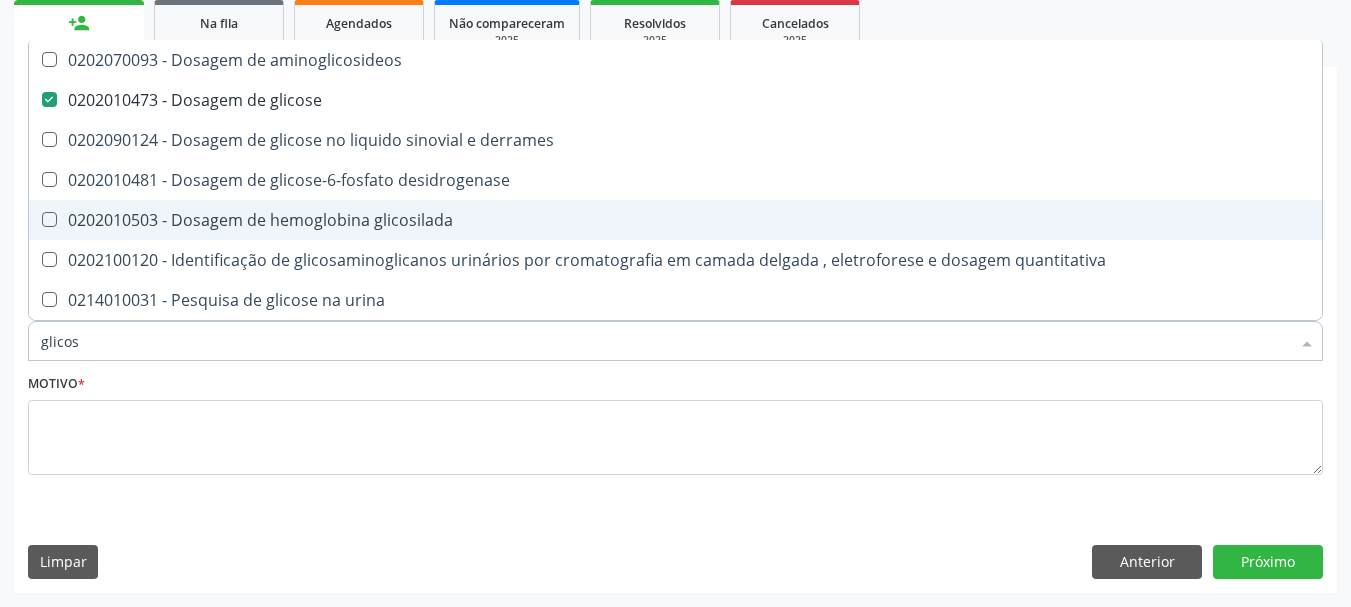 type on "glicosi" 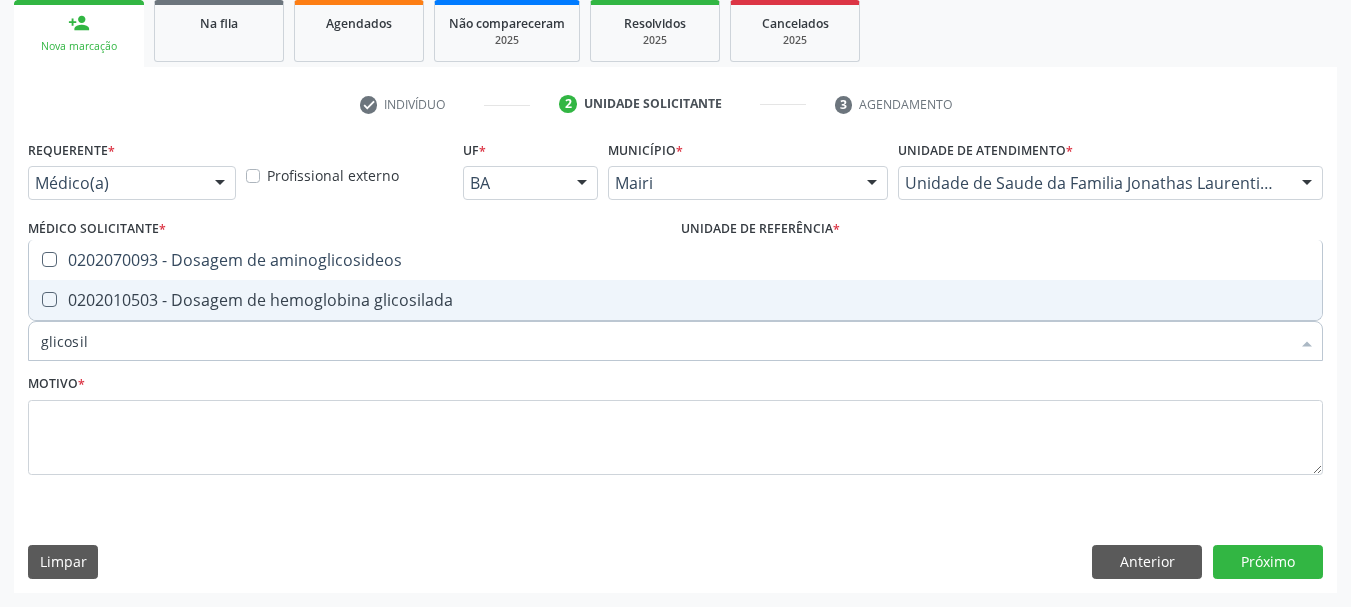 type on "glicosila" 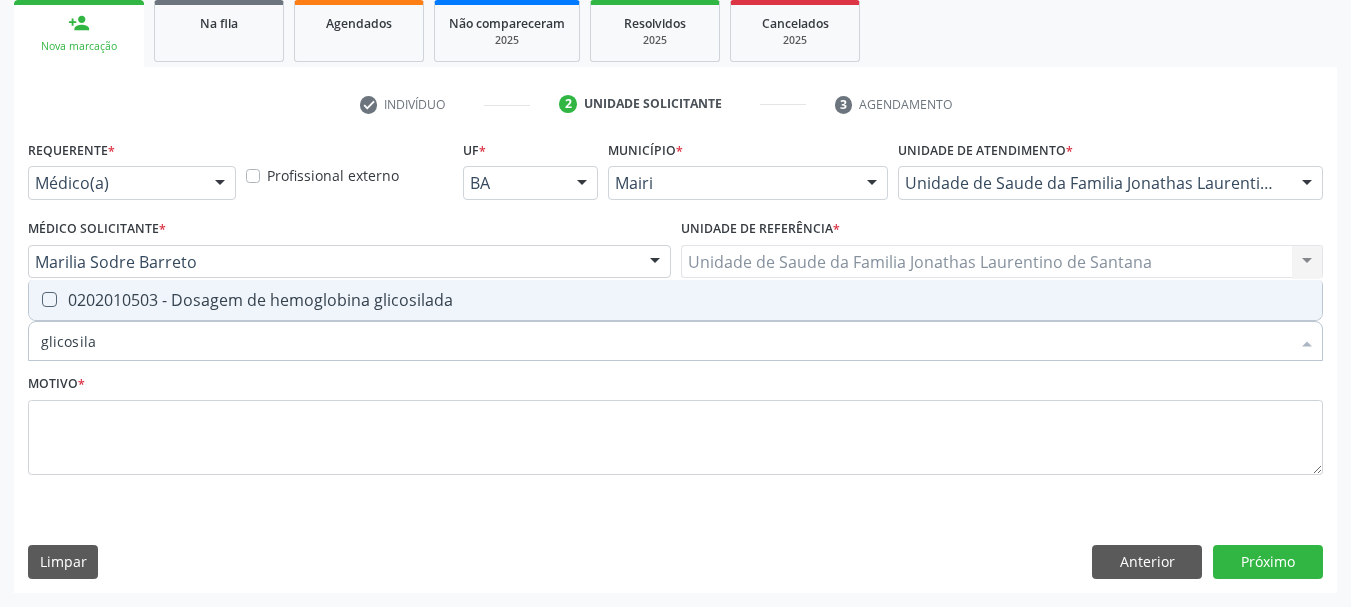click on "0202010503 - Dosagem de hemoglobina glicosilada" at bounding box center (675, 300) 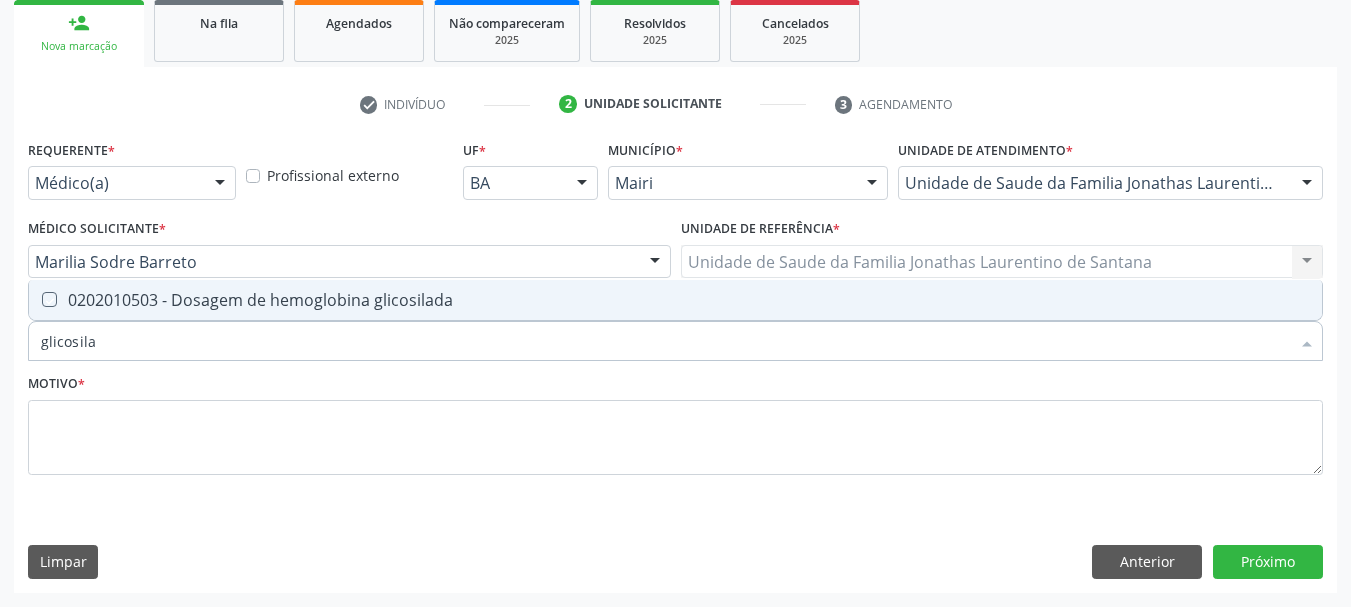 checkbox on "true" 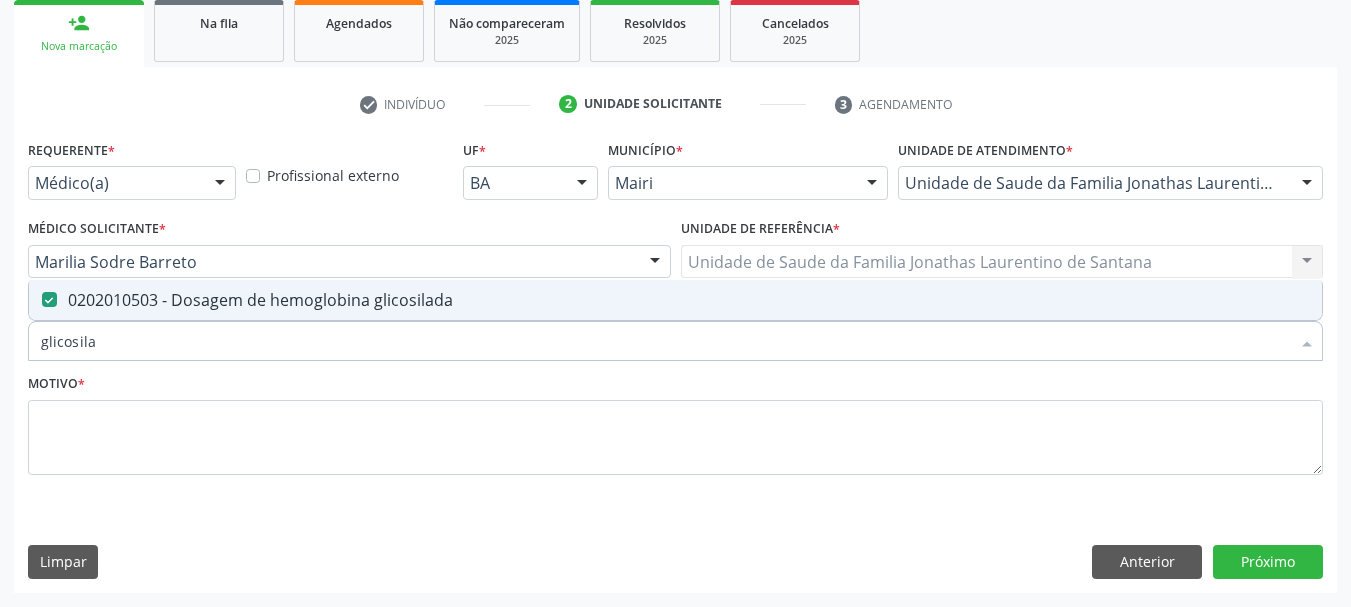 drag, startPoint x: 104, startPoint y: 347, endPoint x: 0, endPoint y: 343, distance: 104.0769 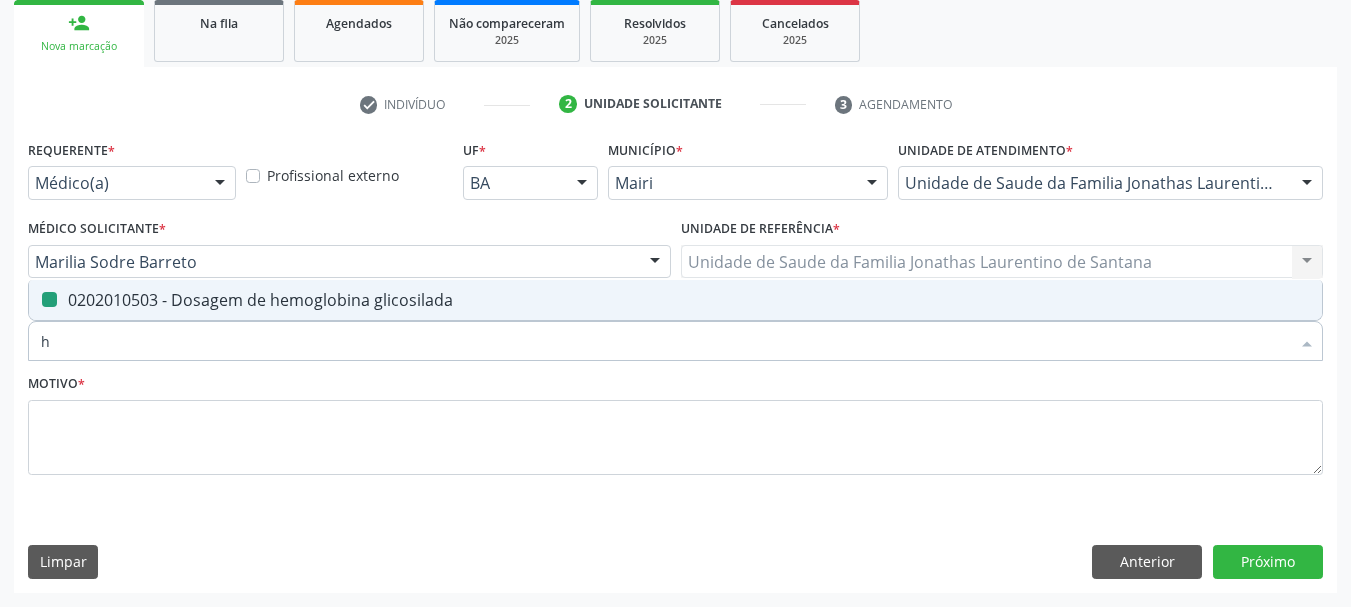 type on "he" 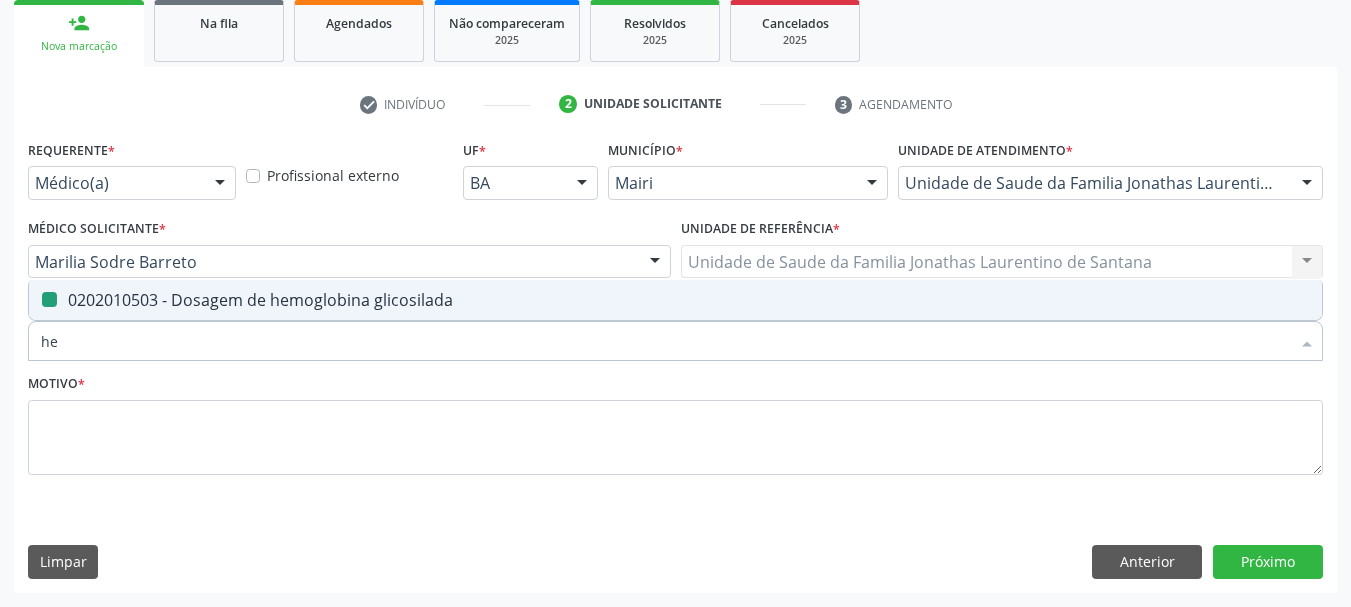 checkbox on "false" 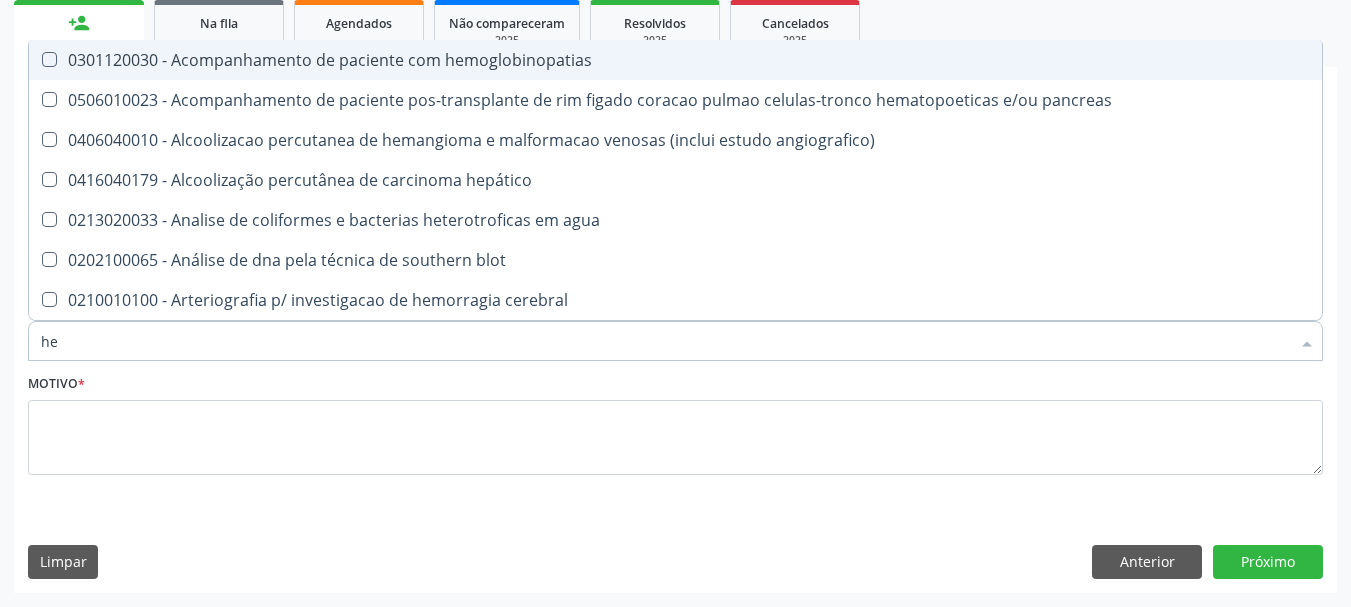 type on "hem" 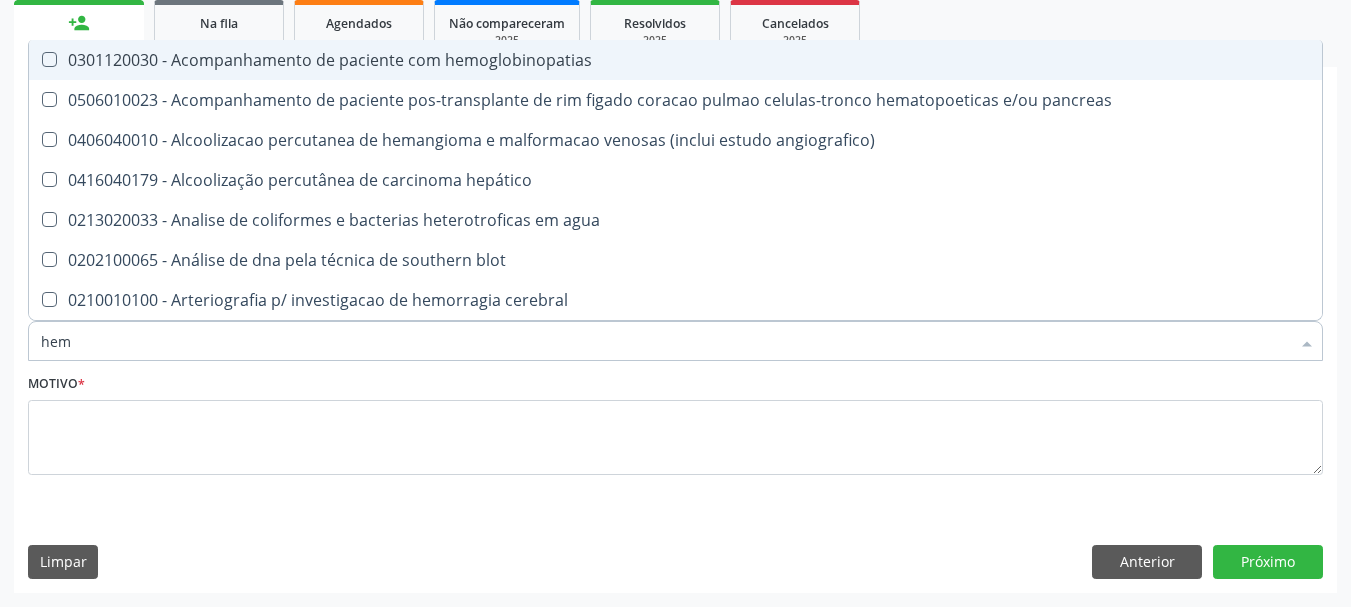 type on "hemo" 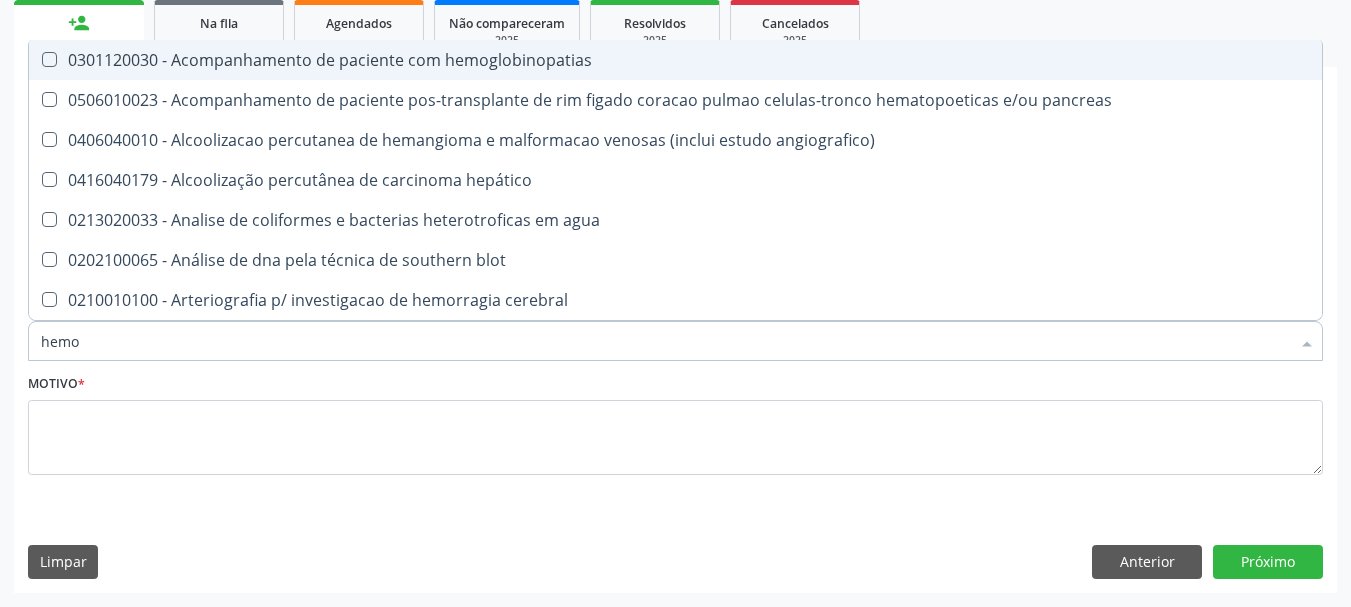 checkbox on "true" 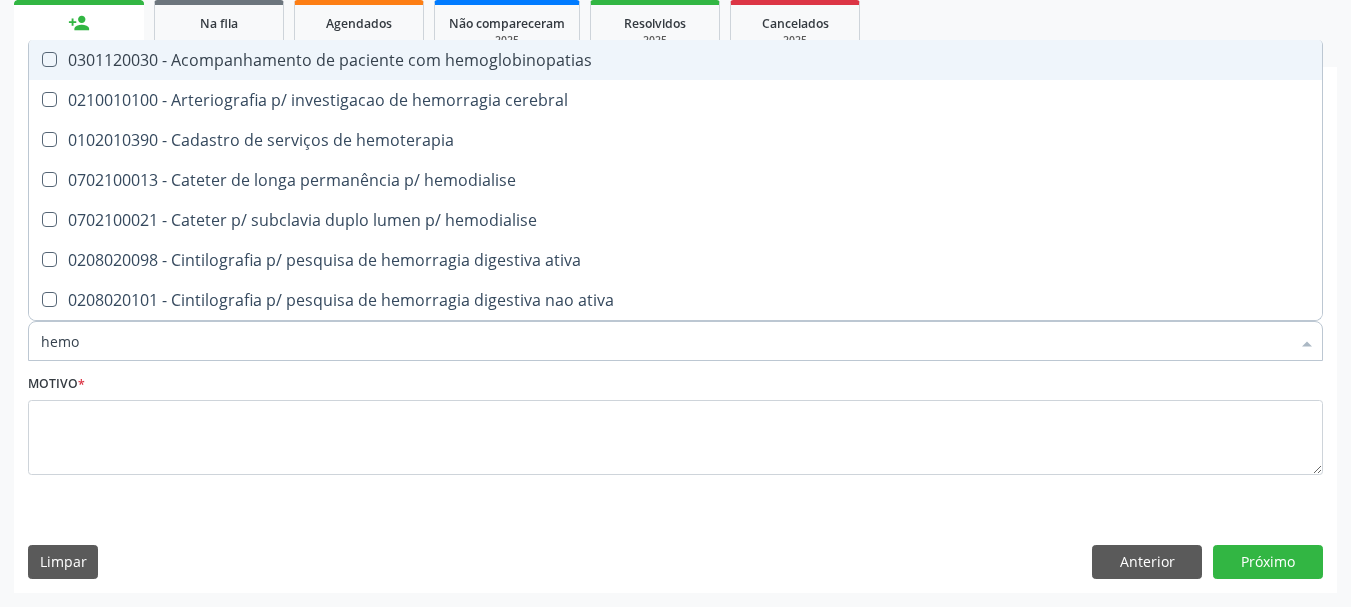 type on "hemog" 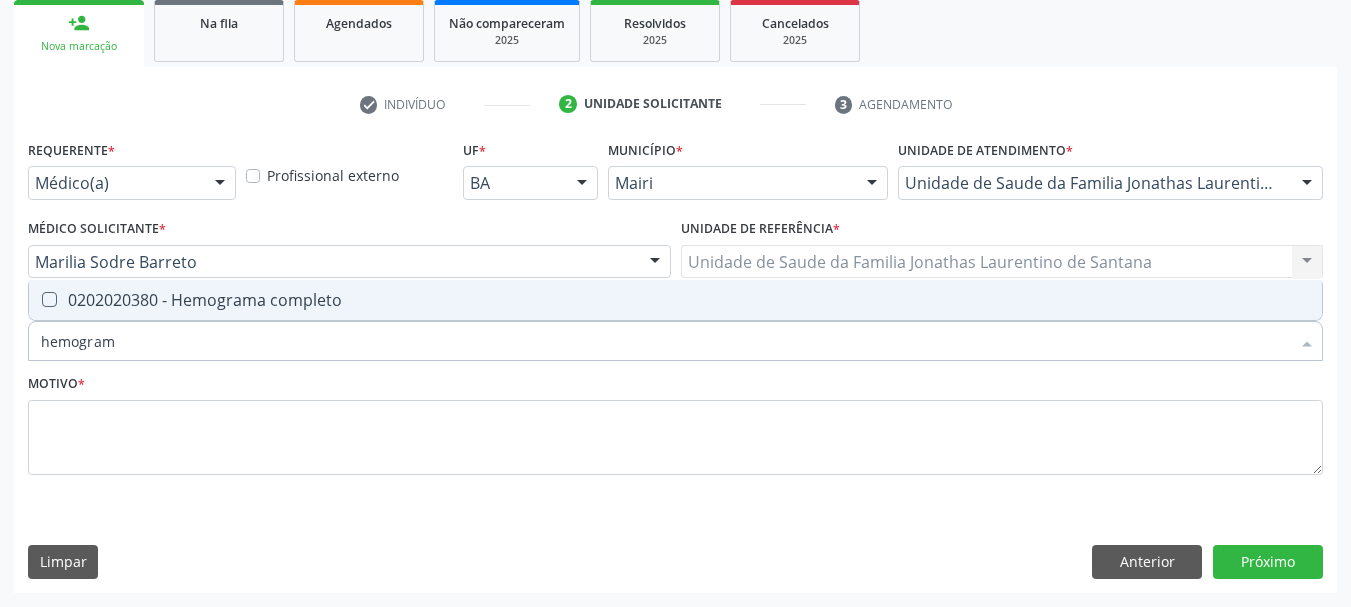 type on "hemograma" 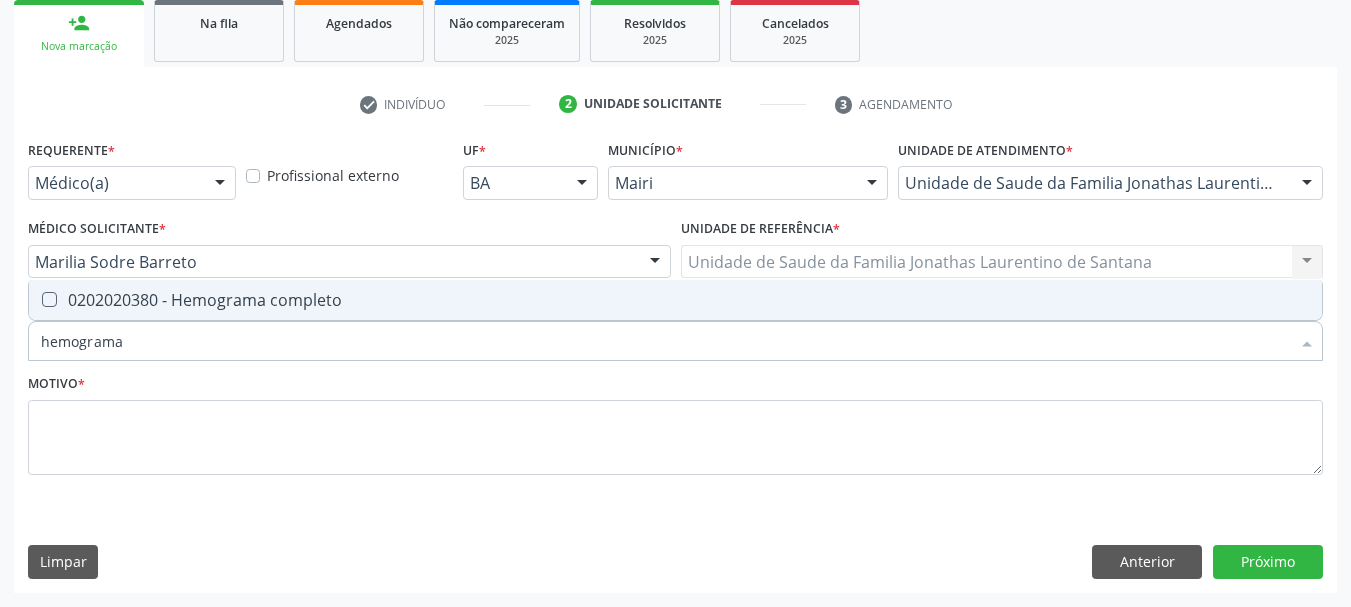 click on "0202020380 - Hemograma completo" at bounding box center [675, 300] 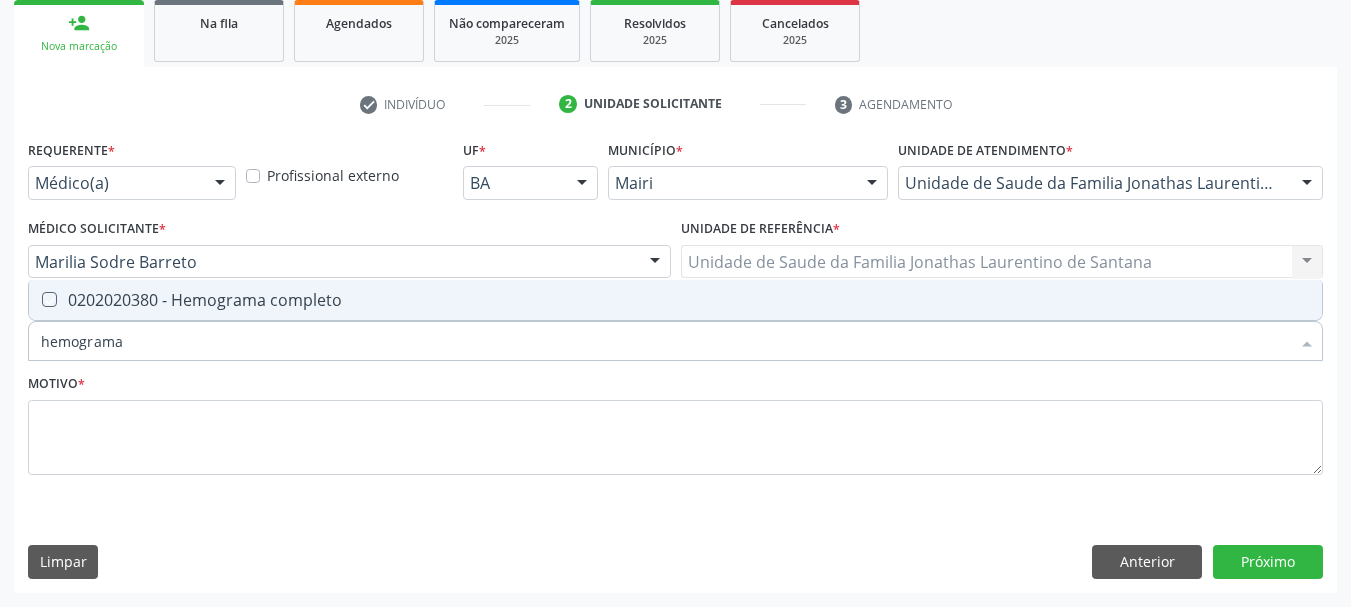checkbox on "true" 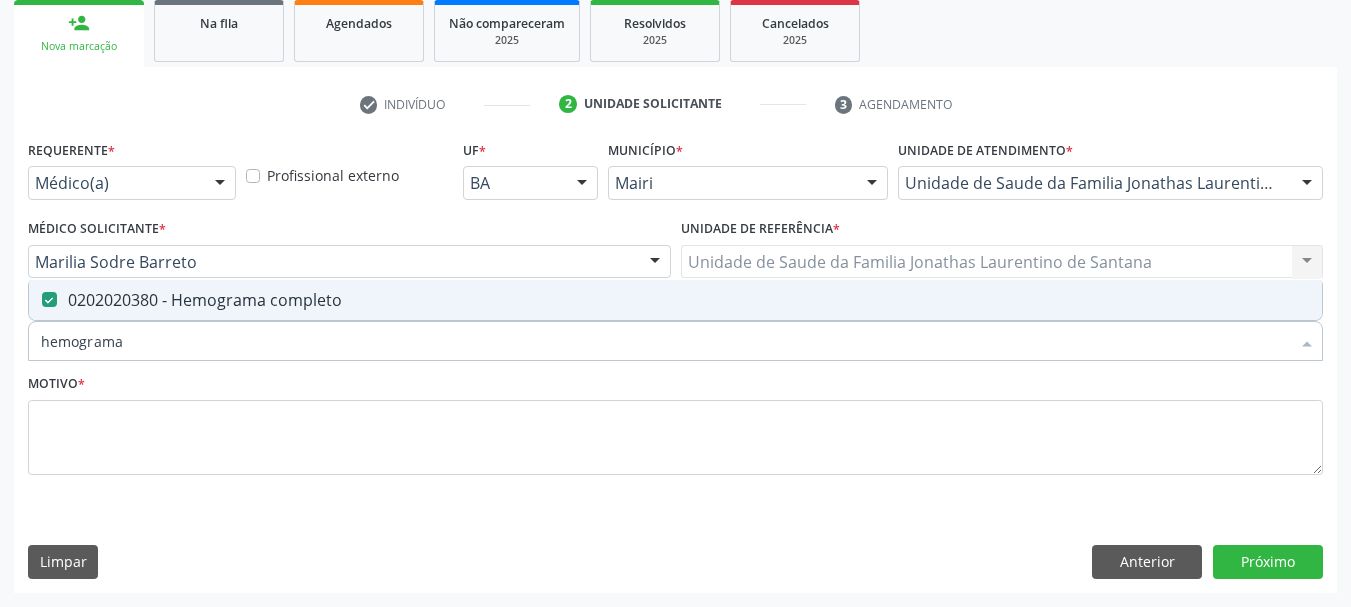 drag, startPoint x: 126, startPoint y: 349, endPoint x: 0, endPoint y: 359, distance: 126.3962 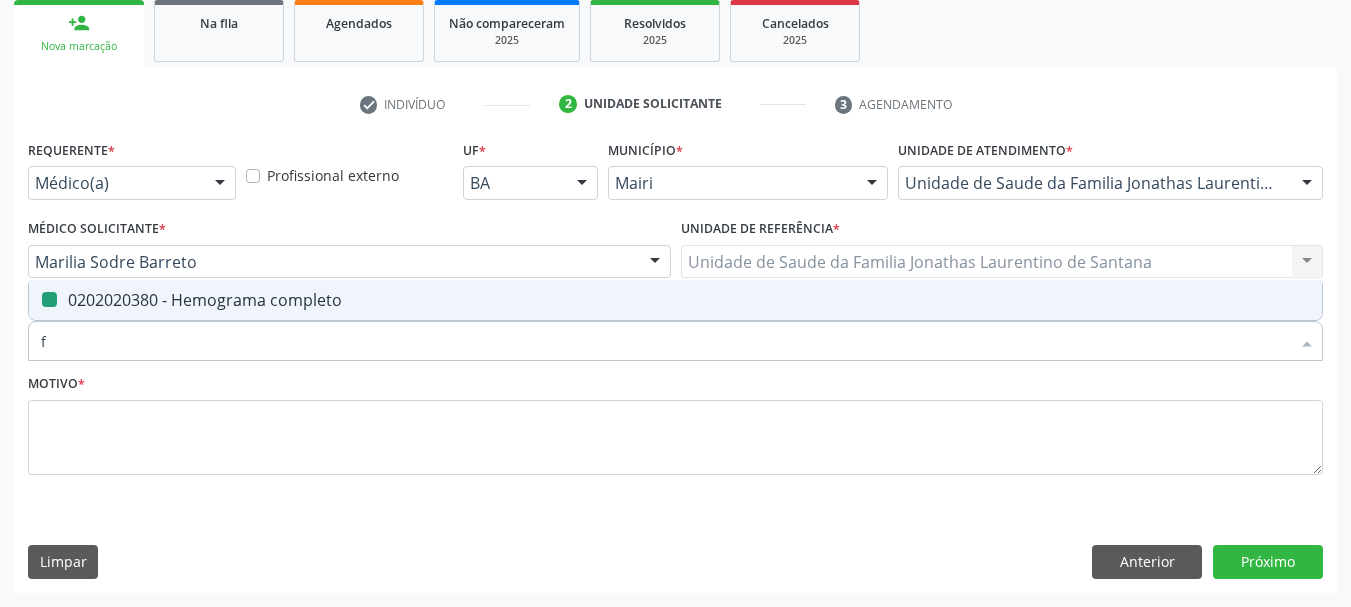 type on "fe" 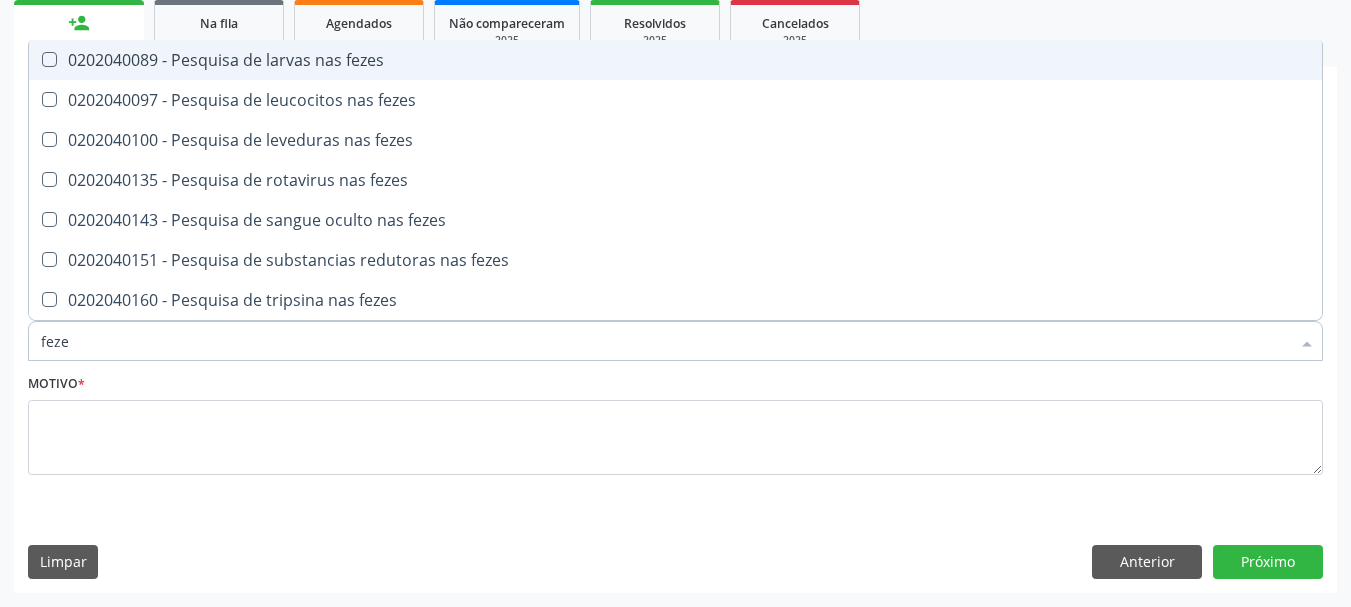type on "fezes" 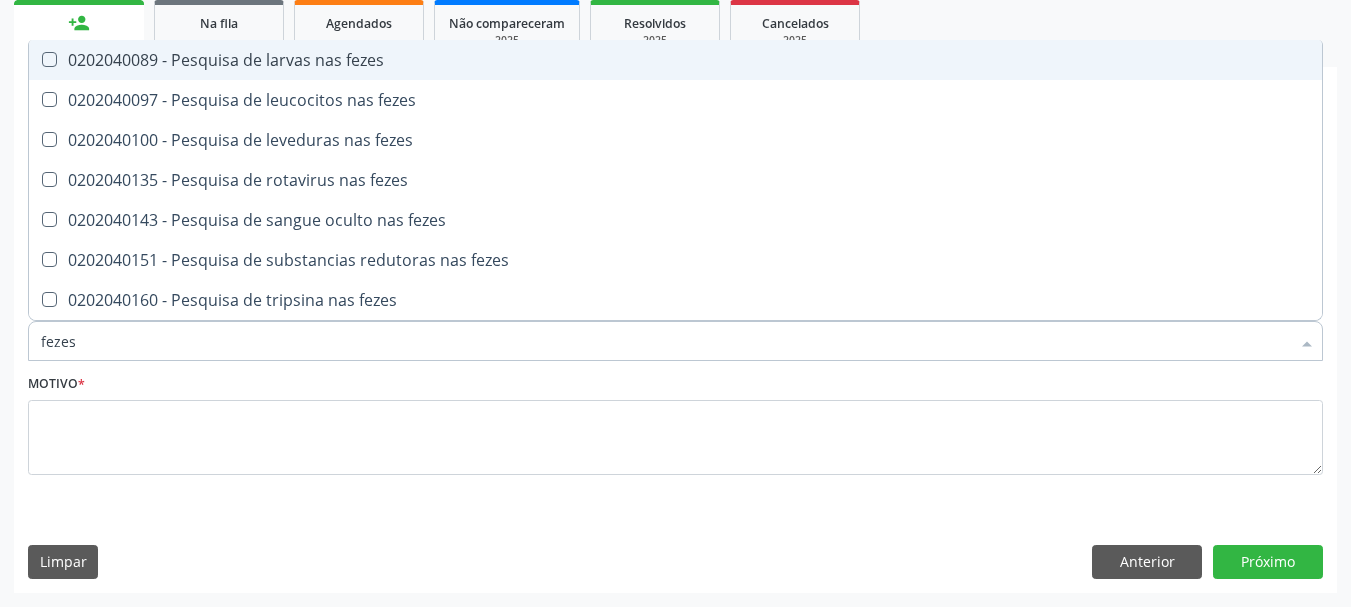 click on "0202040089 - Pesquisa de larvas nas fezes" at bounding box center (675, 60) 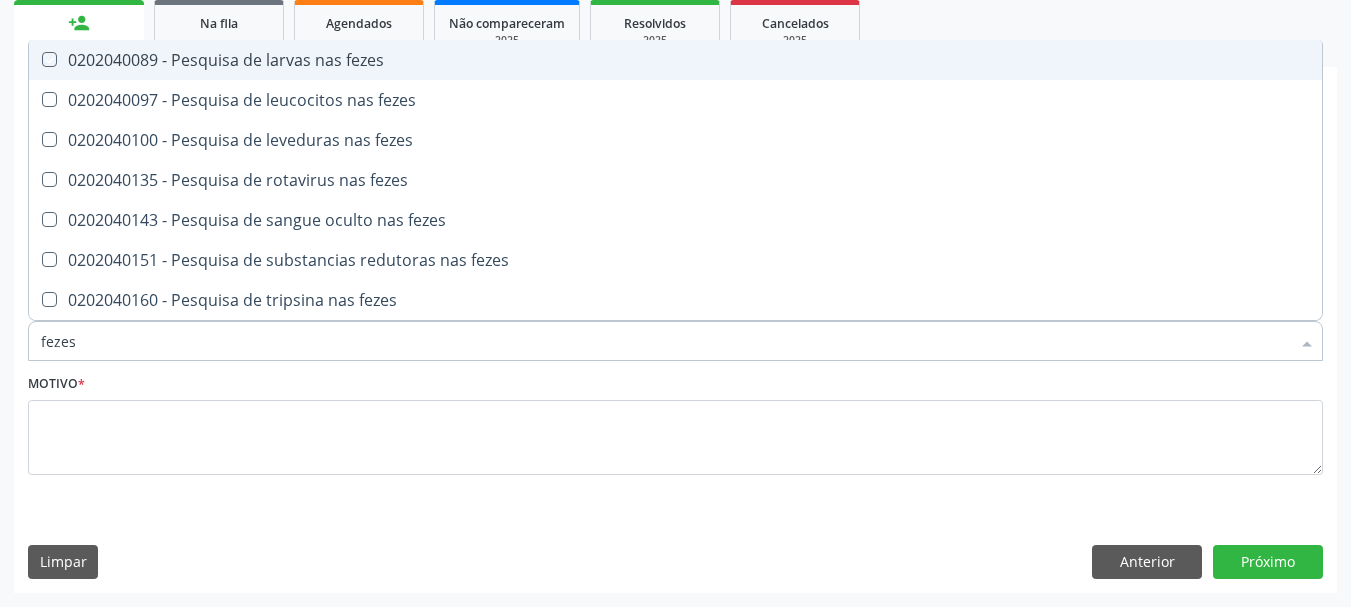 checkbox on "true" 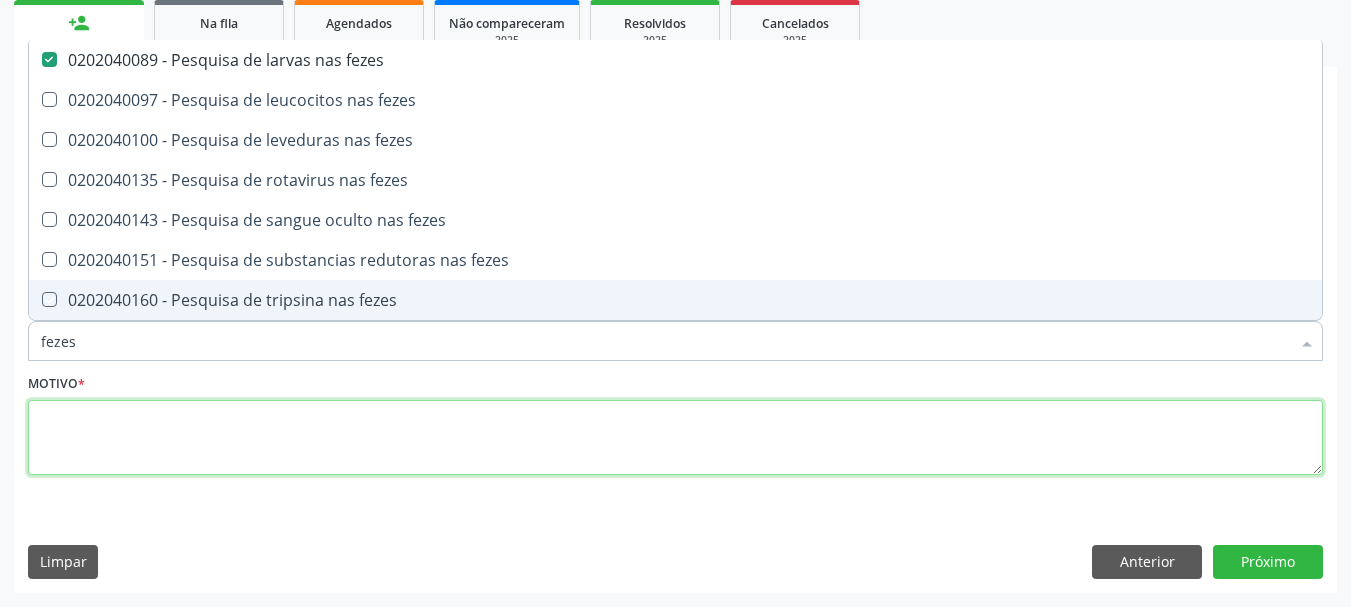 click at bounding box center [675, 438] 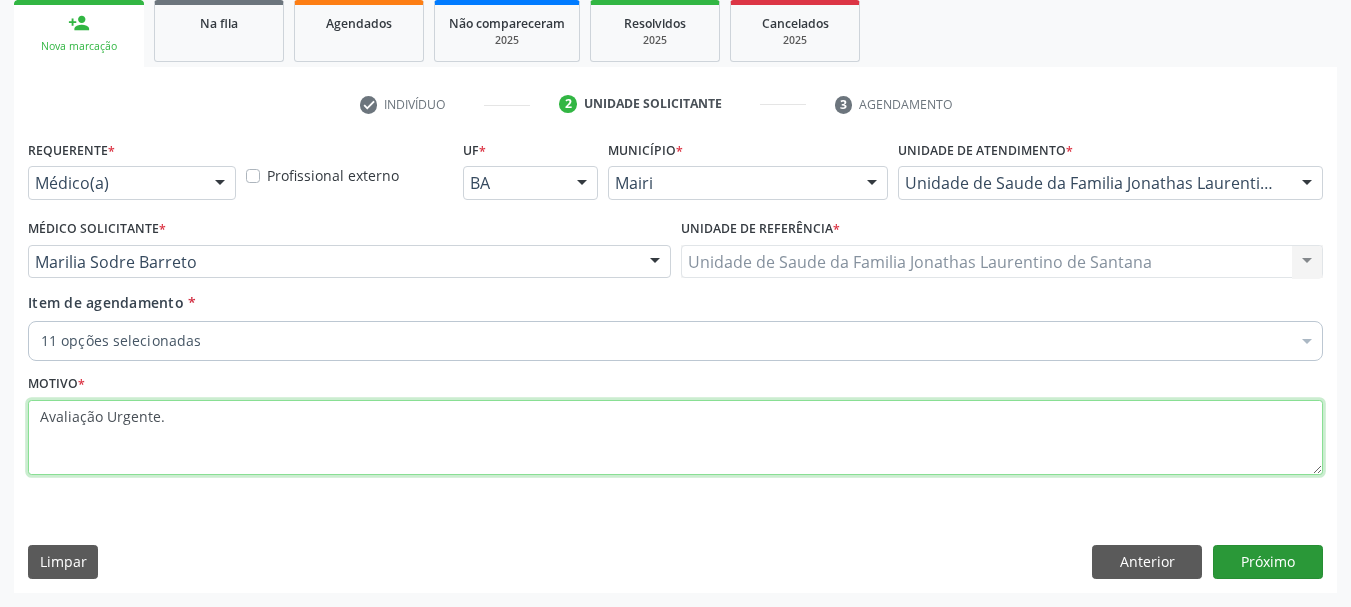 type on "Avaliação Urgente." 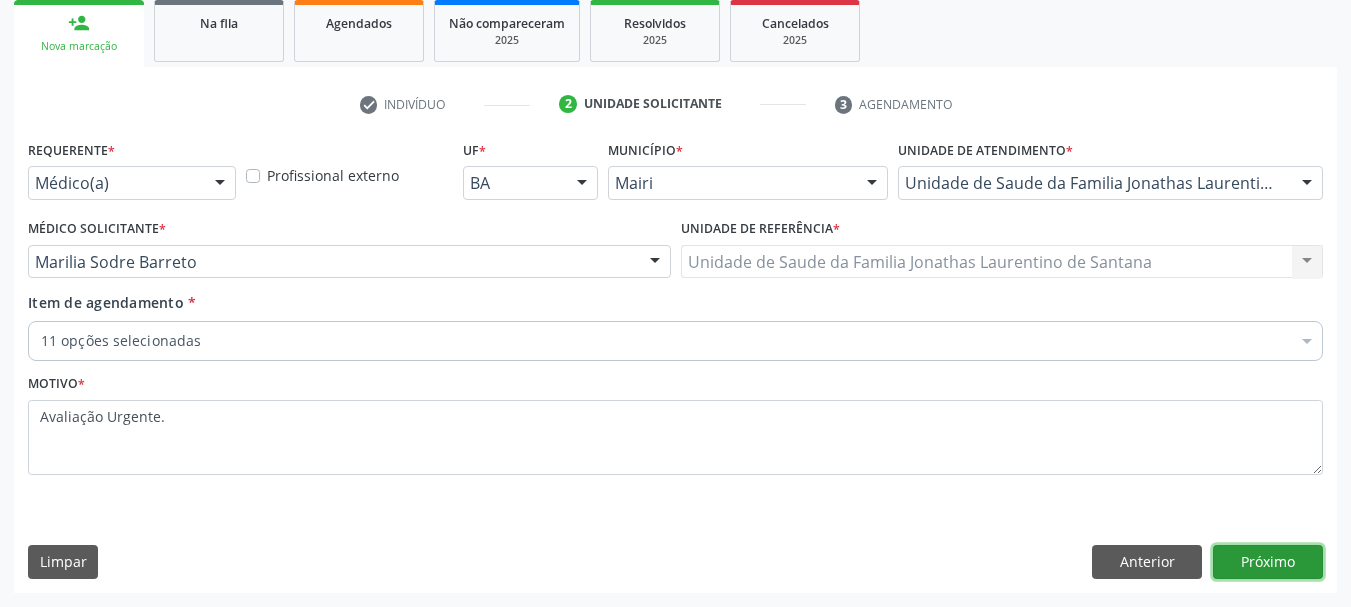 click on "Próximo" at bounding box center [1268, 562] 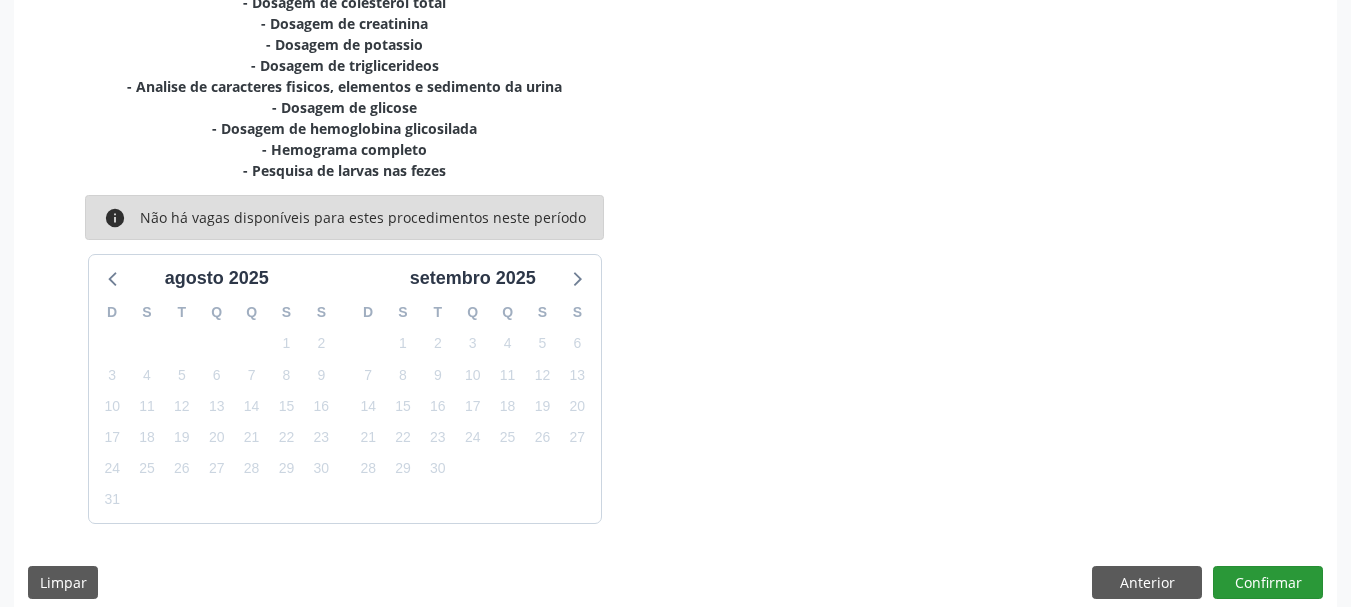 scroll, scrollTop: 532, scrollLeft: 0, axis: vertical 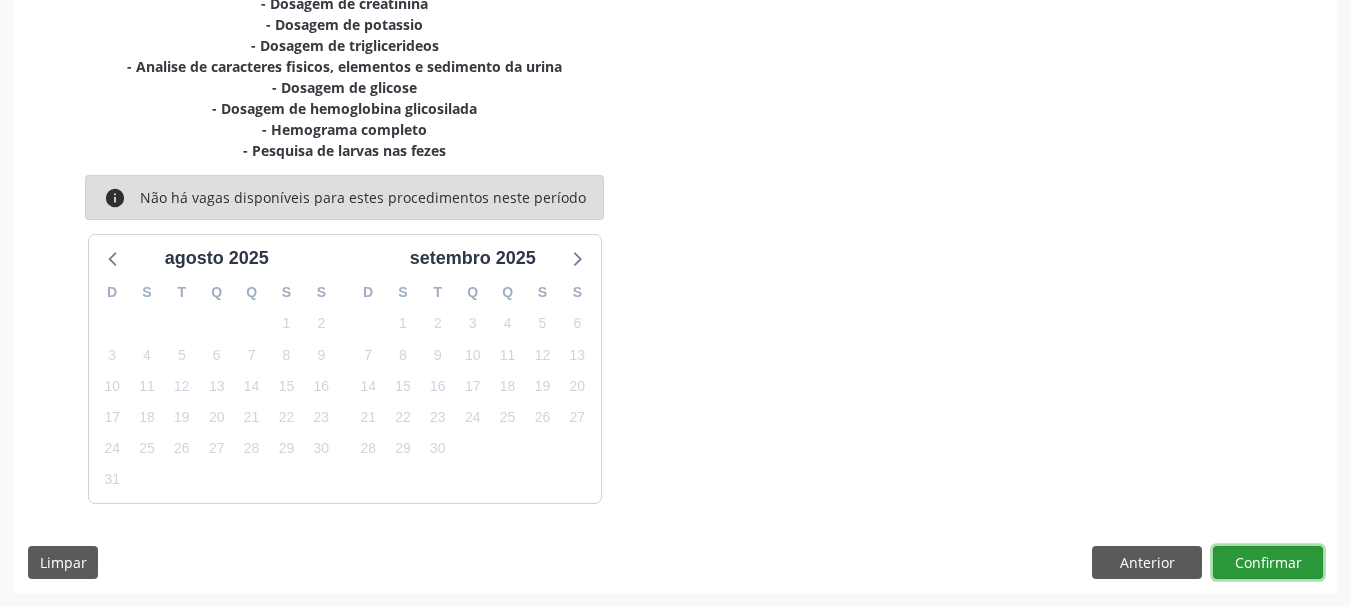 click on "Confirmar" at bounding box center [1268, 563] 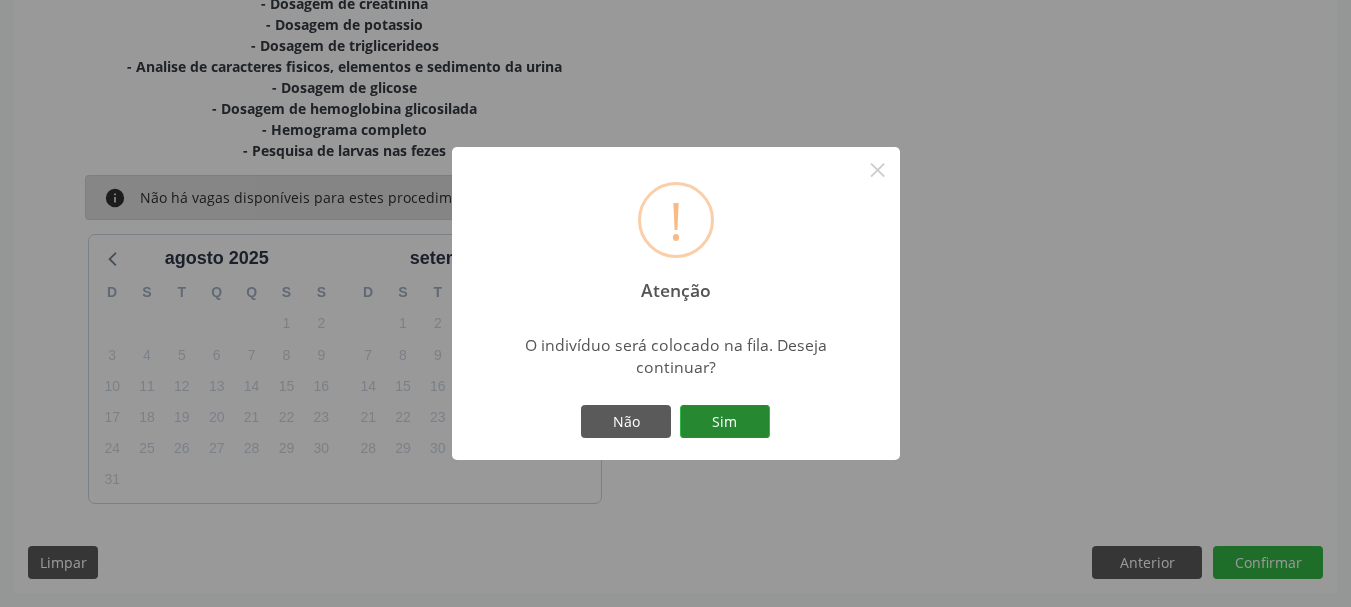 click on "Sim" at bounding box center [725, 422] 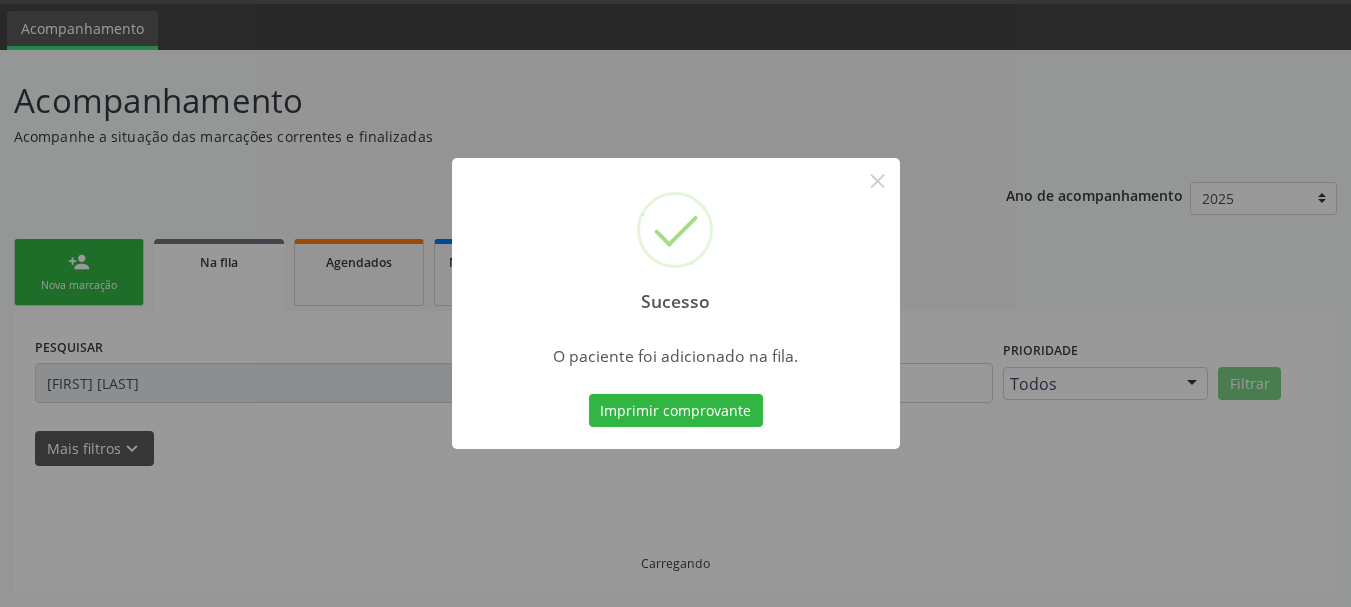 scroll, scrollTop: 60, scrollLeft: 0, axis: vertical 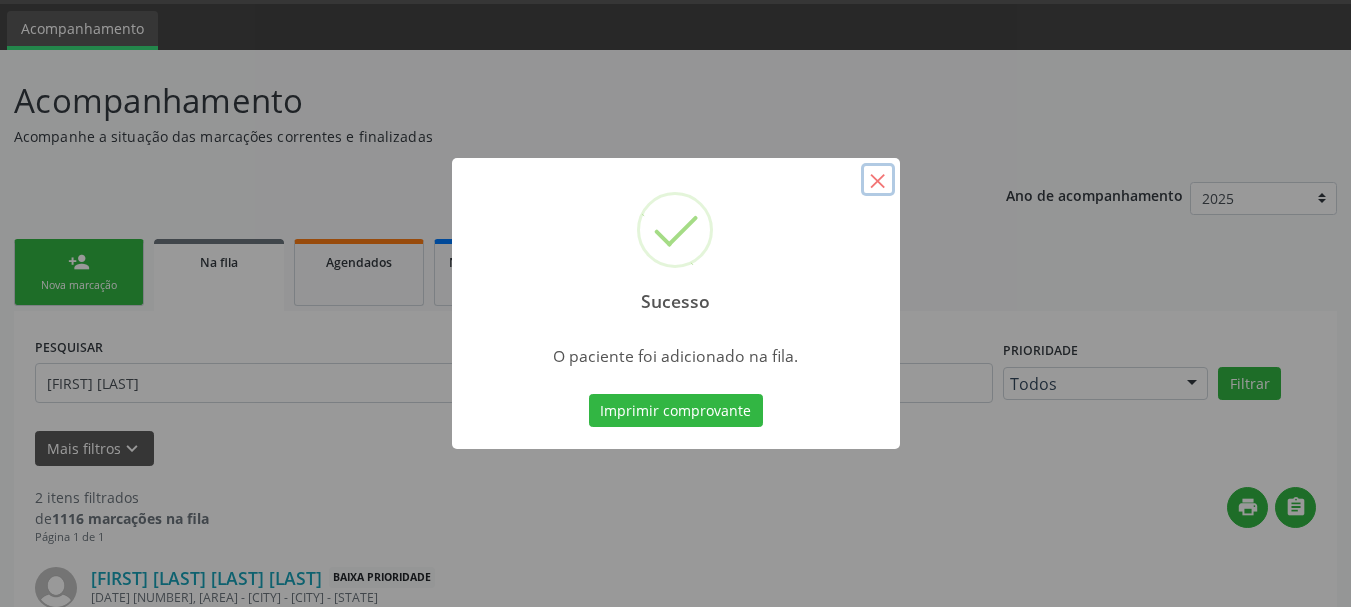click on "×" at bounding box center [878, 180] 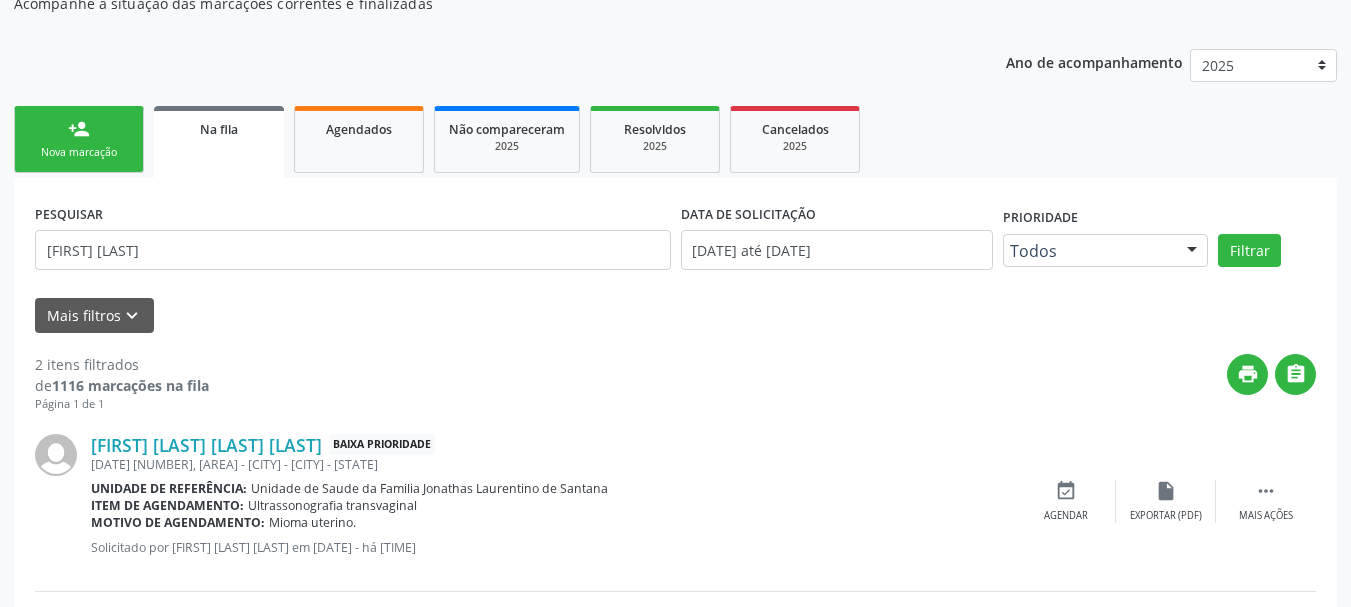 scroll, scrollTop: 191, scrollLeft: 0, axis: vertical 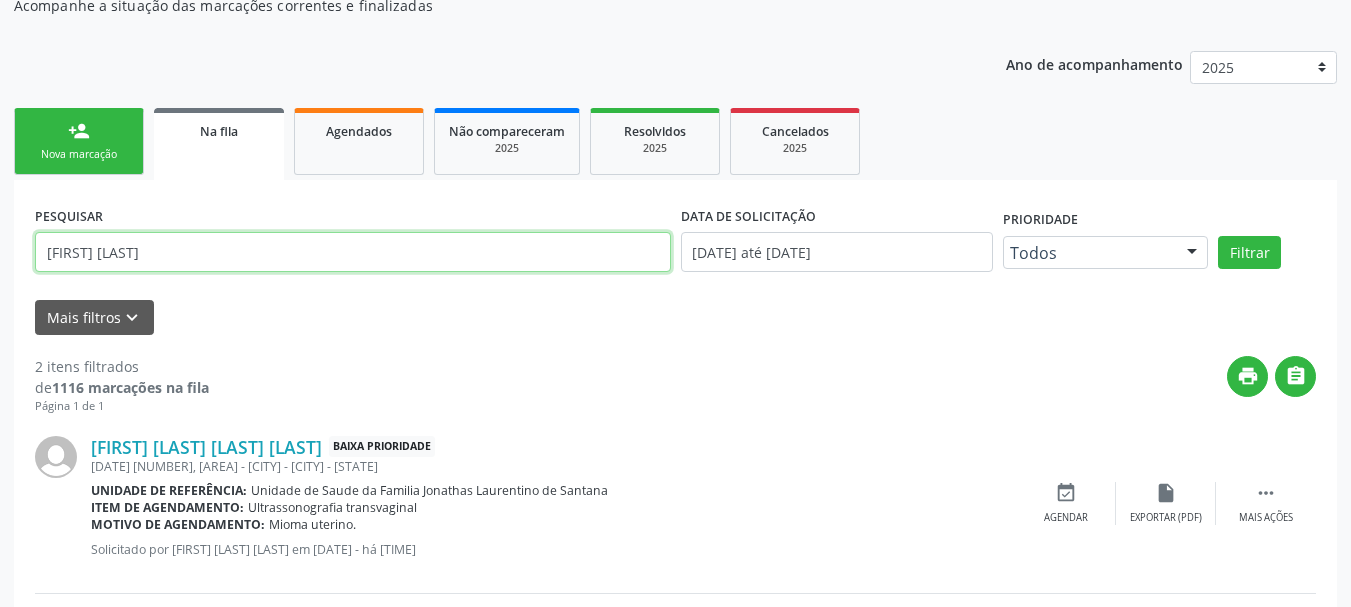 drag, startPoint x: 159, startPoint y: 255, endPoint x: 0, endPoint y: 261, distance: 159.11317 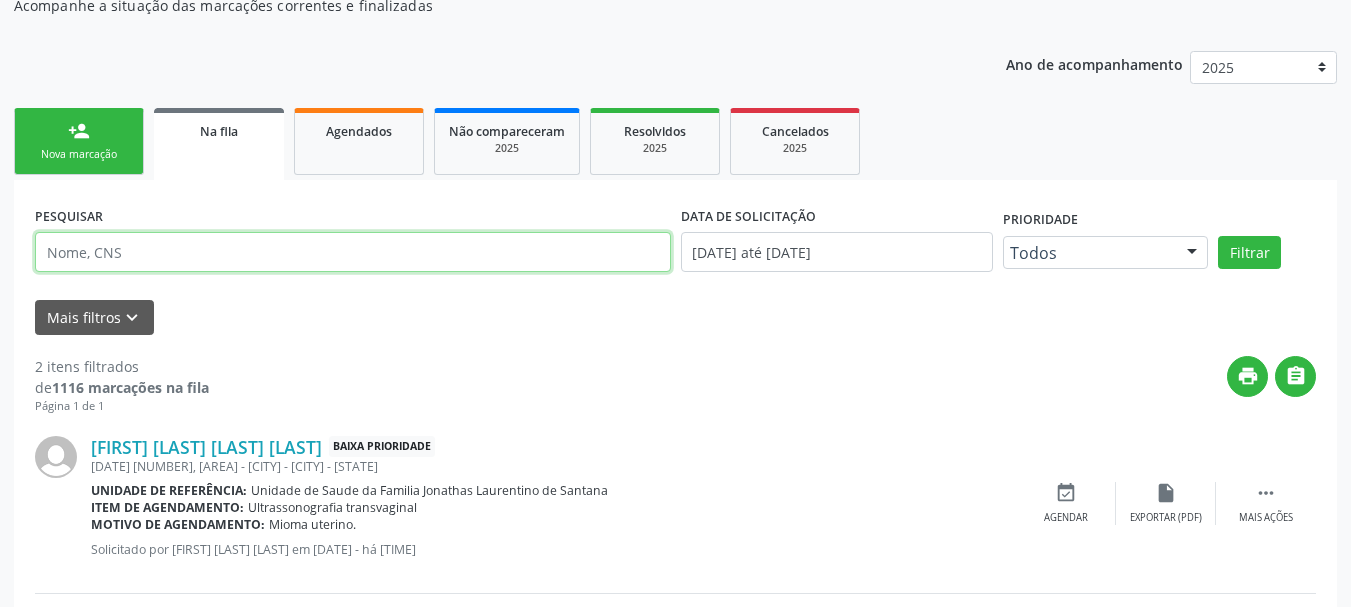 type 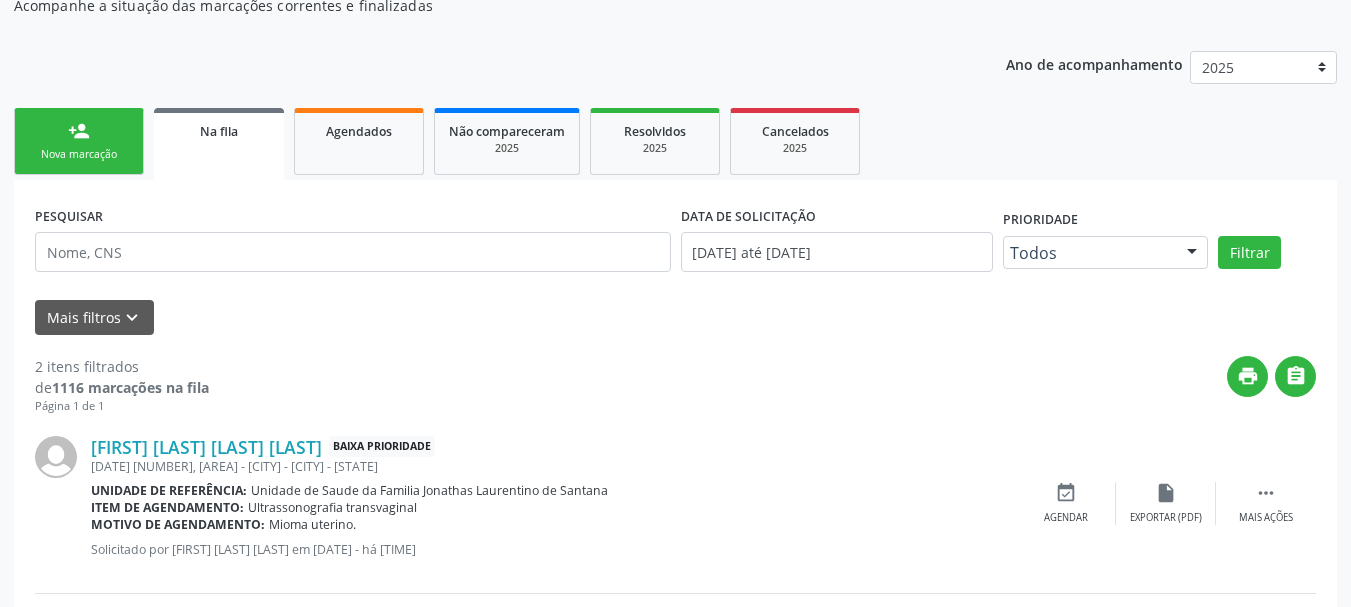 click on "person_add
Nova marcação
Na fila   Agendados   Não compareceram
2025
Resolvidos
2025
Cancelados
2025" at bounding box center (675, 141) 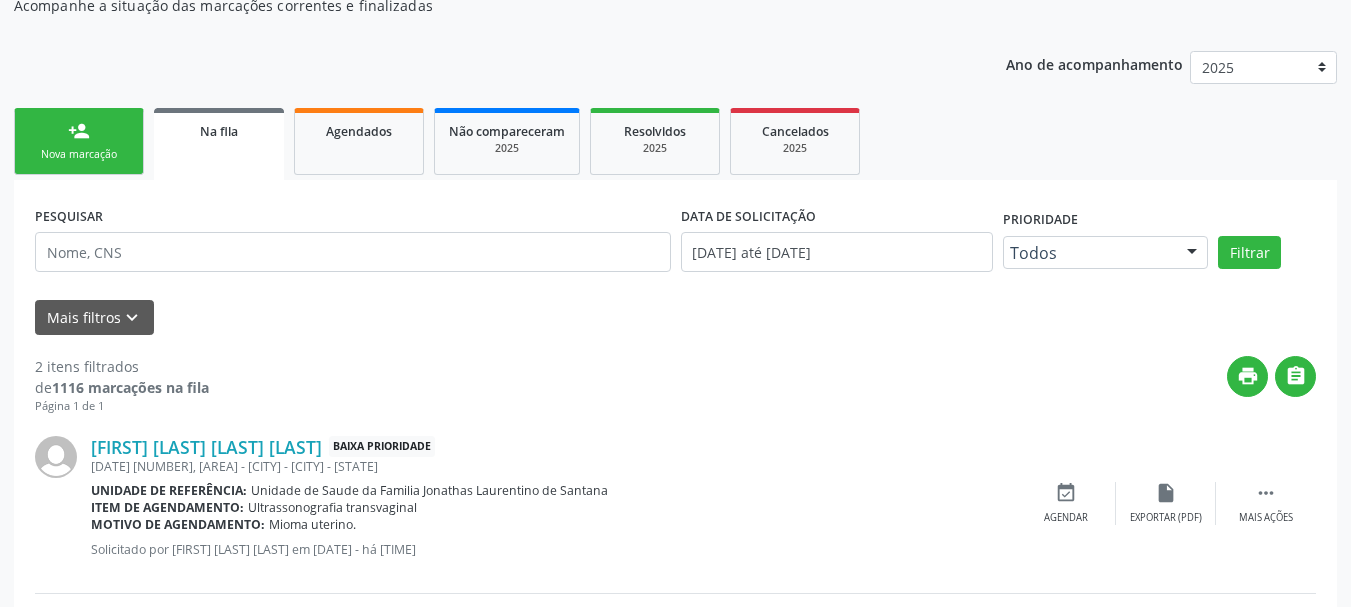 click on "person_add
Nova marcação" at bounding box center [79, 141] 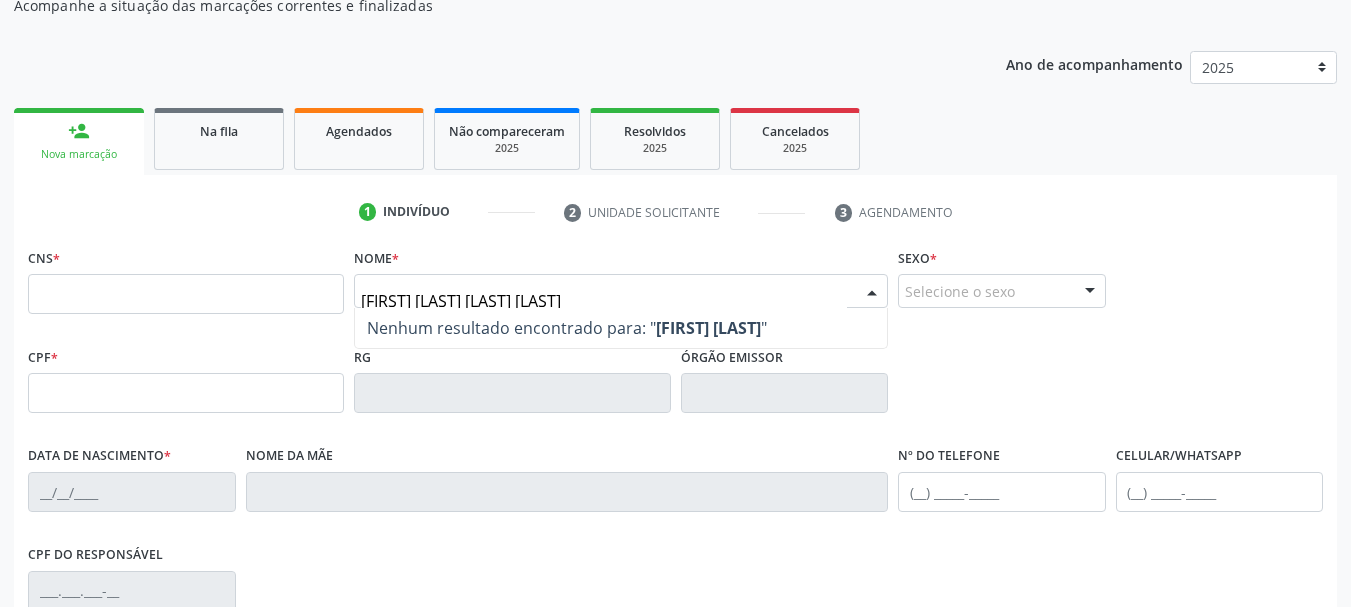 type on "[FIRST] [LAST] [LAST] [LAST]" 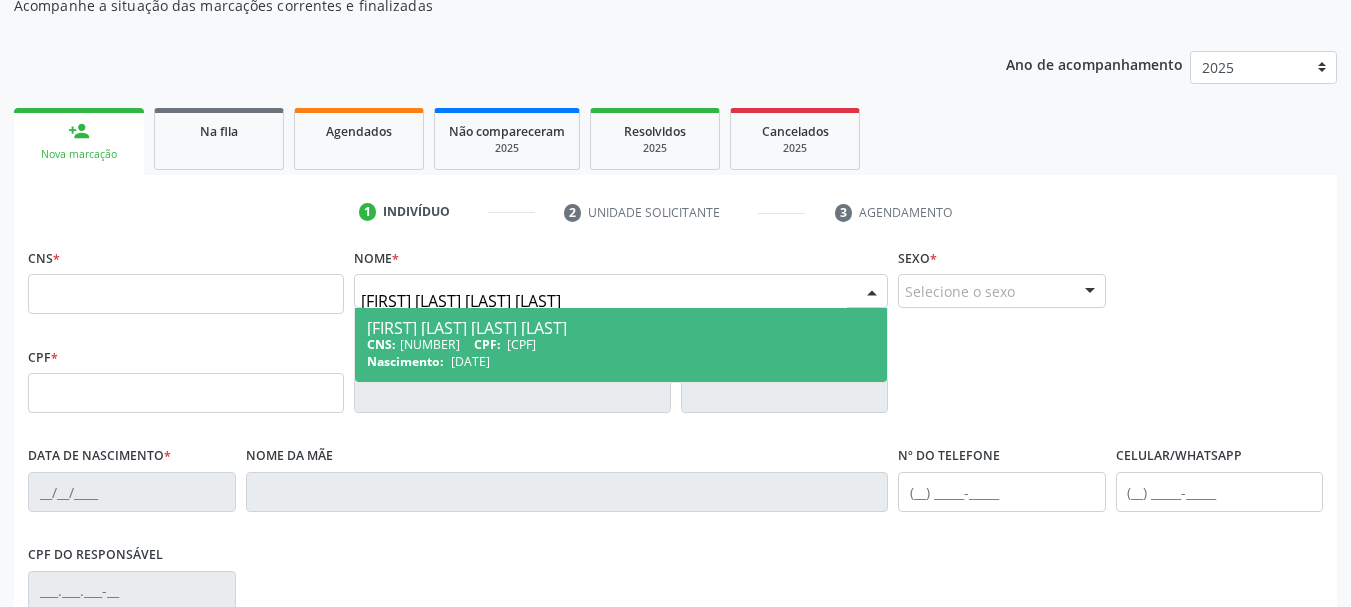 click on "CNS:
[NUMBER]
CPF:
[CPF]" at bounding box center [621, 344] 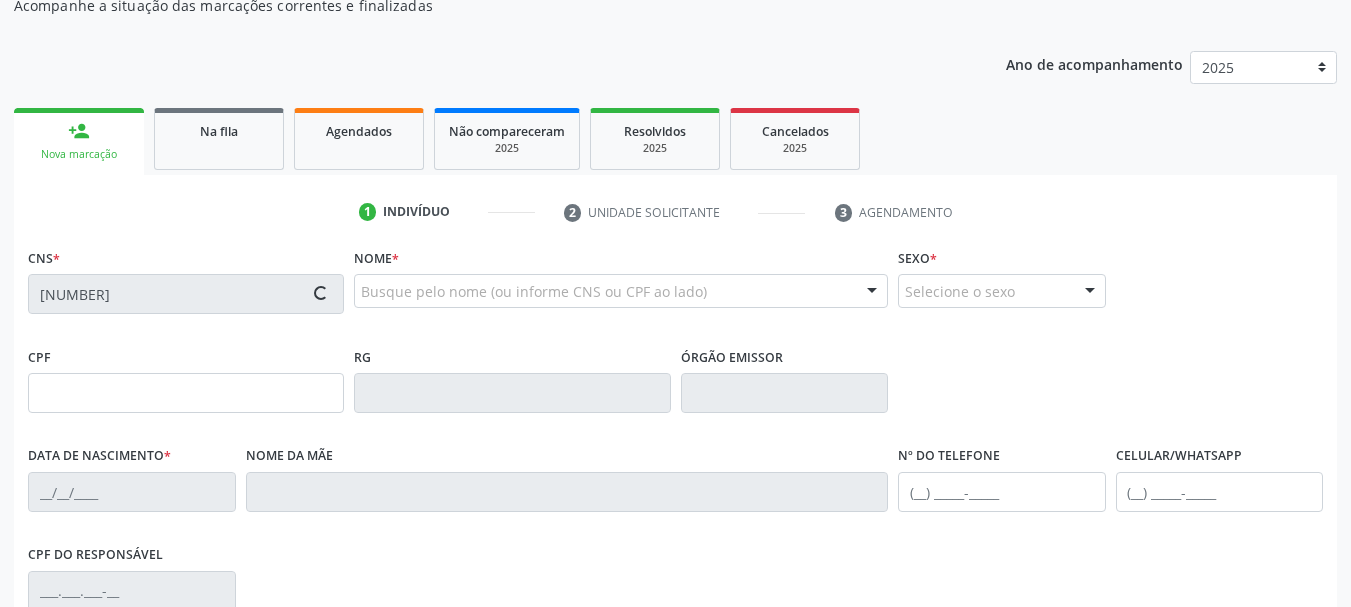 type on "[CPF]" 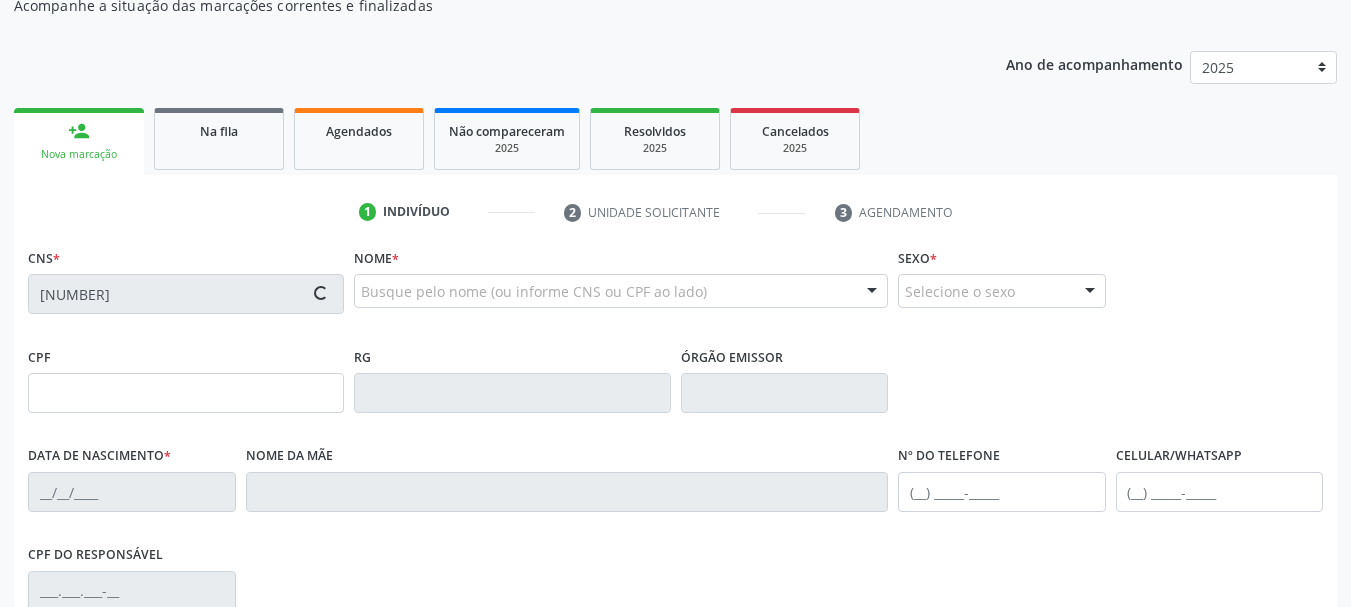 type on "[DATE]" 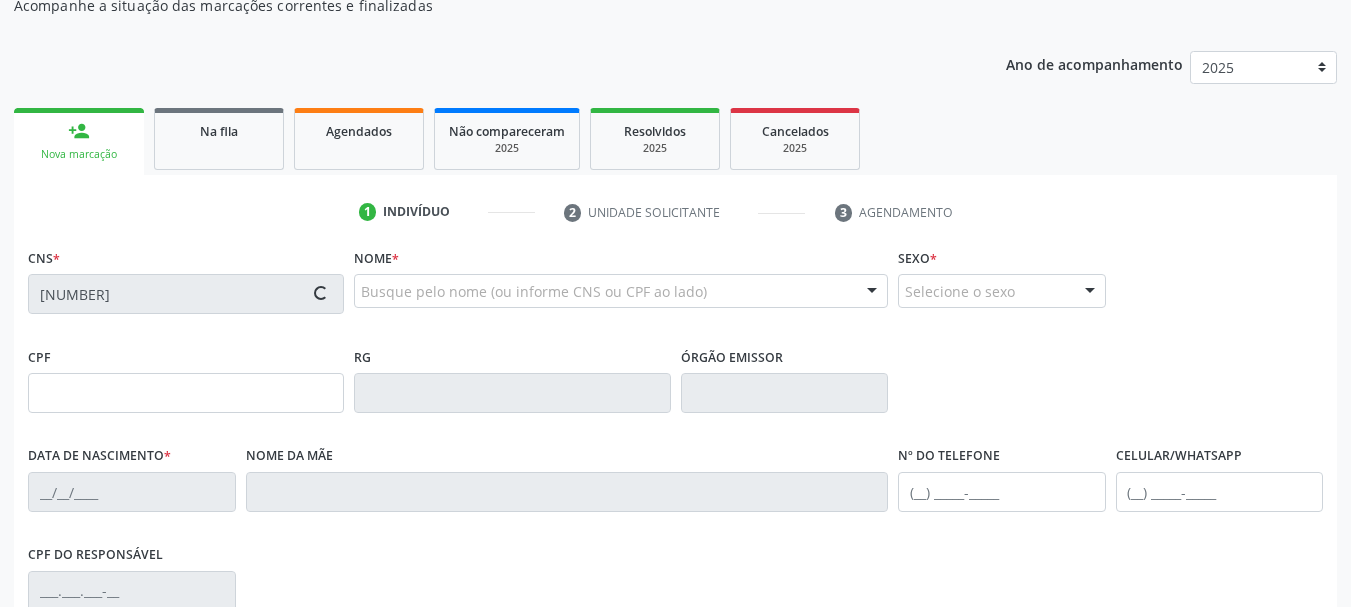 type on "[FIRST] [LAST] [LAST]" 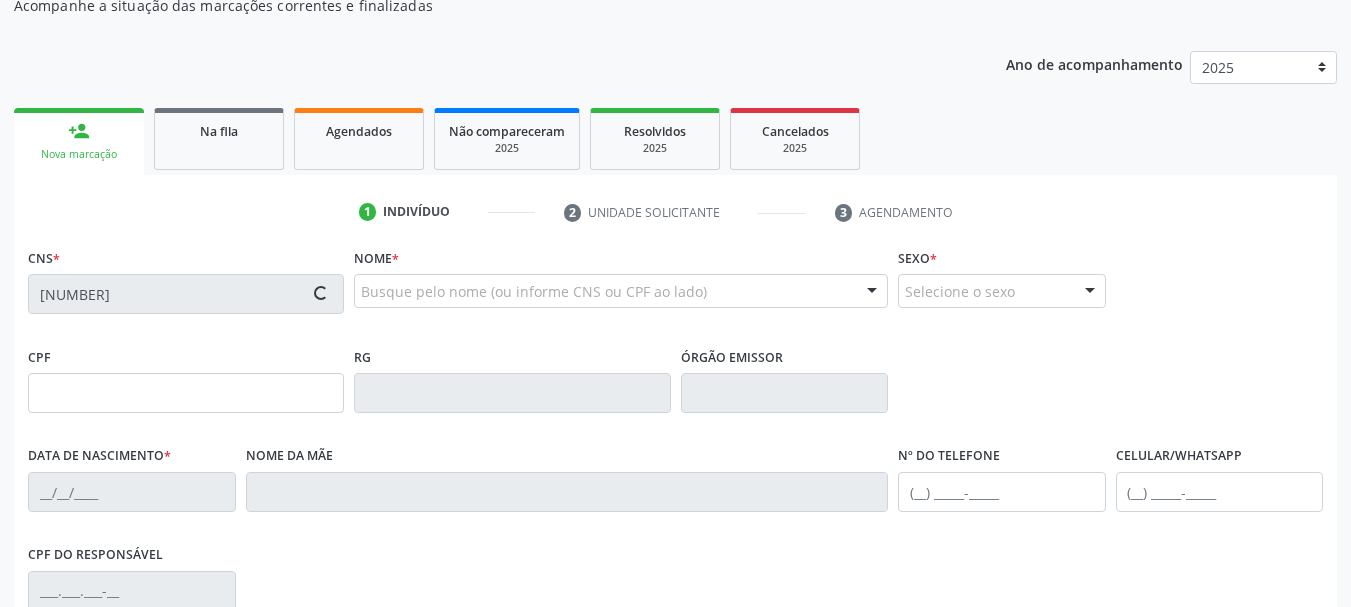 type on "S/N" 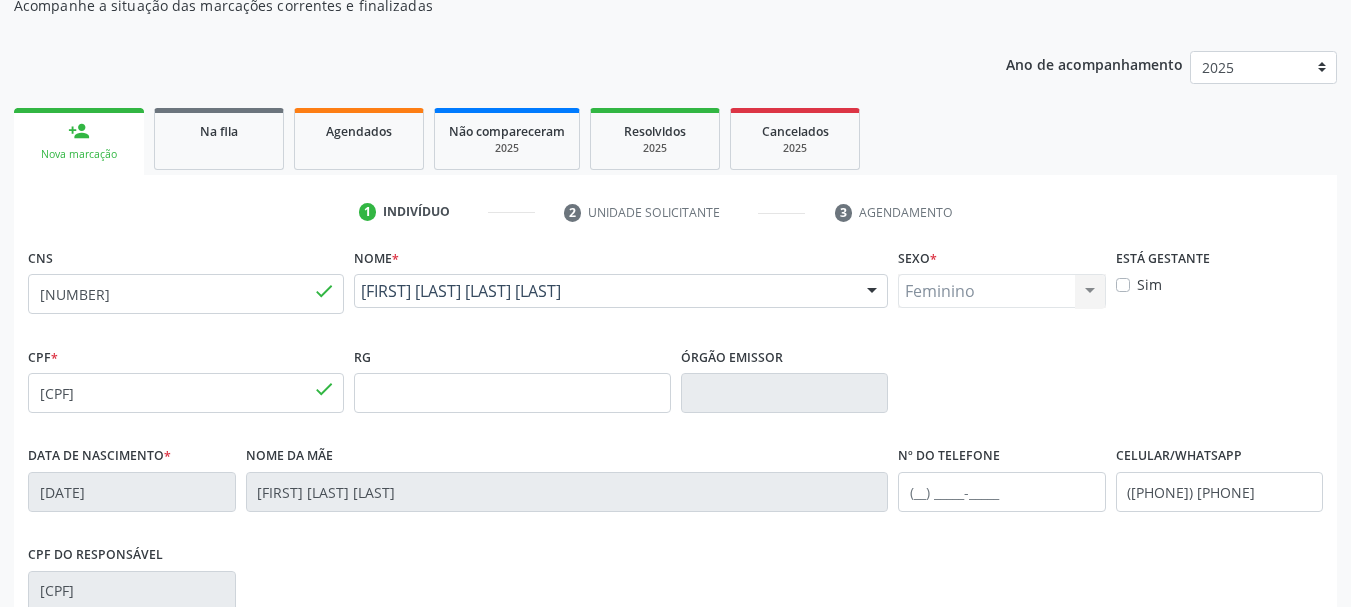 scroll, scrollTop: 477, scrollLeft: 0, axis: vertical 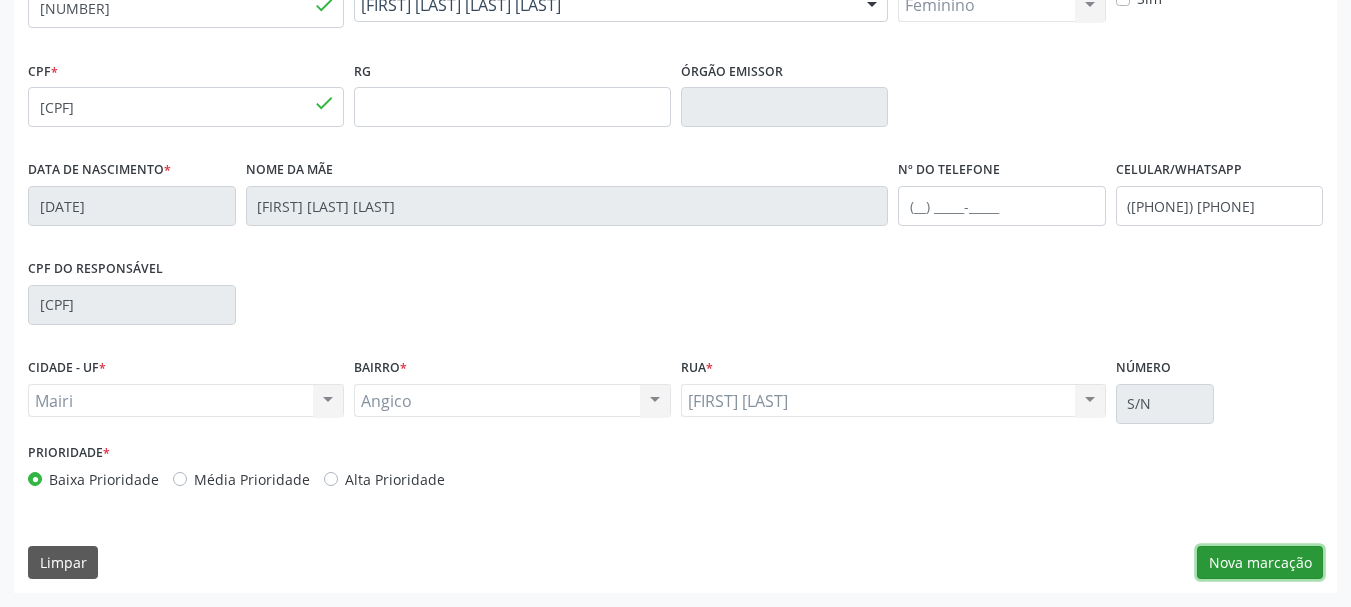 click on "Nova marcação" at bounding box center (1260, 563) 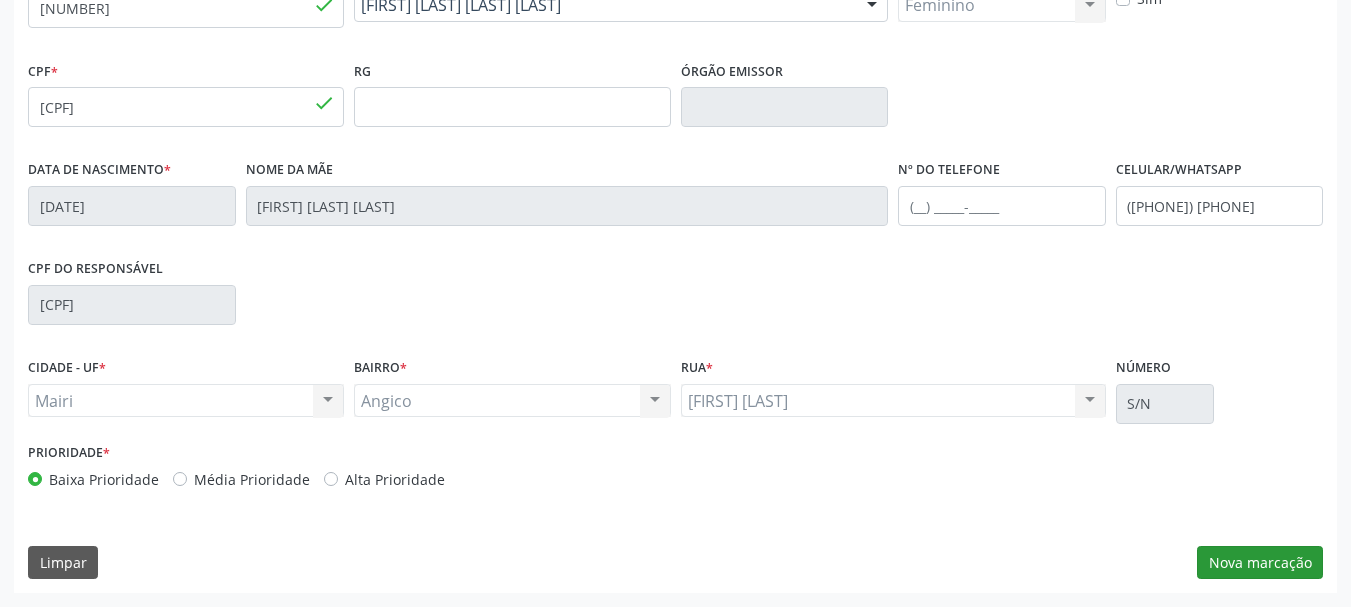 scroll, scrollTop: 299, scrollLeft: 0, axis: vertical 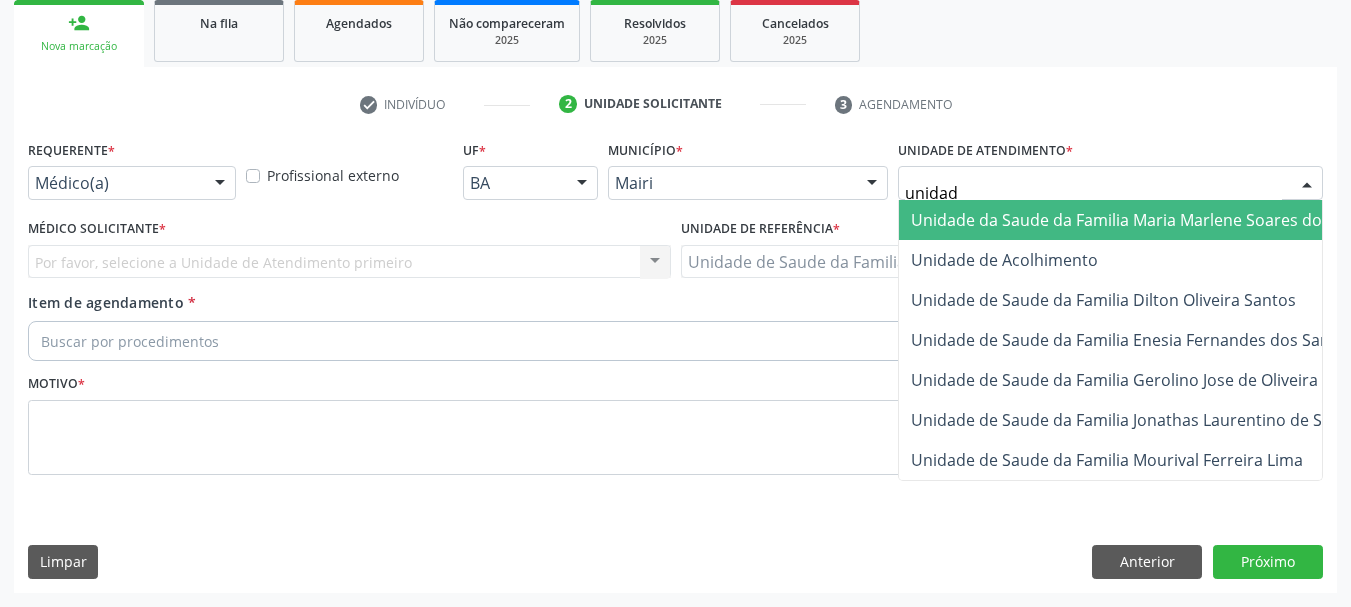 type on "unidade" 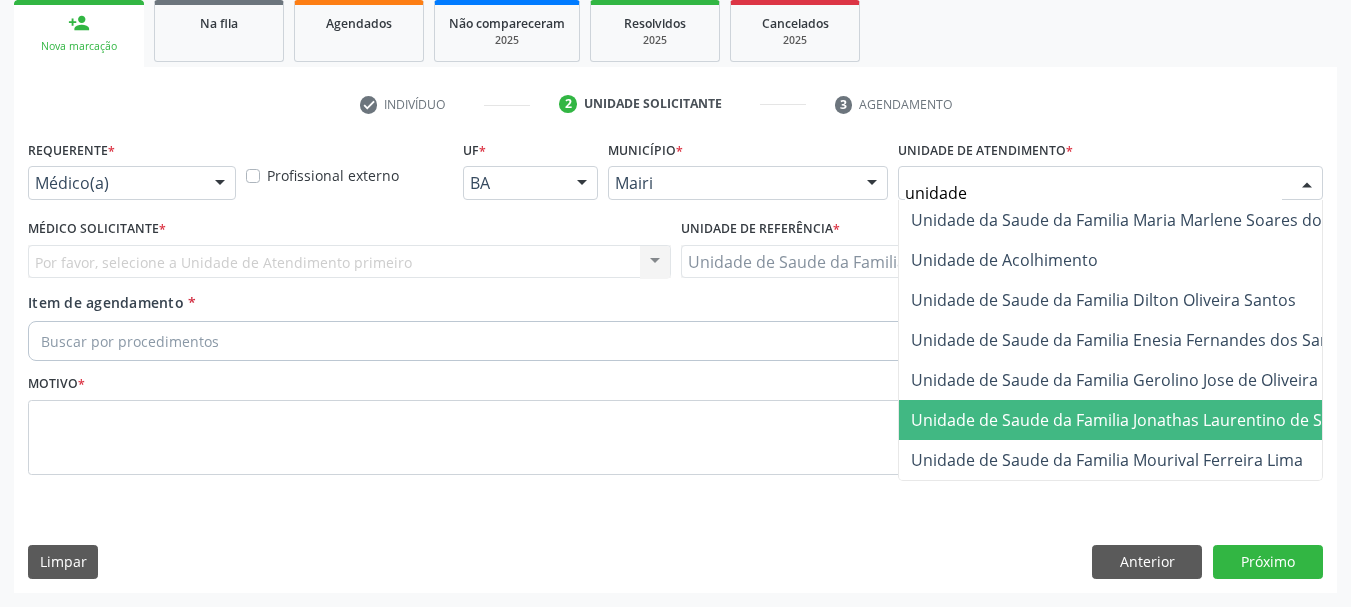 click on "Unidade de Saude da Familia Jonathas Laurentino de Santana" at bounding box center (1148, 420) 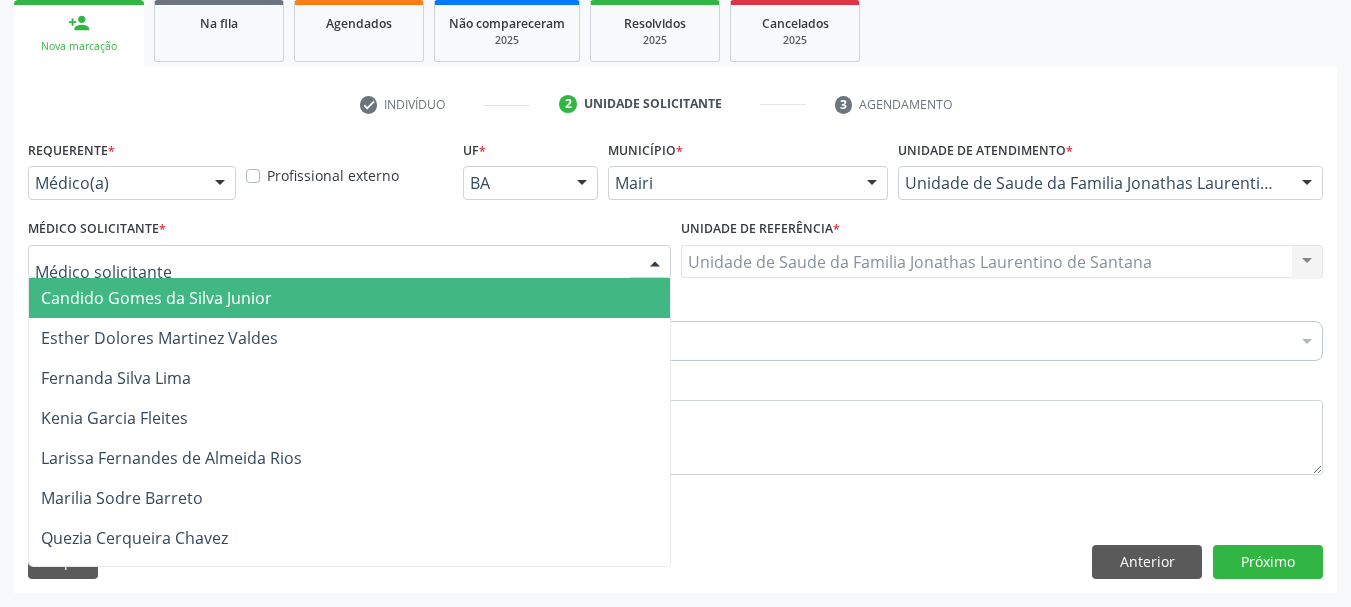 click at bounding box center (349, 262) 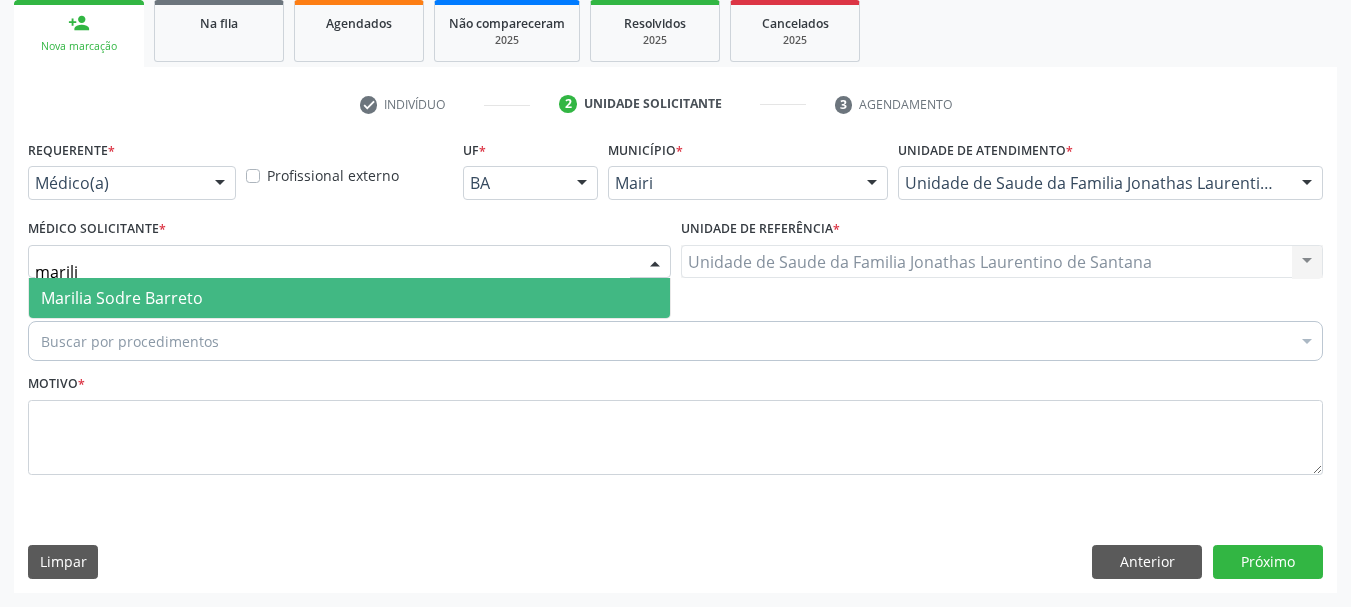 type on "marilia" 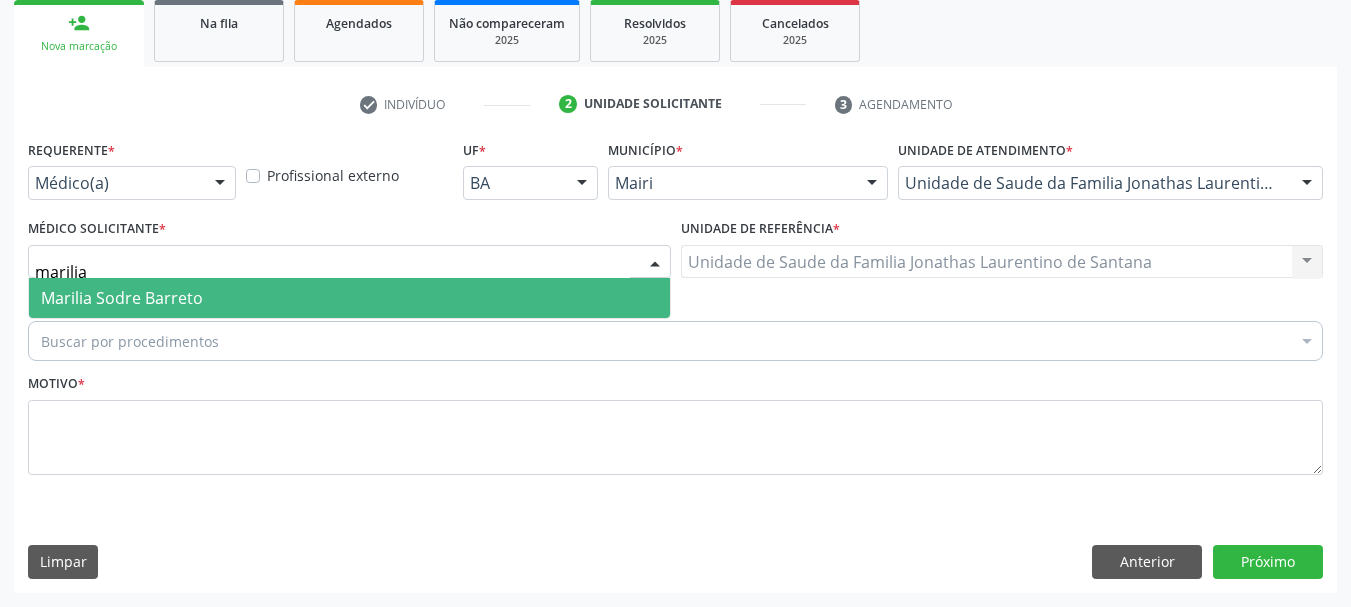 click on "Marilia Sodre Barreto" at bounding box center (122, 298) 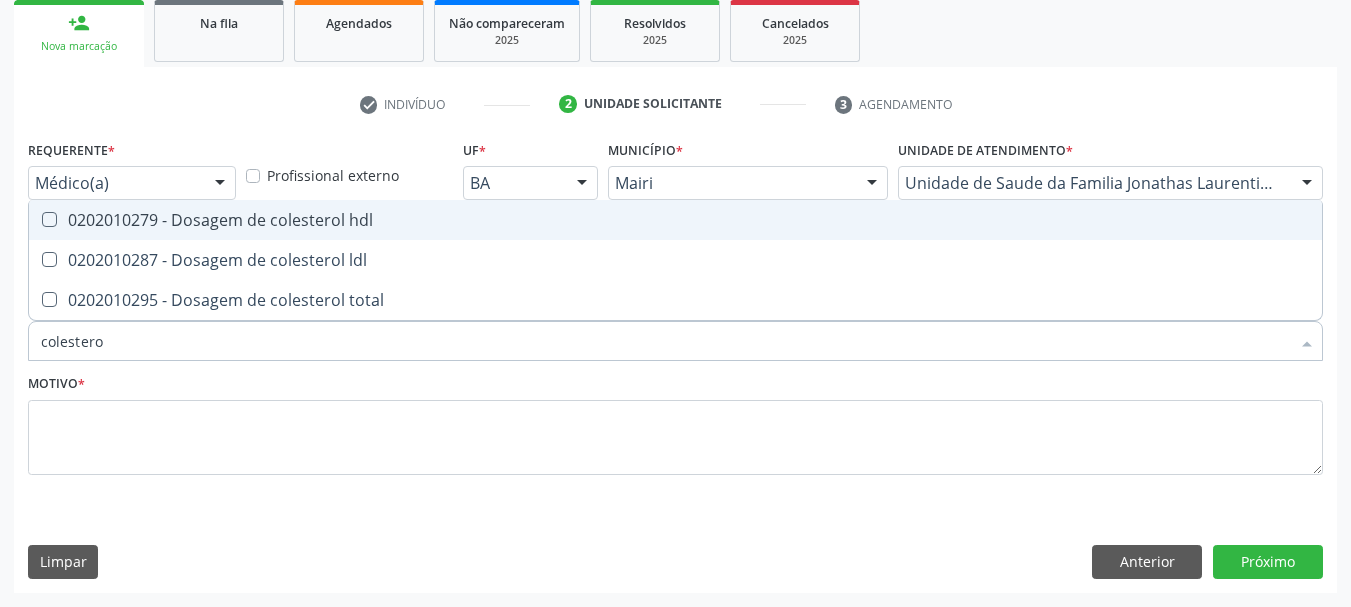type on "colesterol" 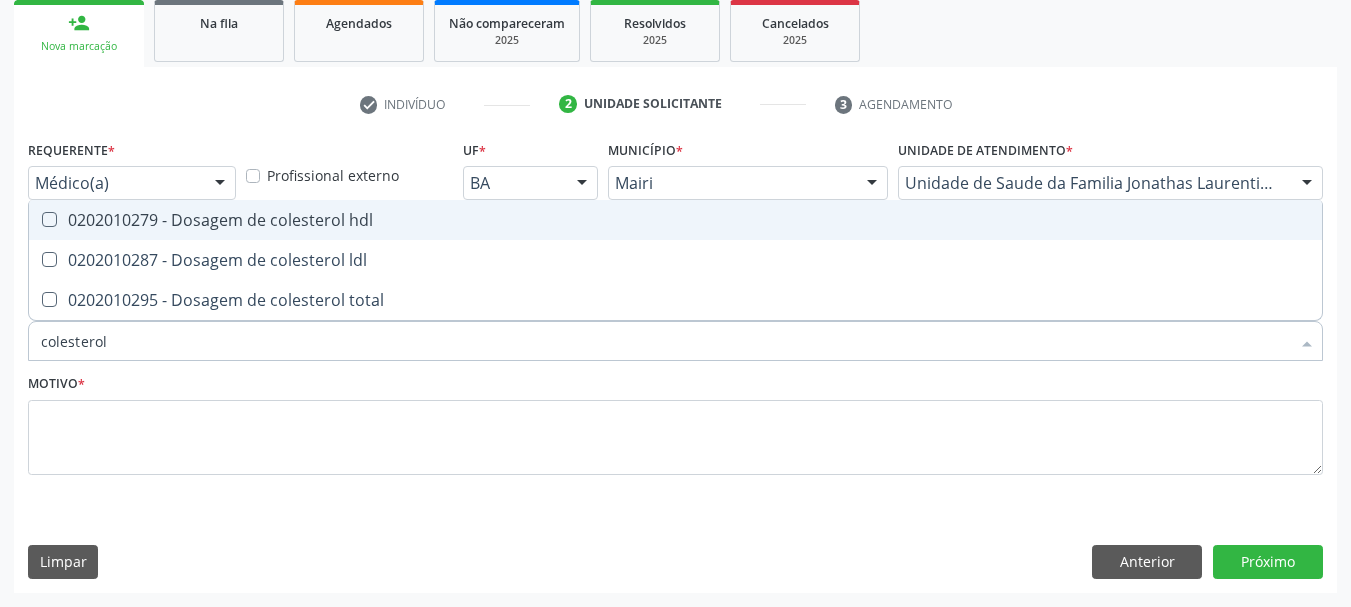 click on "0202010279 - Dosagem de colesterol hdl" at bounding box center [675, 220] 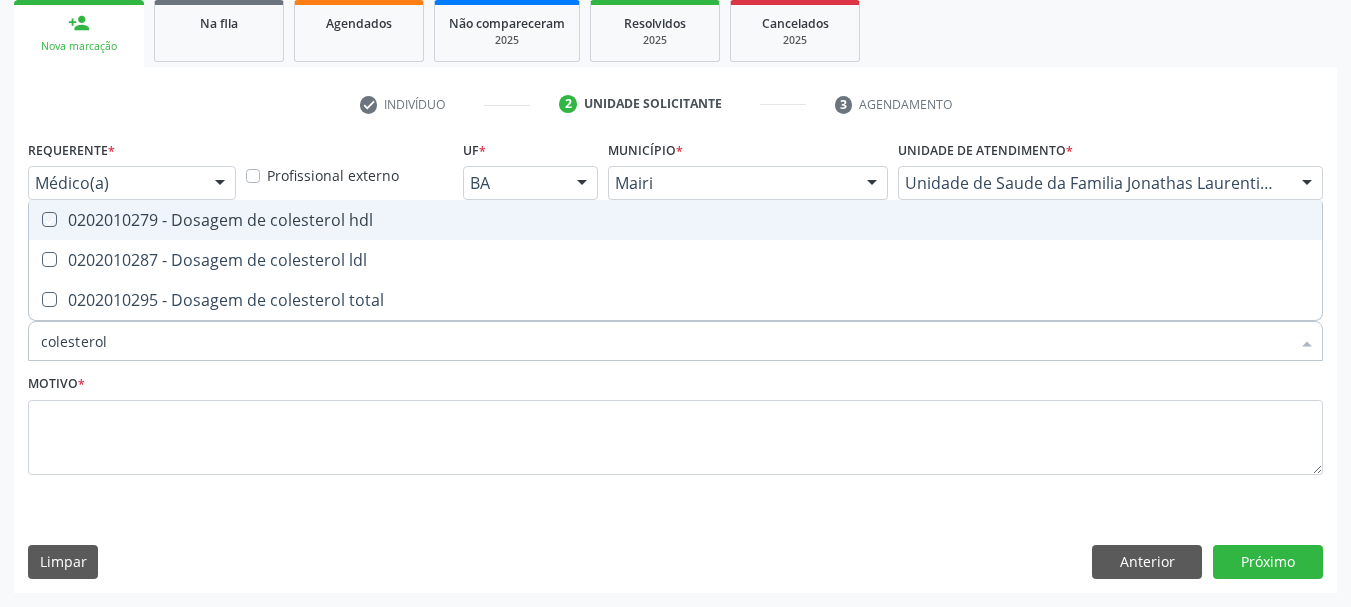 checkbox on "true" 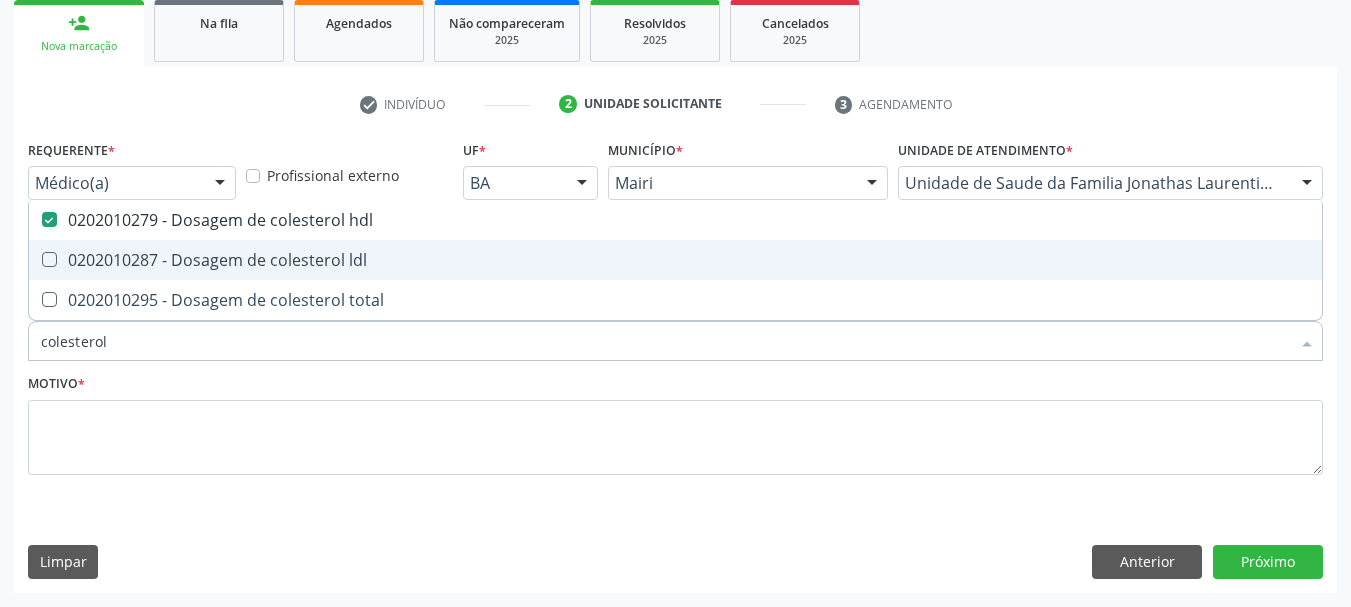 click on "0202010287 - Dosagem de colesterol ldl" at bounding box center (675, 260) 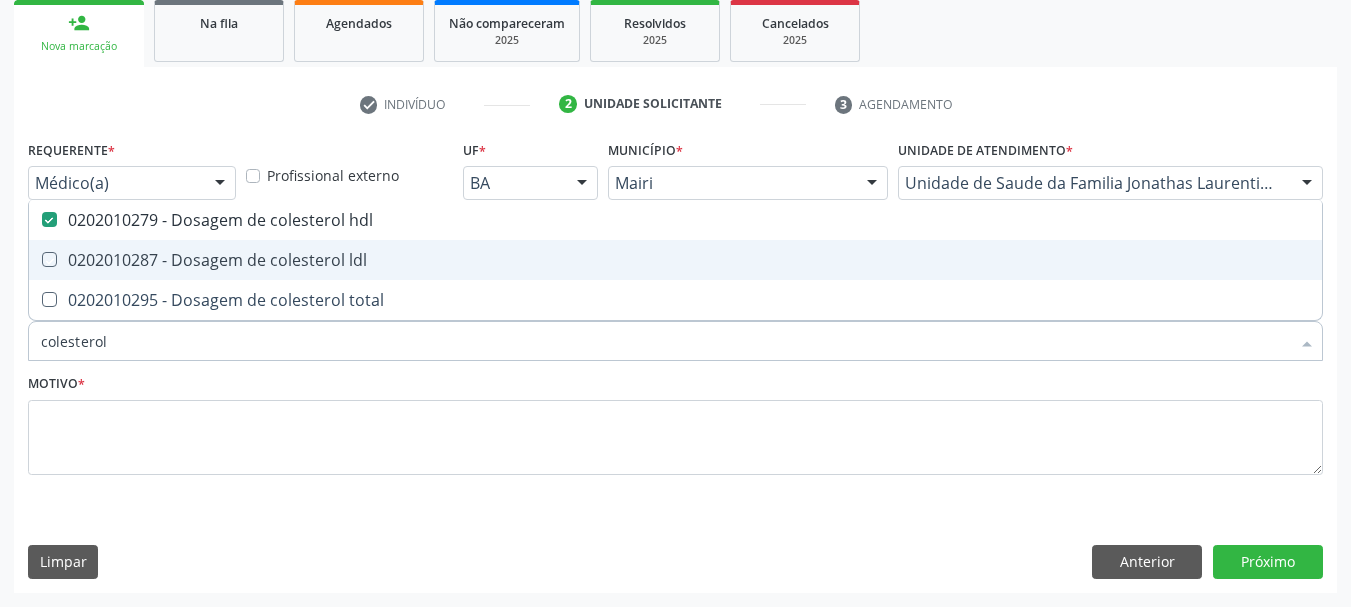 checkbox on "true" 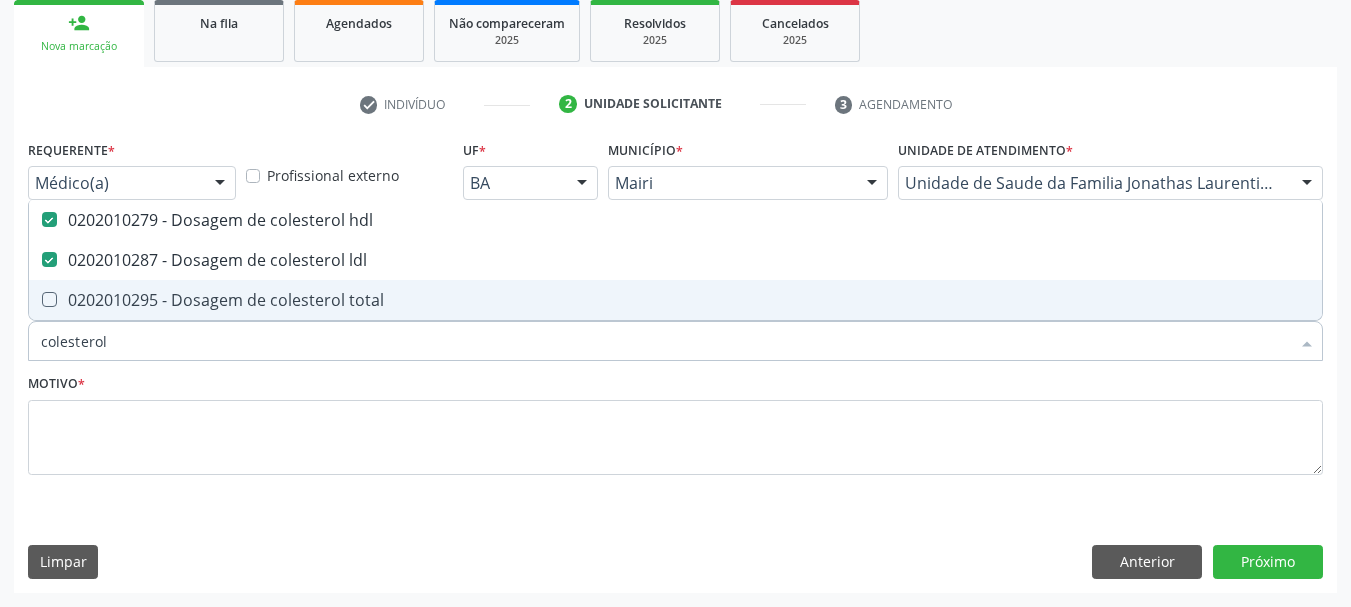 click on "0202010295 - Dosagem de colesterol total" at bounding box center [675, 300] 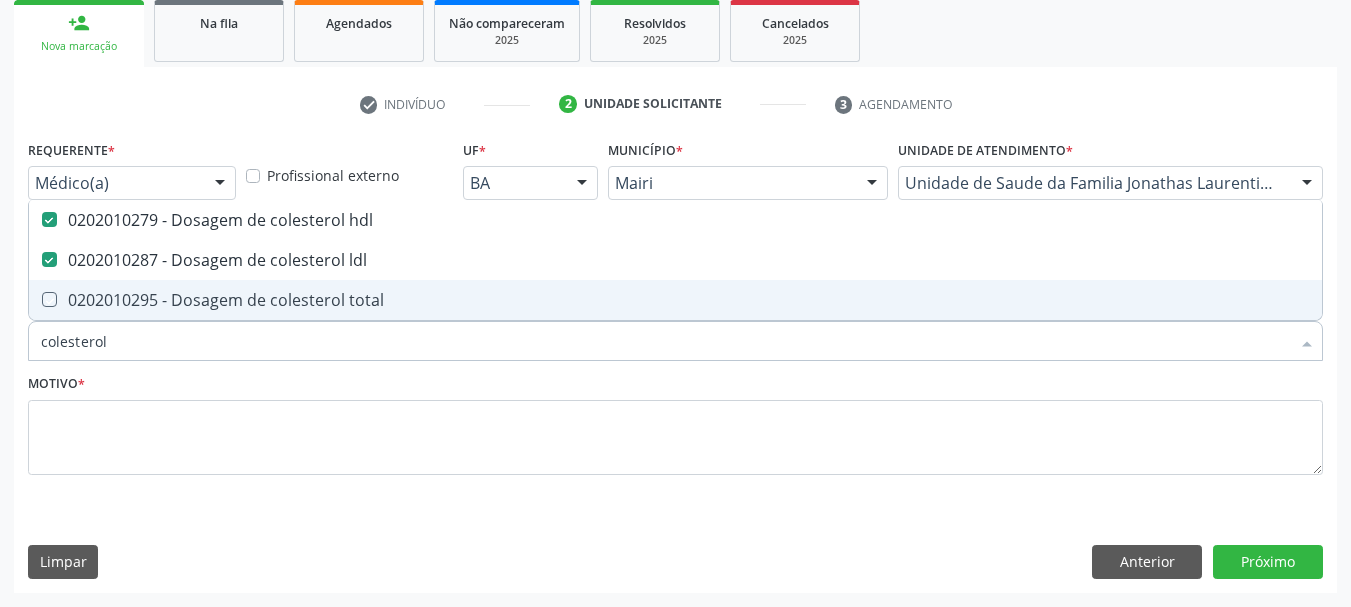 checkbox on "true" 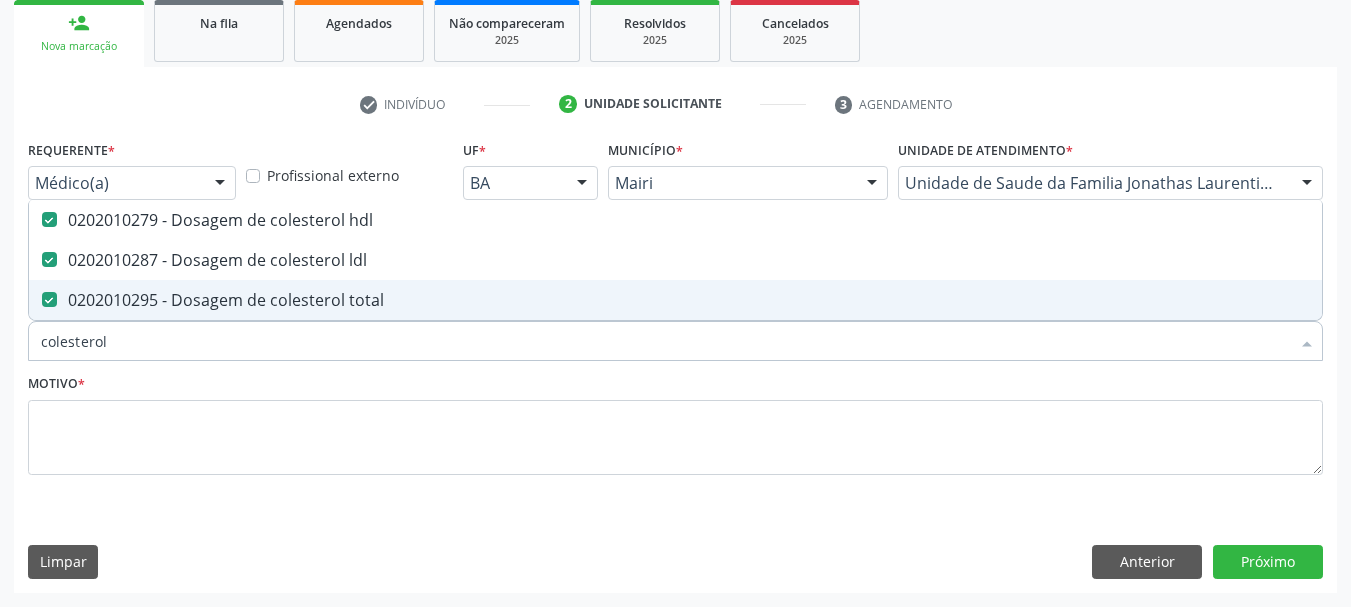 drag, startPoint x: 113, startPoint y: 343, endPoint x: 6, endPoint y: 343, distance: 107 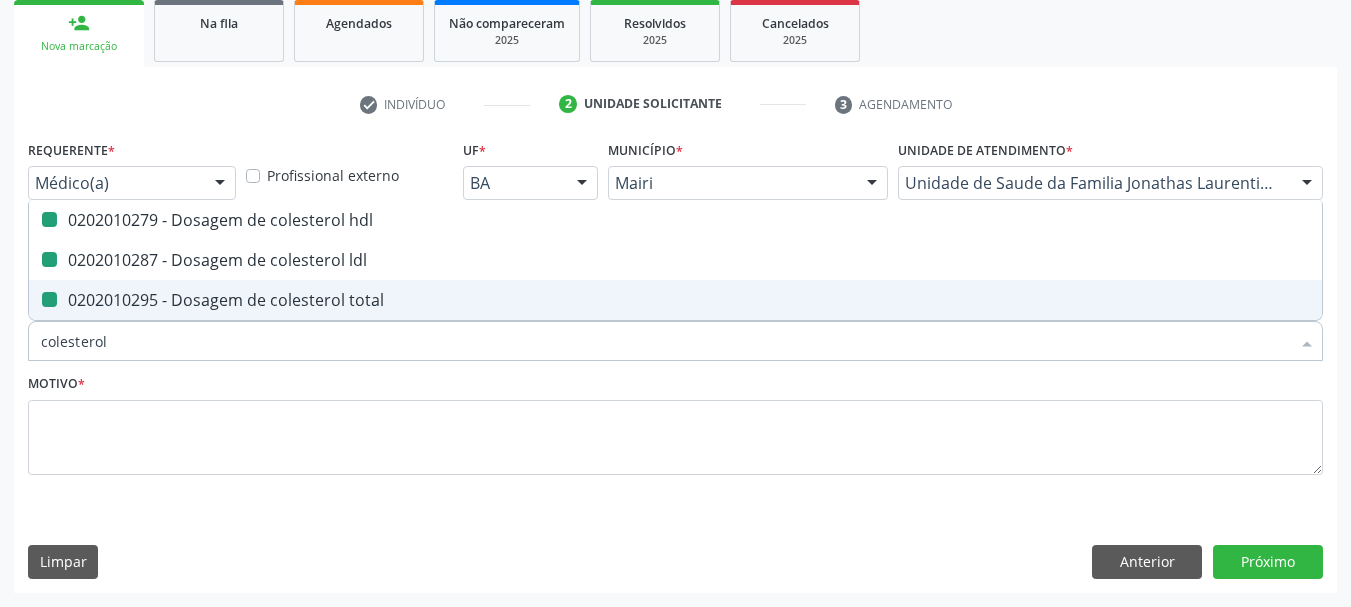 type on "c" 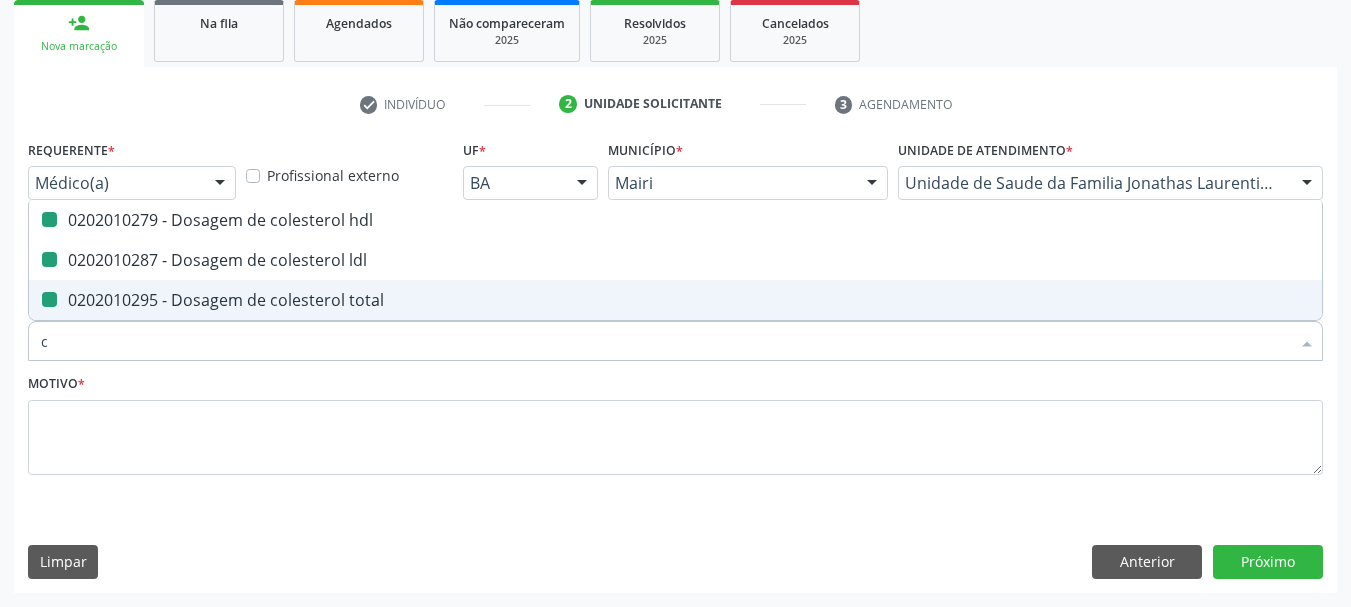 checkbox on "false" 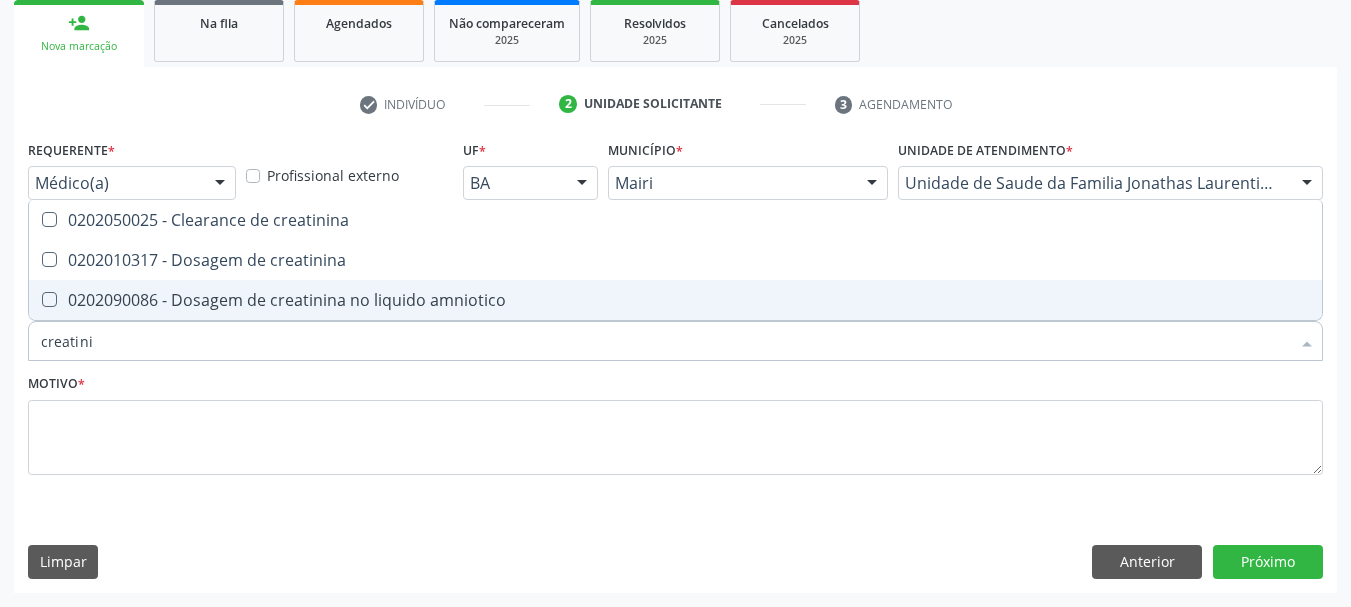 type on "creatinin" 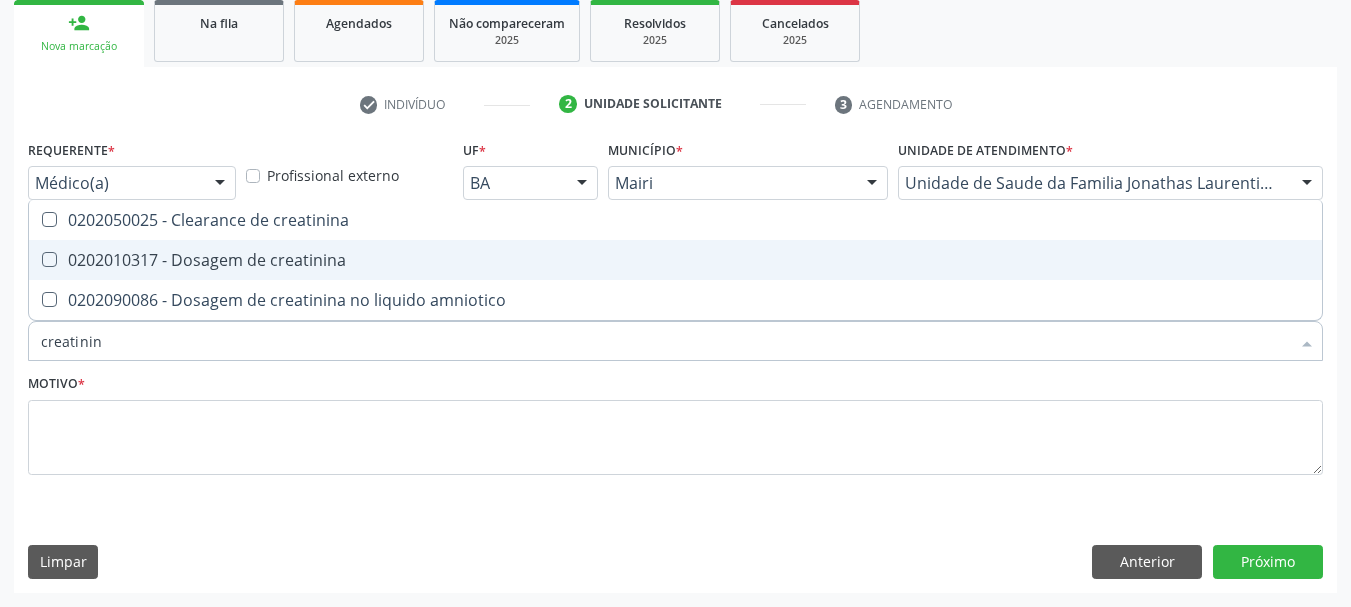 click on "0202010317 - Dosagem de creatinina" at bounding box center [675, 260] 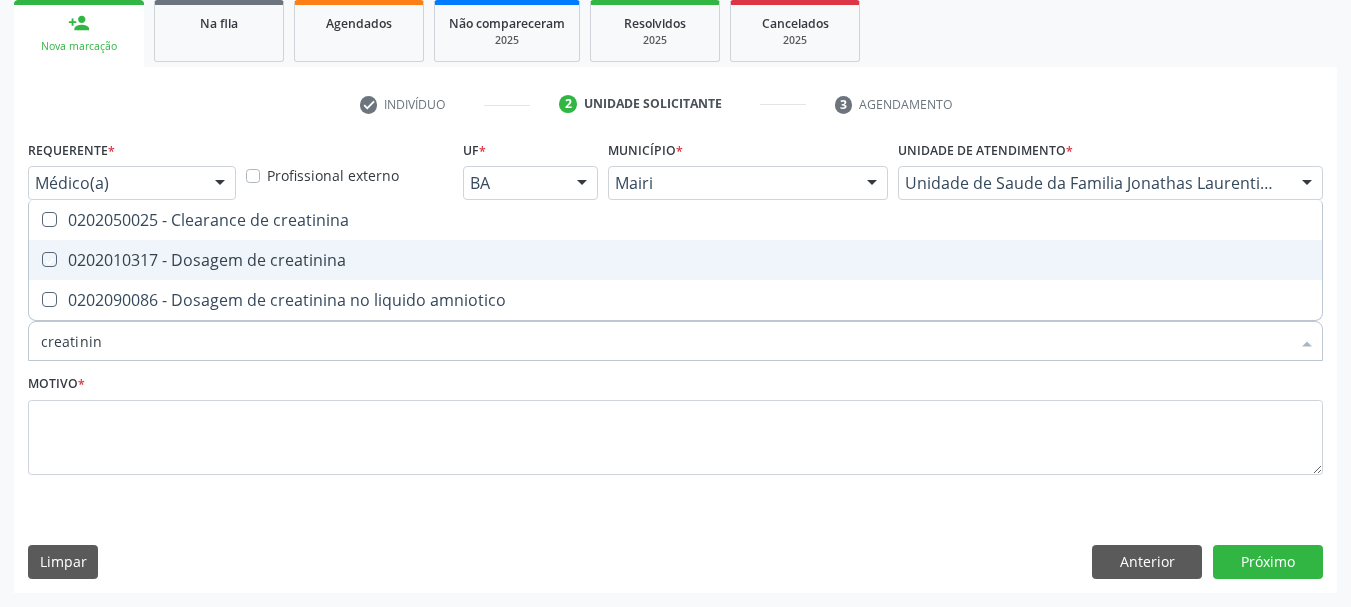 checkbox on "true" 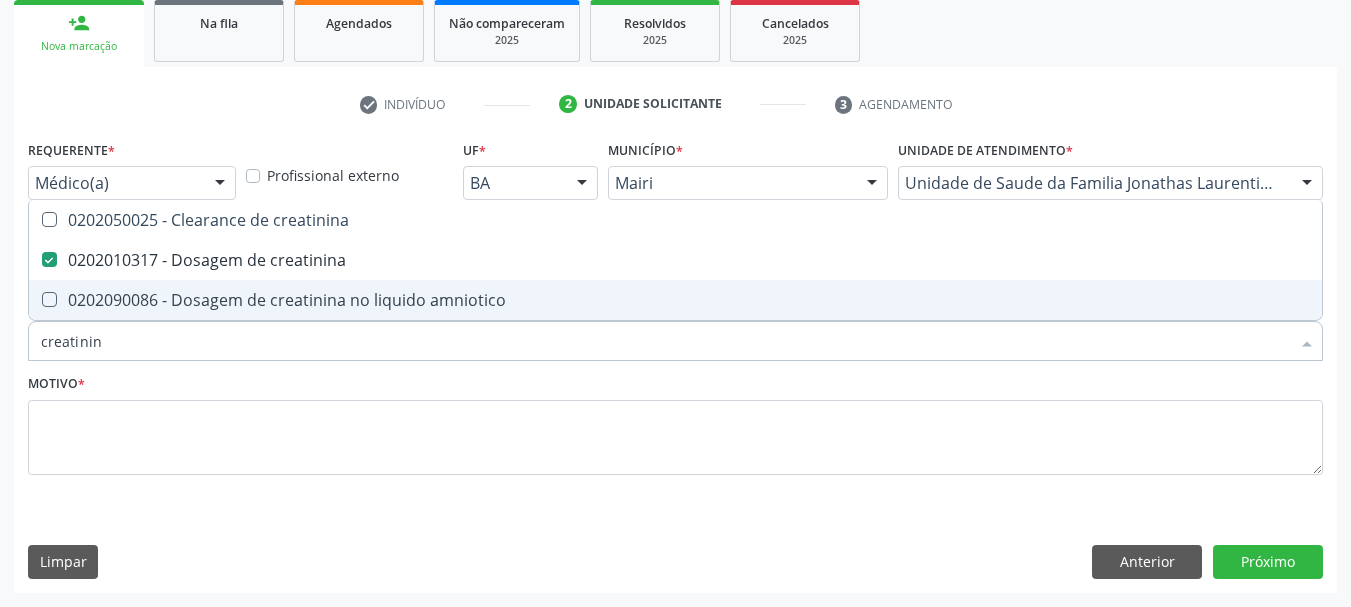drag, startPoint x: 146, startPoint y: 344, endPoint x: 0, endPoint y: 348, distance: 146.05478 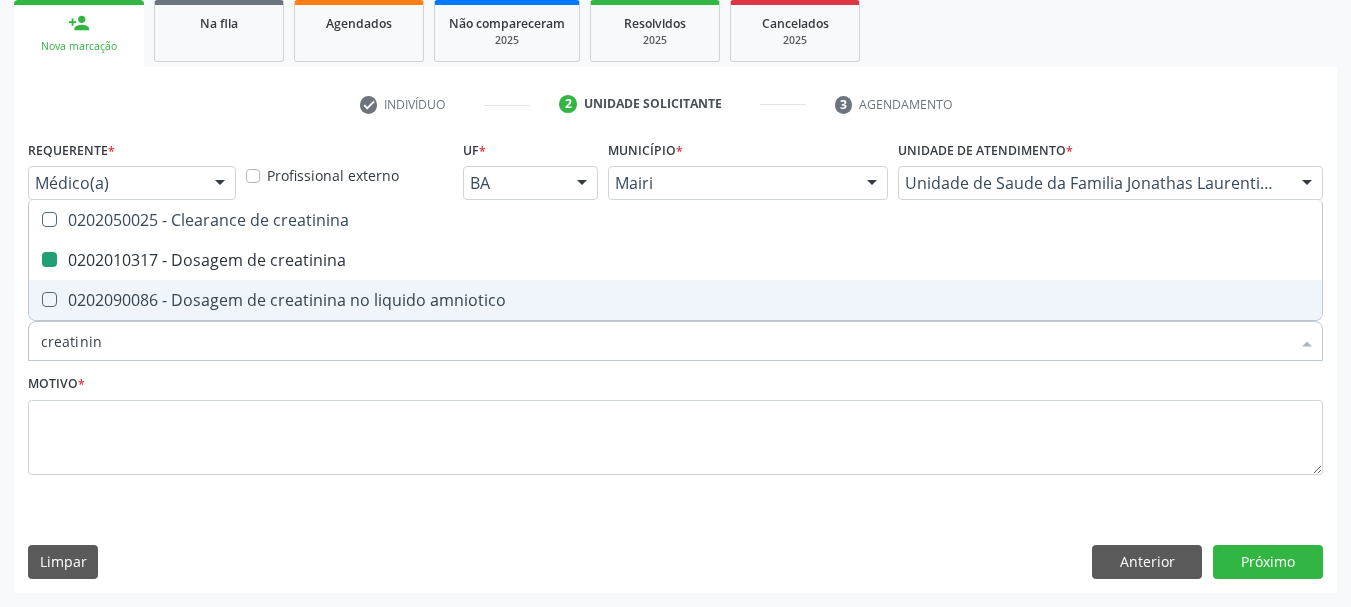 type on "p" 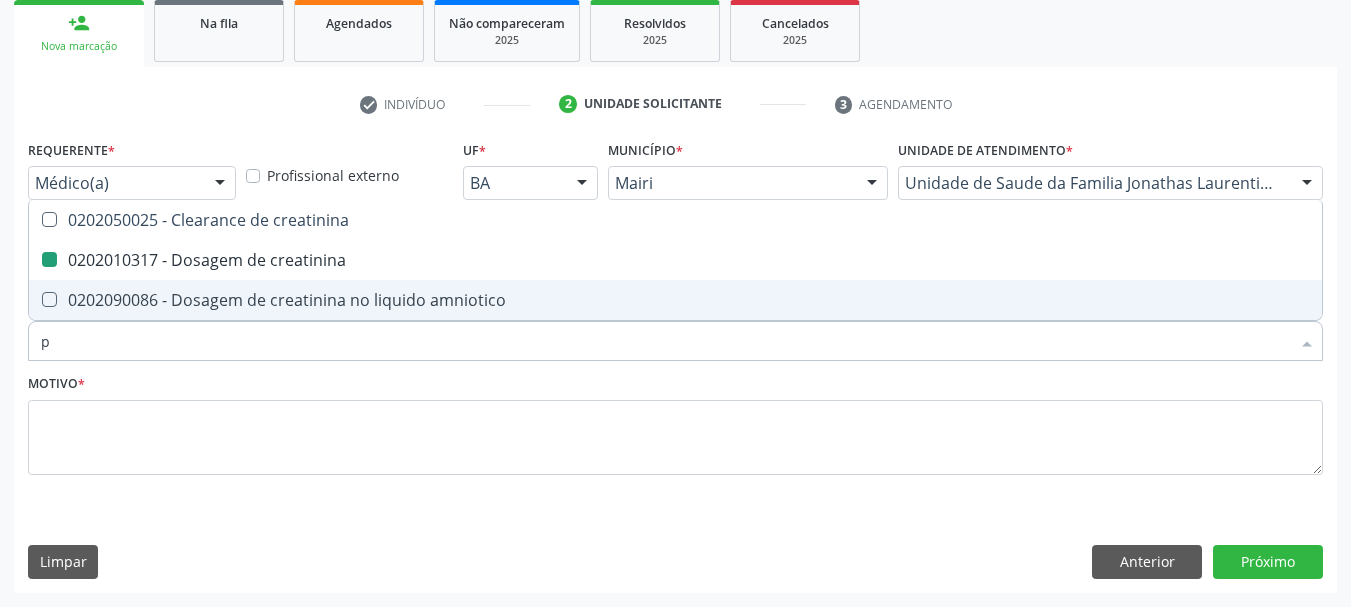 checkbox on "false" 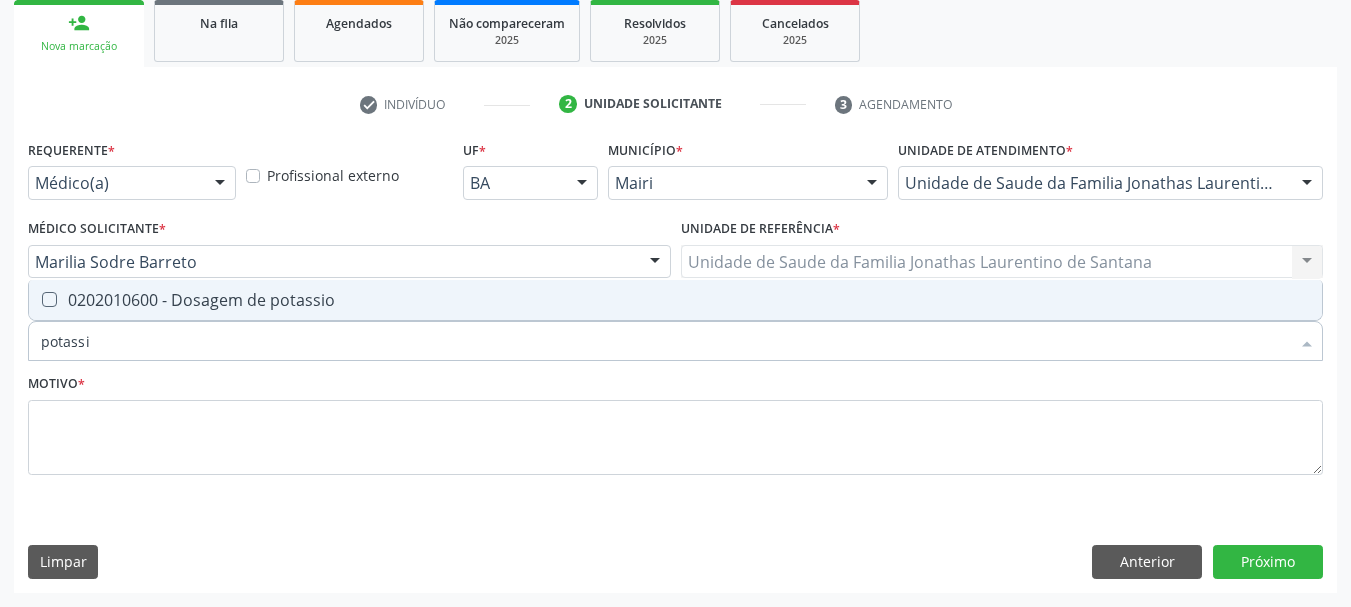 type on "potassio" 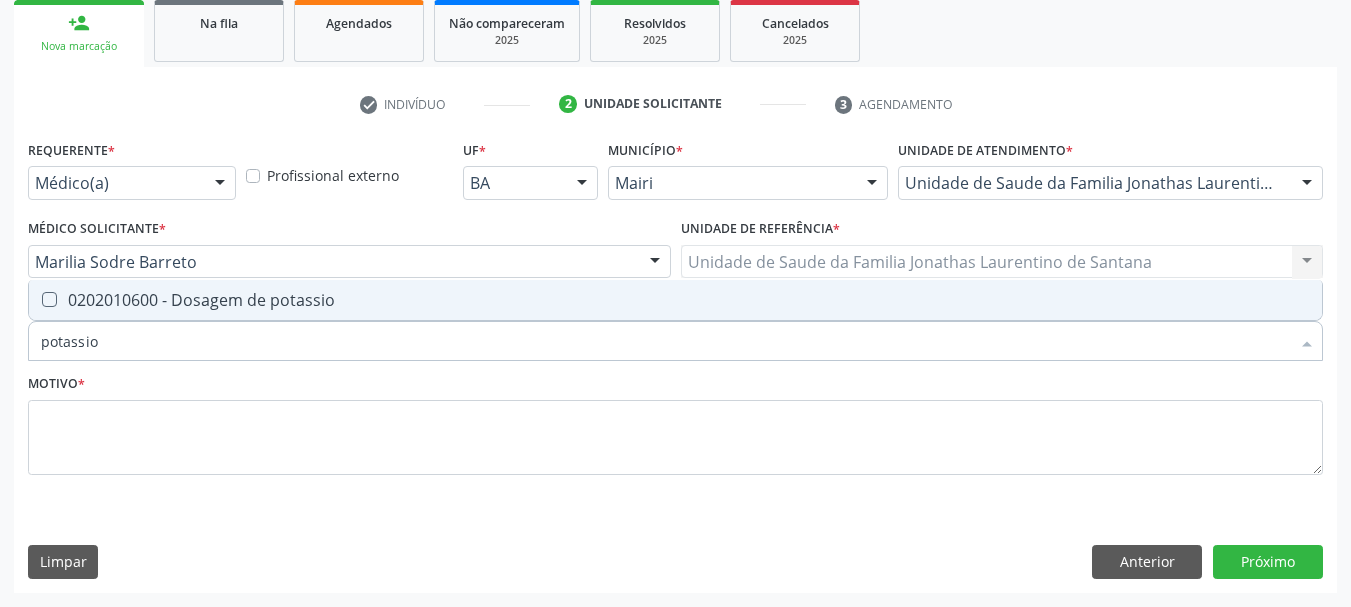 click at bounding box center (49, 299) 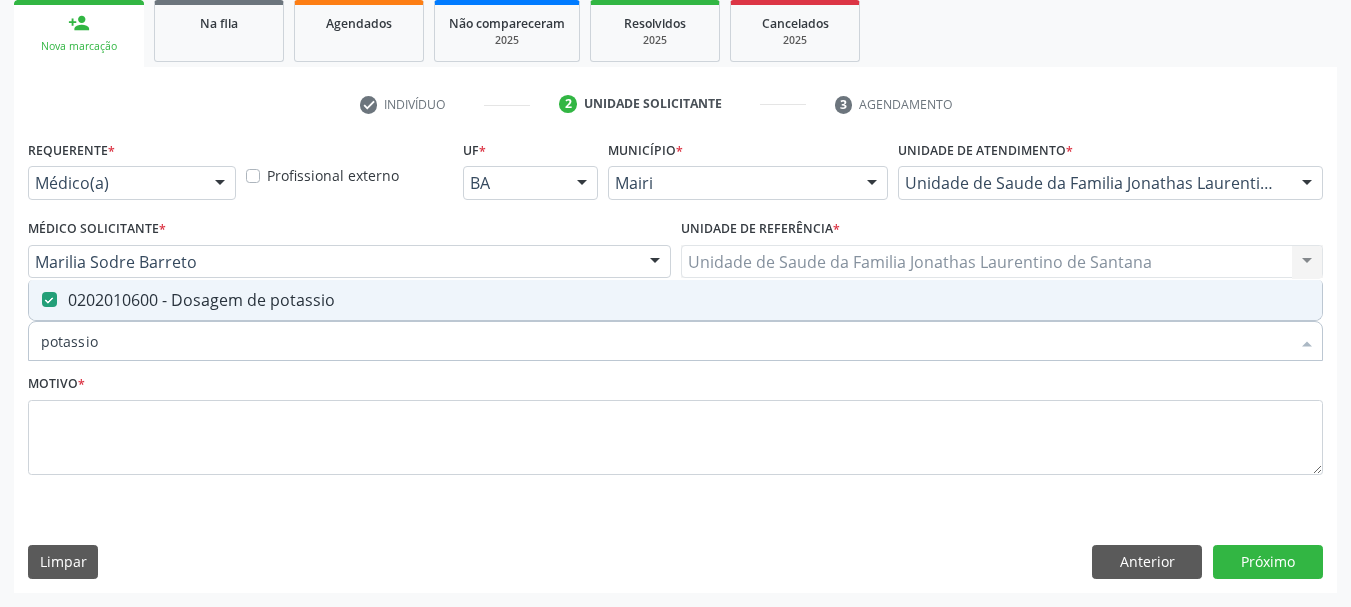 drag, startPoint x: 162, startPoint y: 345, endPoint x: 0, endPoint y: 357, distance: 162.44383 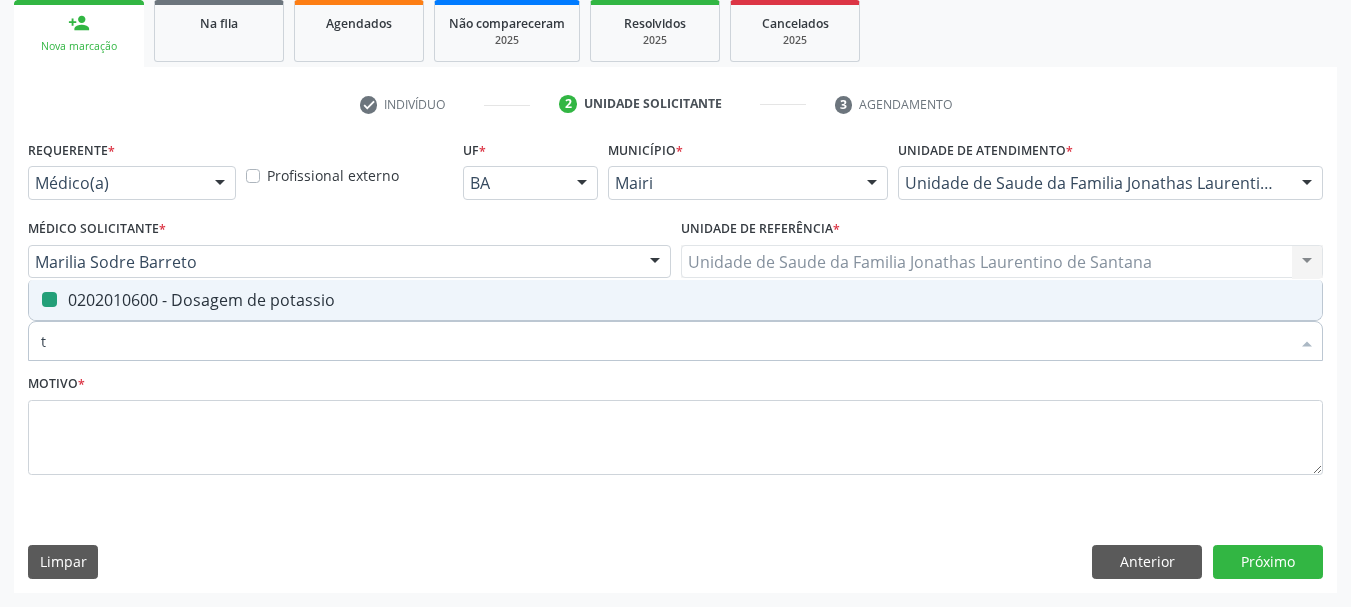 type on "tr" 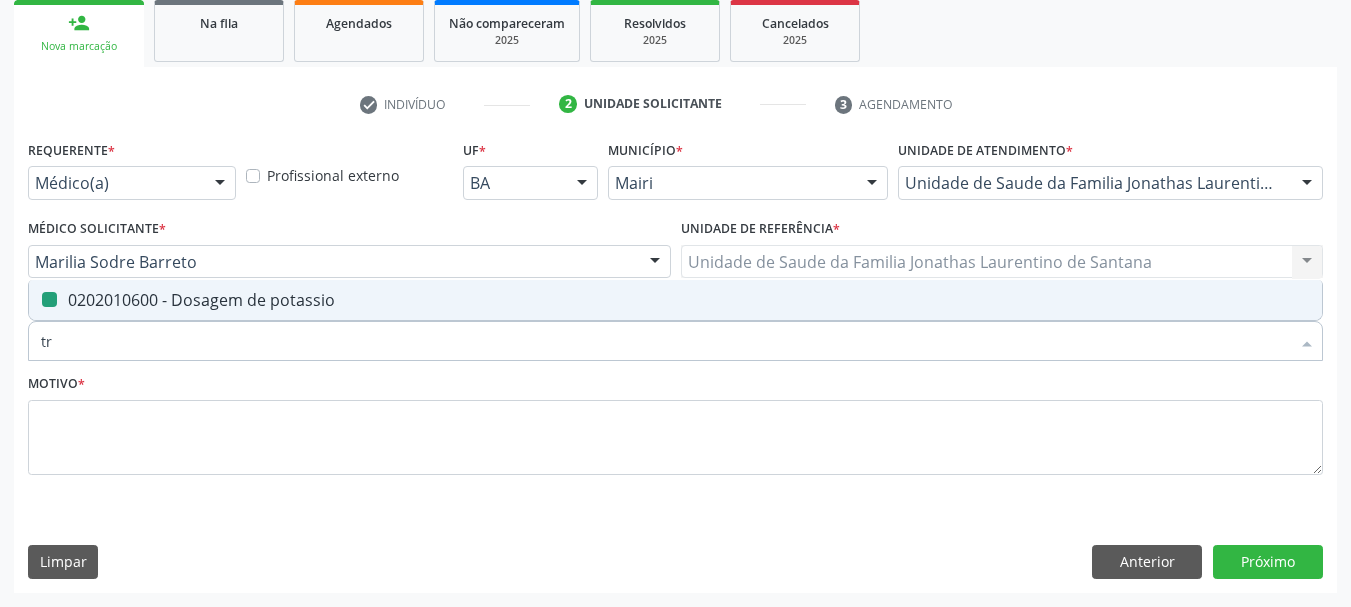 checkbox on "false" 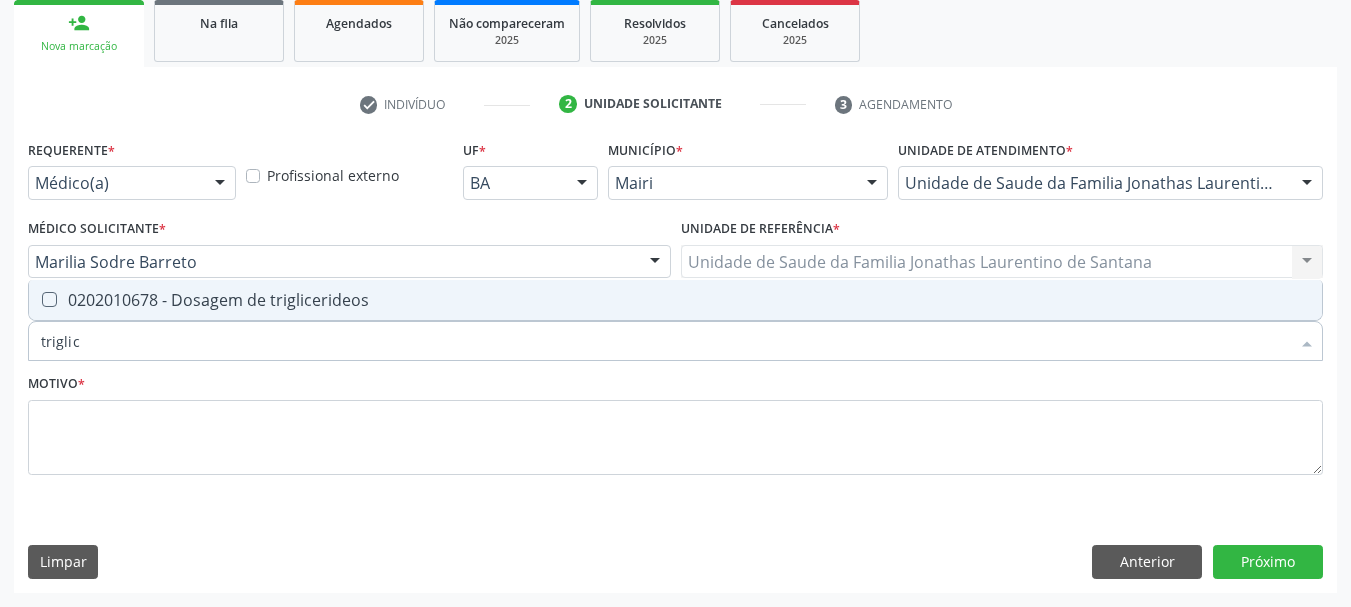 type on "triglice" 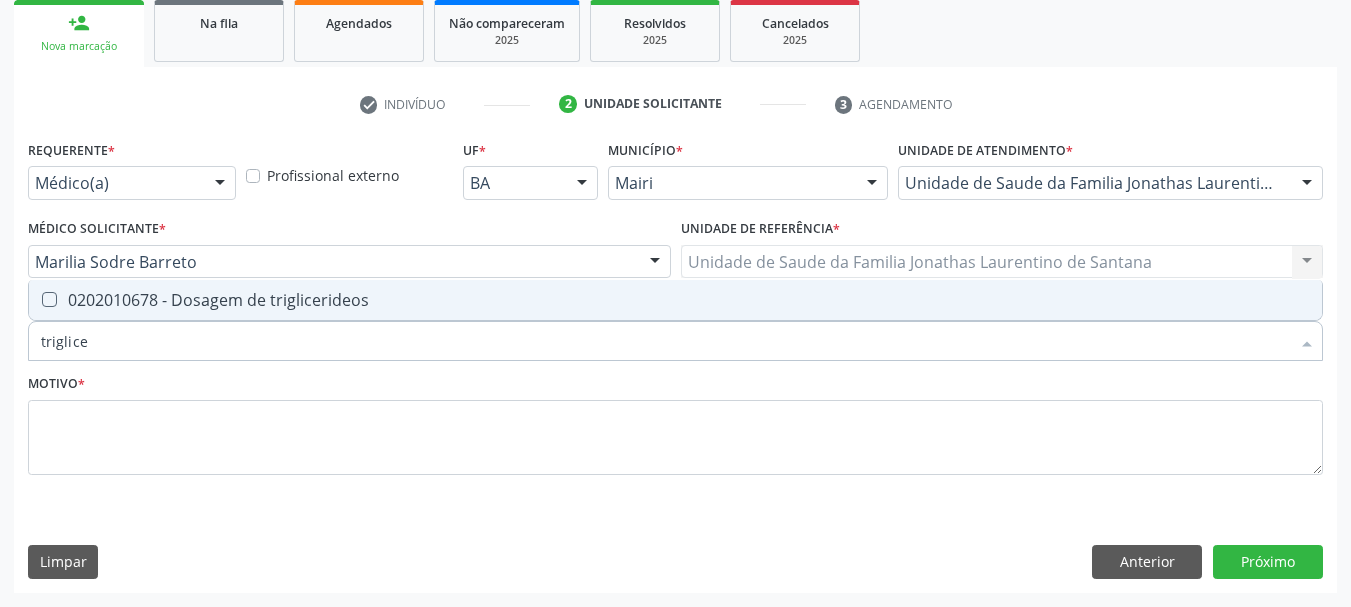 click on "0202010678 - Dosagem de triglicerideos" at bounding box center [675, 300] 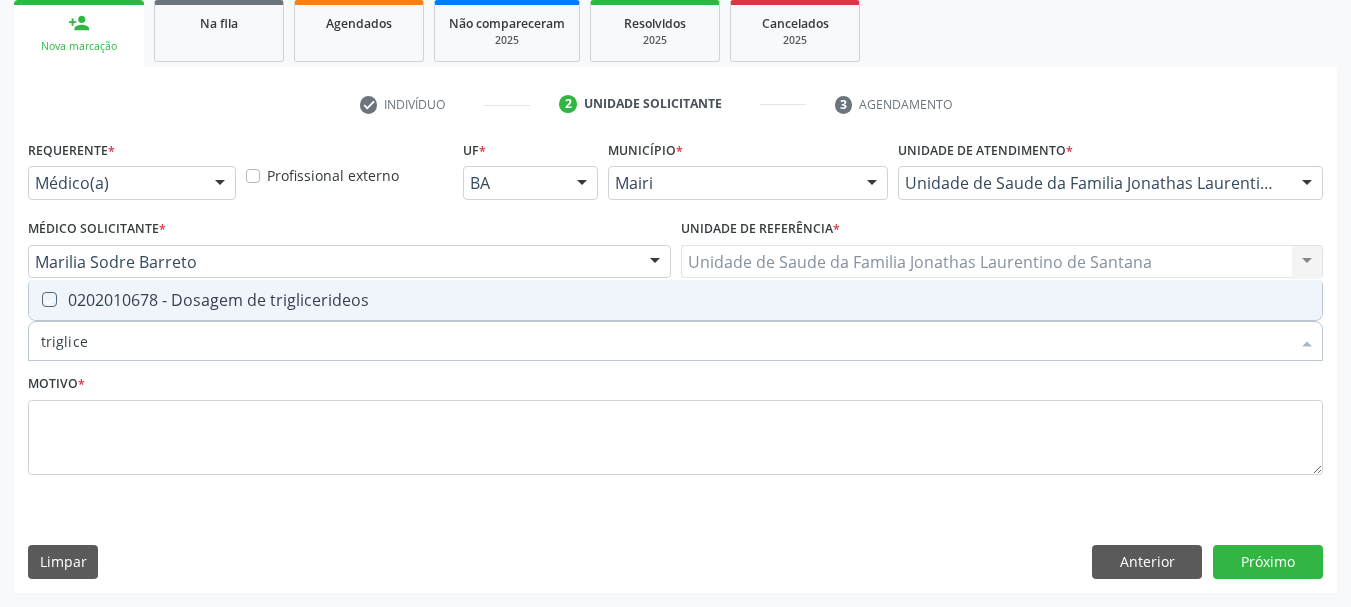 checkbox on "true" 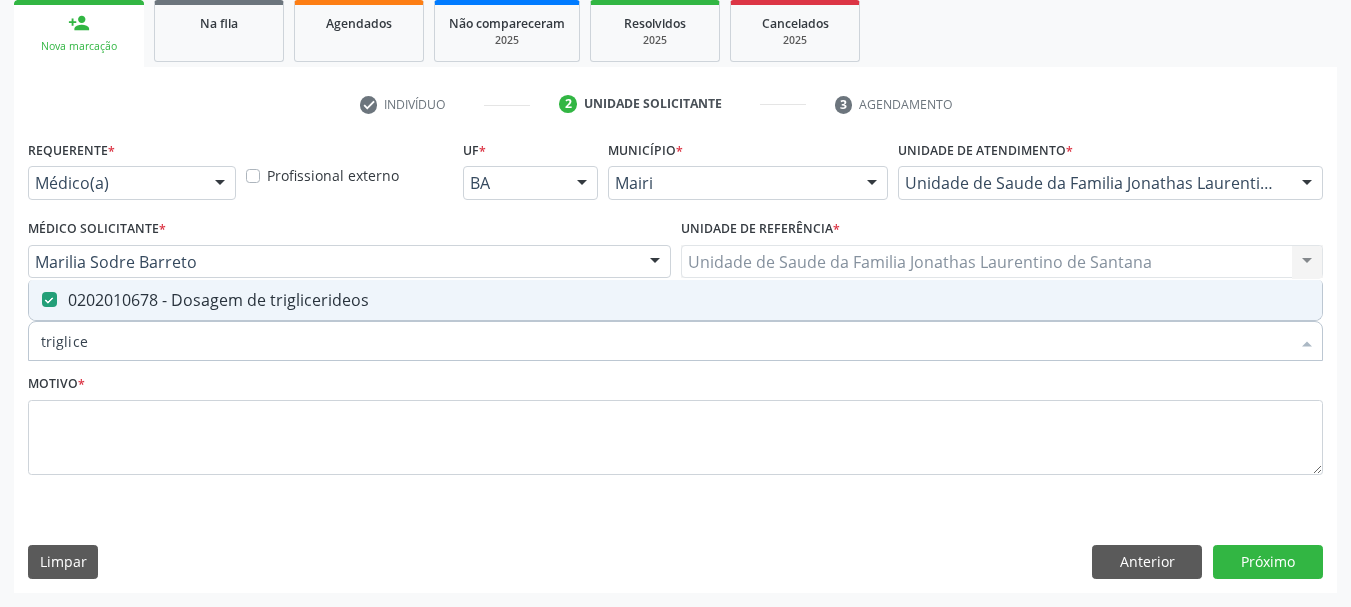 drag, startPoint x: 133, startPoint y: 343, endPoint x: 0, endPoint y: 354, distance: 133.45412 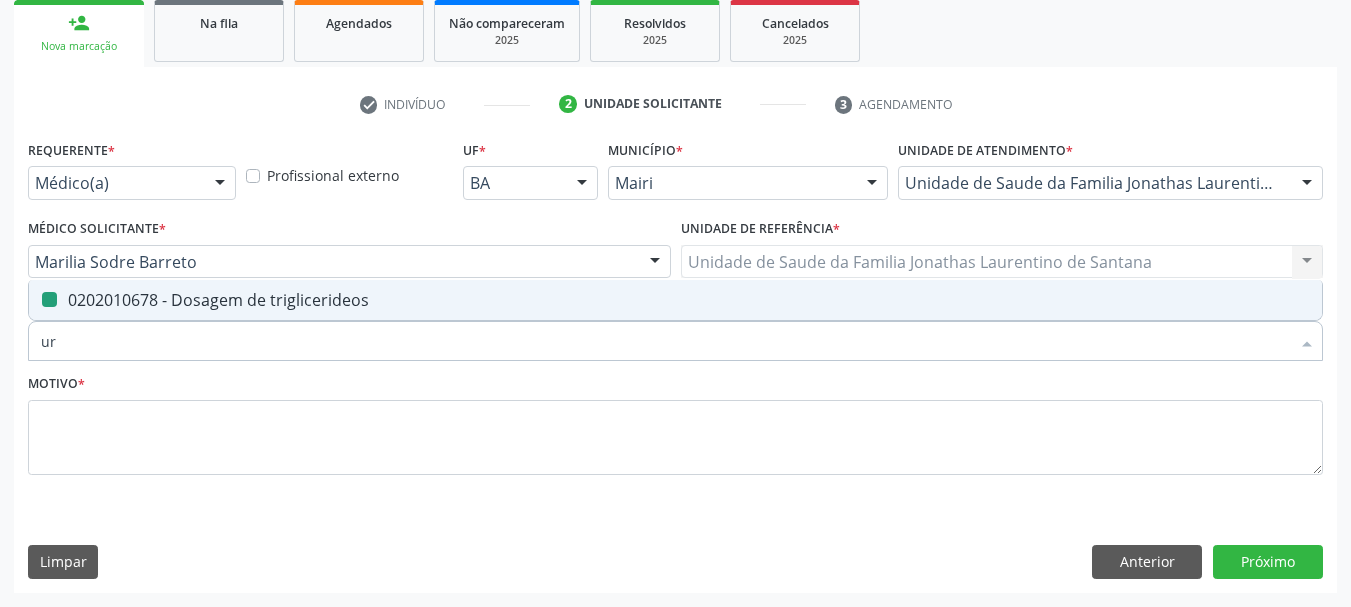 type on "uri" 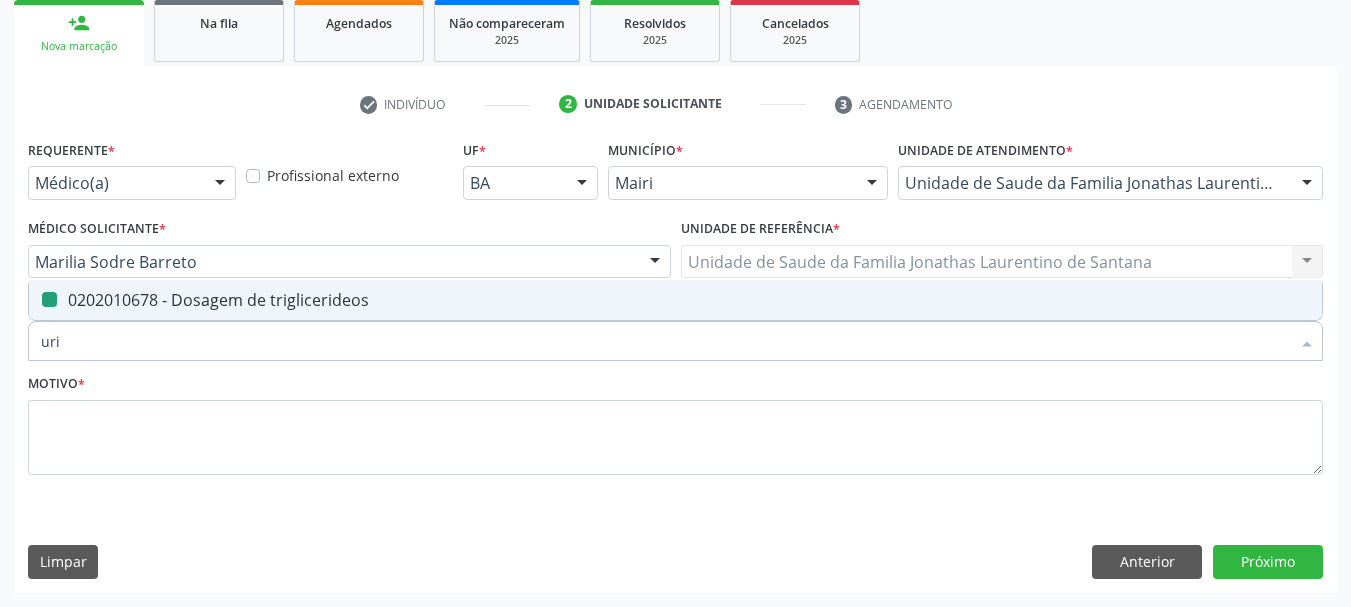 checkbox on "false" 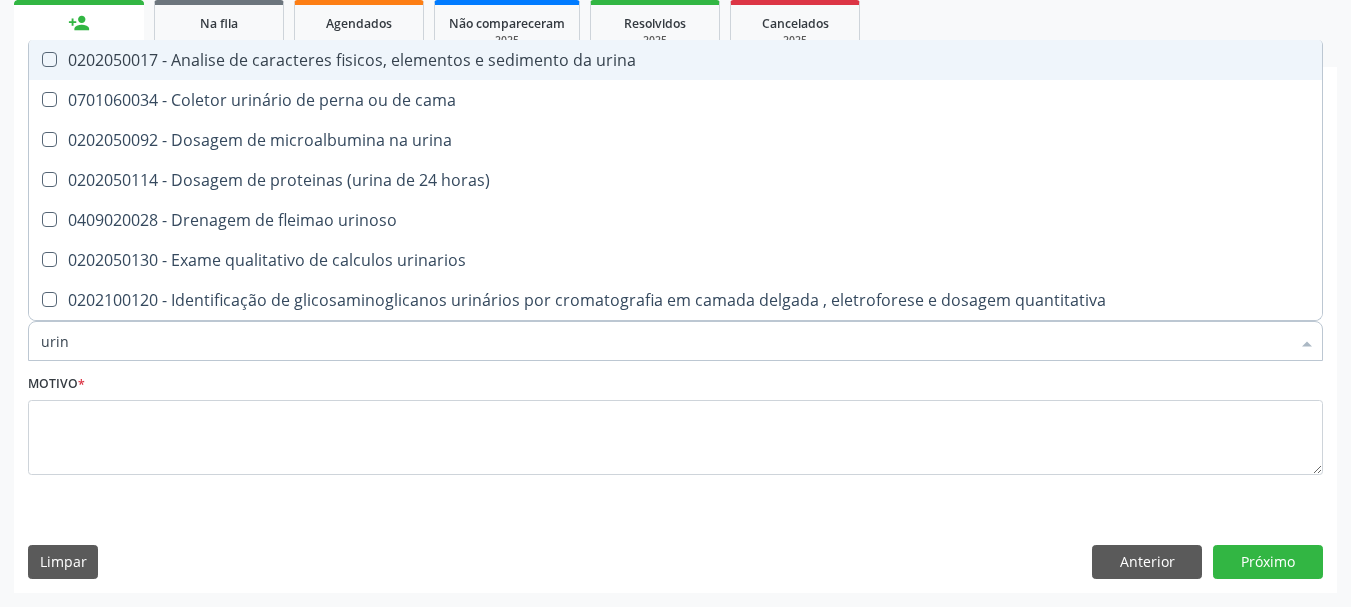type on "urina" 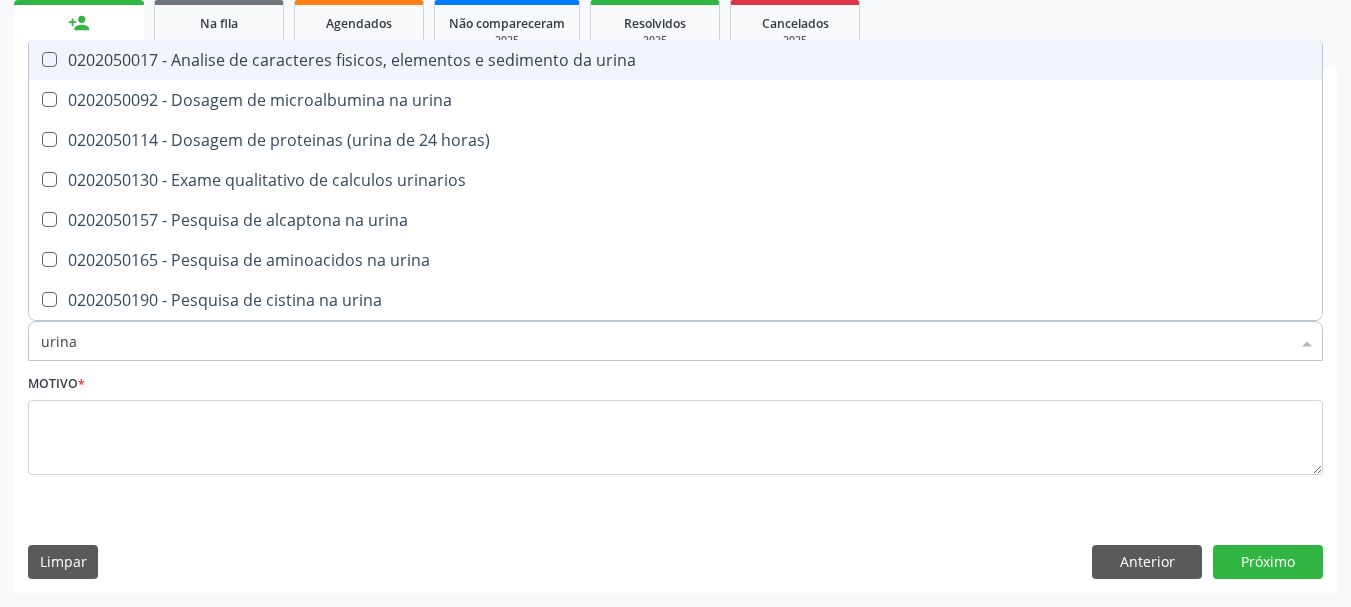 click on "0202050017 - Analise de caracteres fisicos, elementos e sedimento da urina" at bounding box center (675, 60) 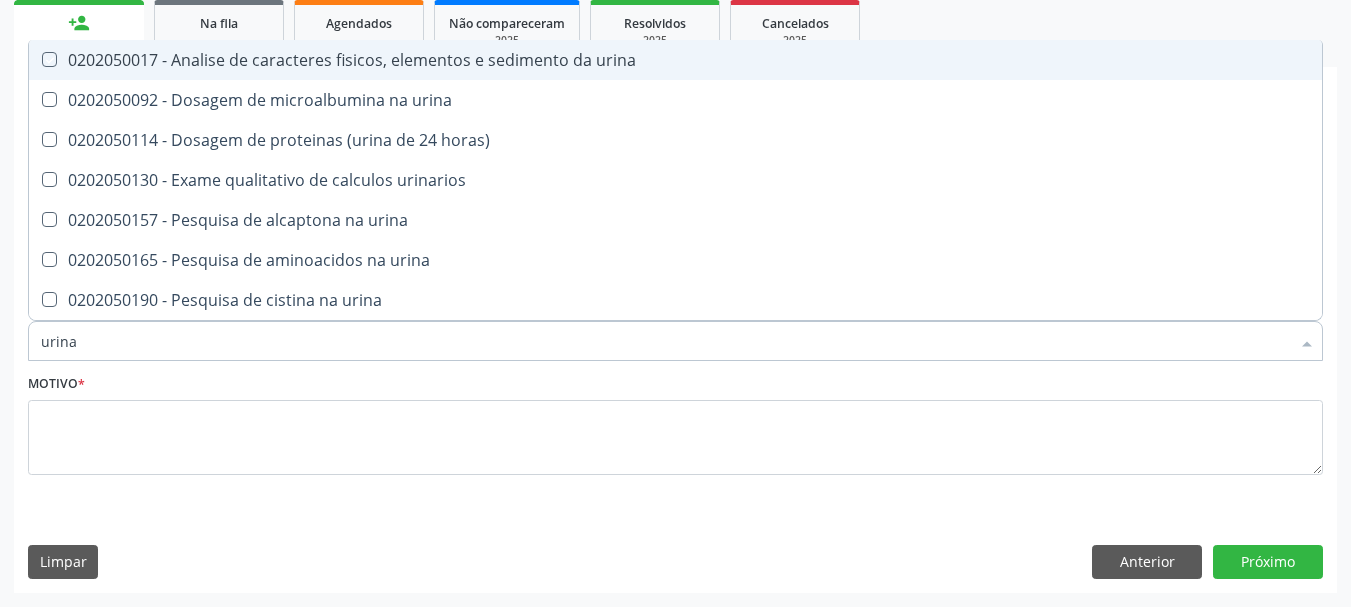 checkbox on "true" 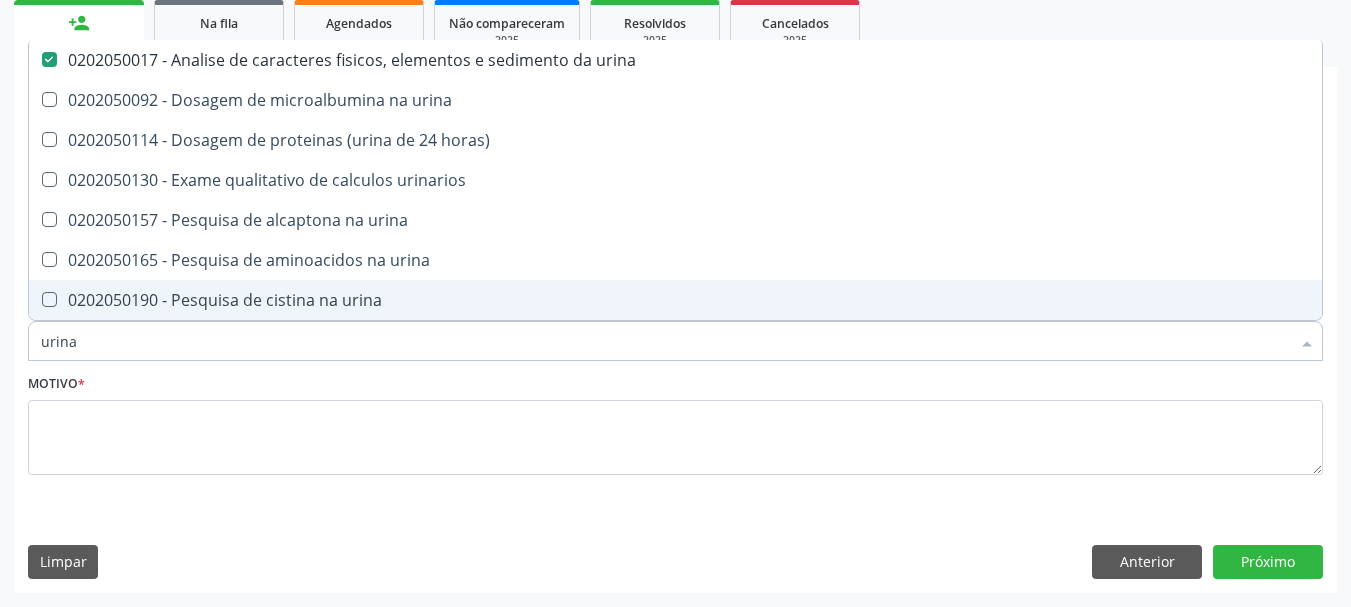 click on "Acompanhamento
Acompanhe a situação das marcações correntes e finalizadas
Relatórios
Ano de acompanhamento
2025 2024 2023 2022 2021 2020 2019
person_add
Nova marcação
Na fila   Agendados   Não compareceram
2025
Resolvidos
2025
Cancelados
2025
check
Indivíduo
2
Unidade solicitante
3
Agendamento
CNS
[NUMBER]       done
Nome
*
[FIRST] [LAST] [LAST]
[FIRST] [LAST] [LAST]
CNS:
[NUMBER]
CPF:
[CPF]
Nascimento:
[DATE]
Nenhum resultado encontrado para: "   "
Digite o nome
Sexo
*
Feminino         Masculino   Feminino
Nenhum resultado encontrado para: "   "
*" at bounding box center [675, 209] 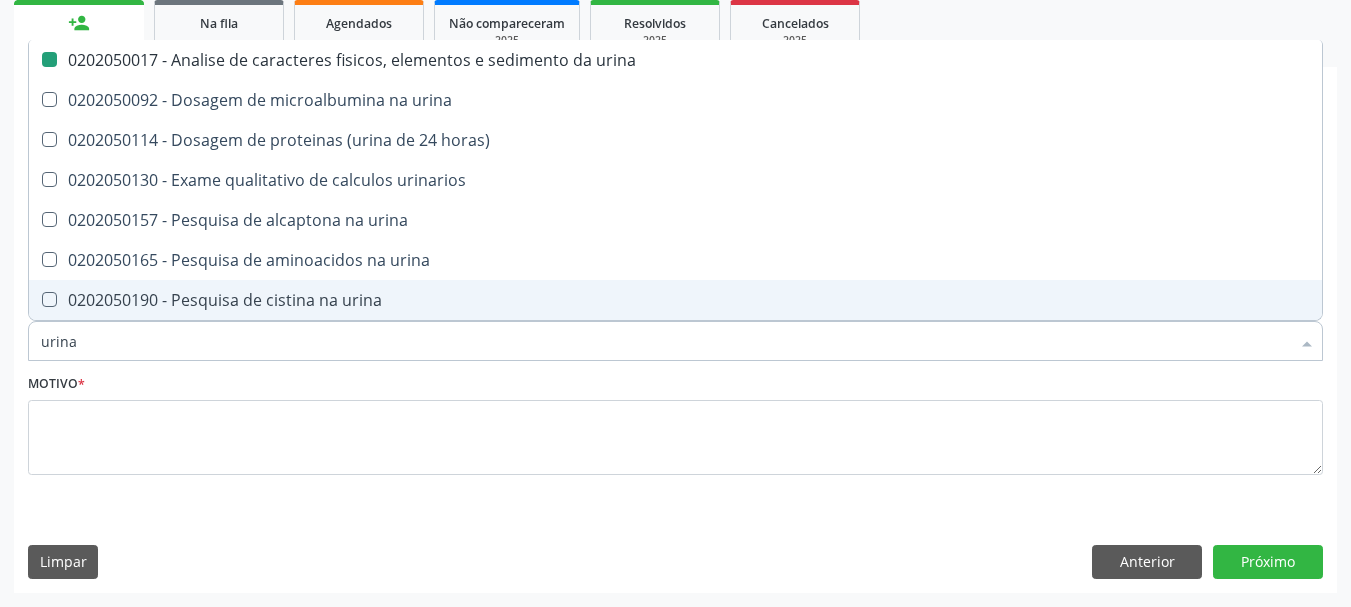 type on "g" 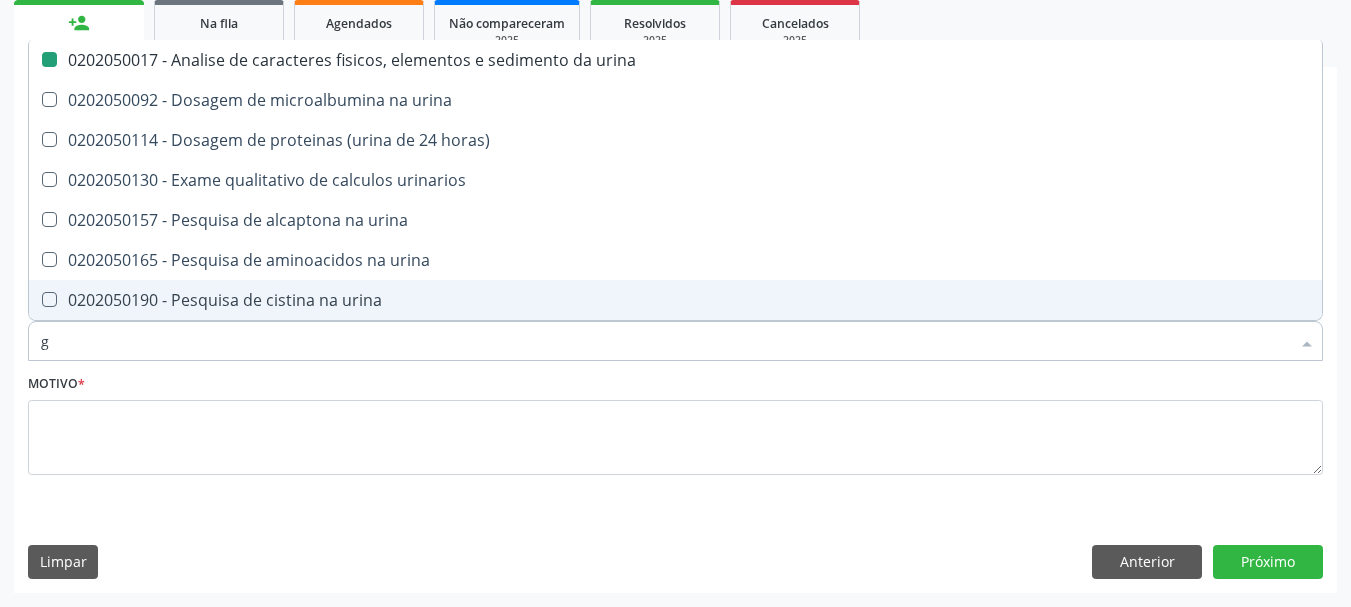 checkbox on "false" 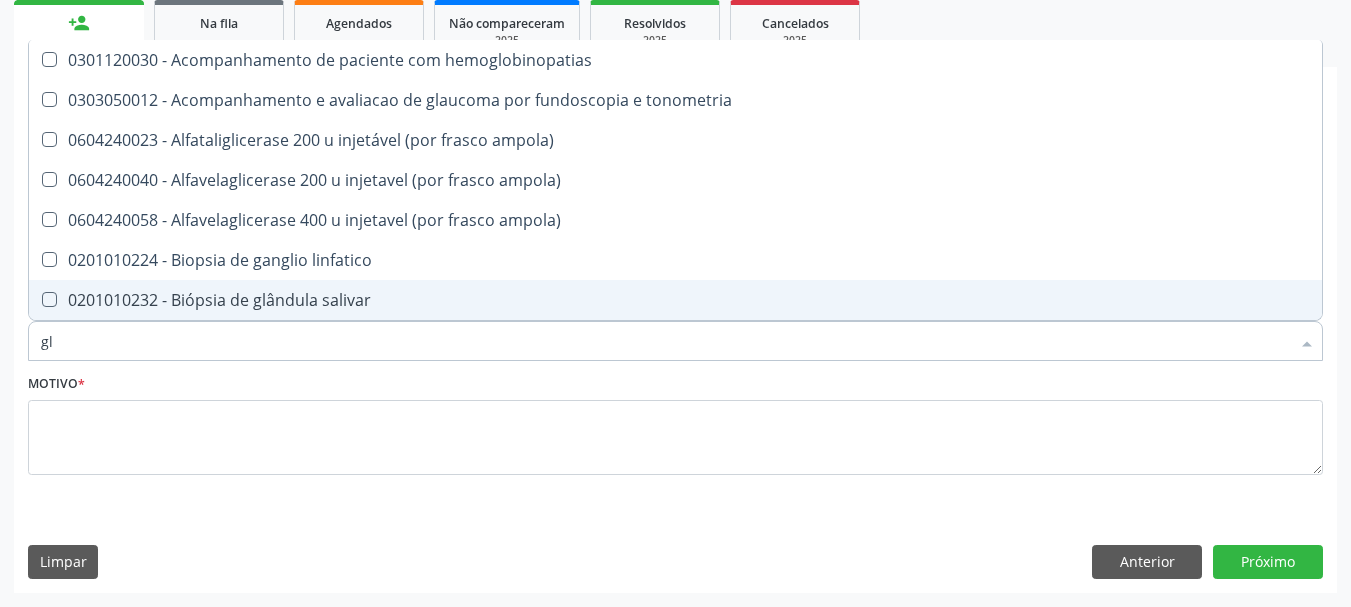 type on "gli" 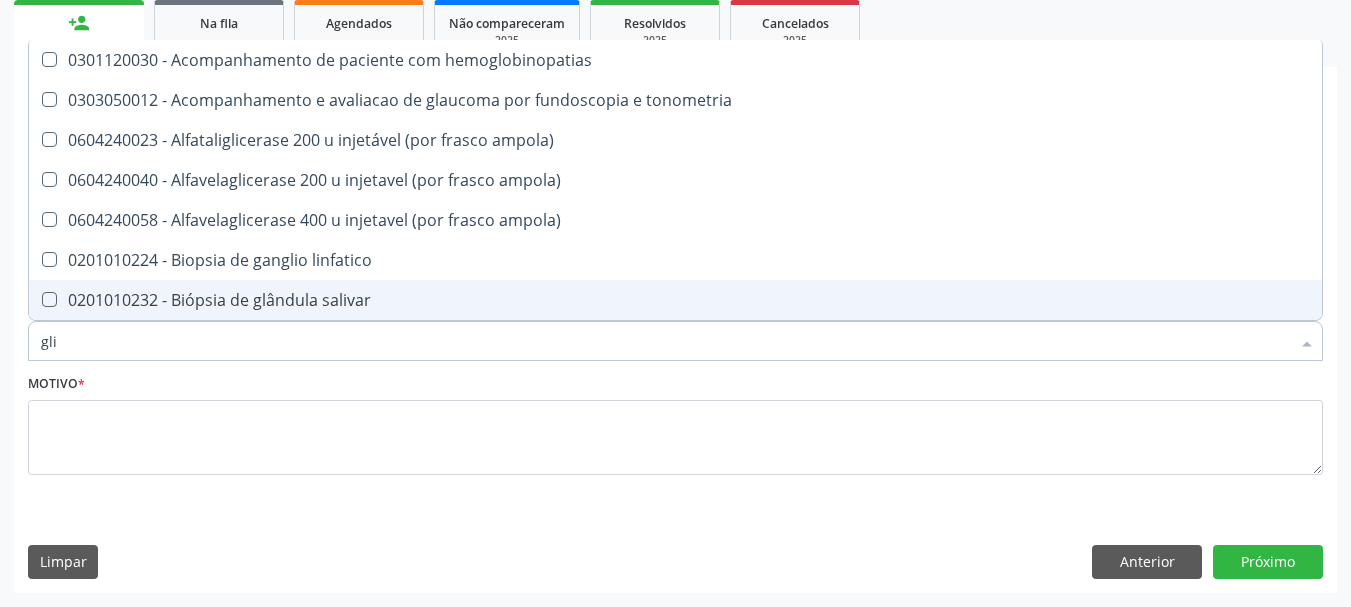 checkbox on "true" 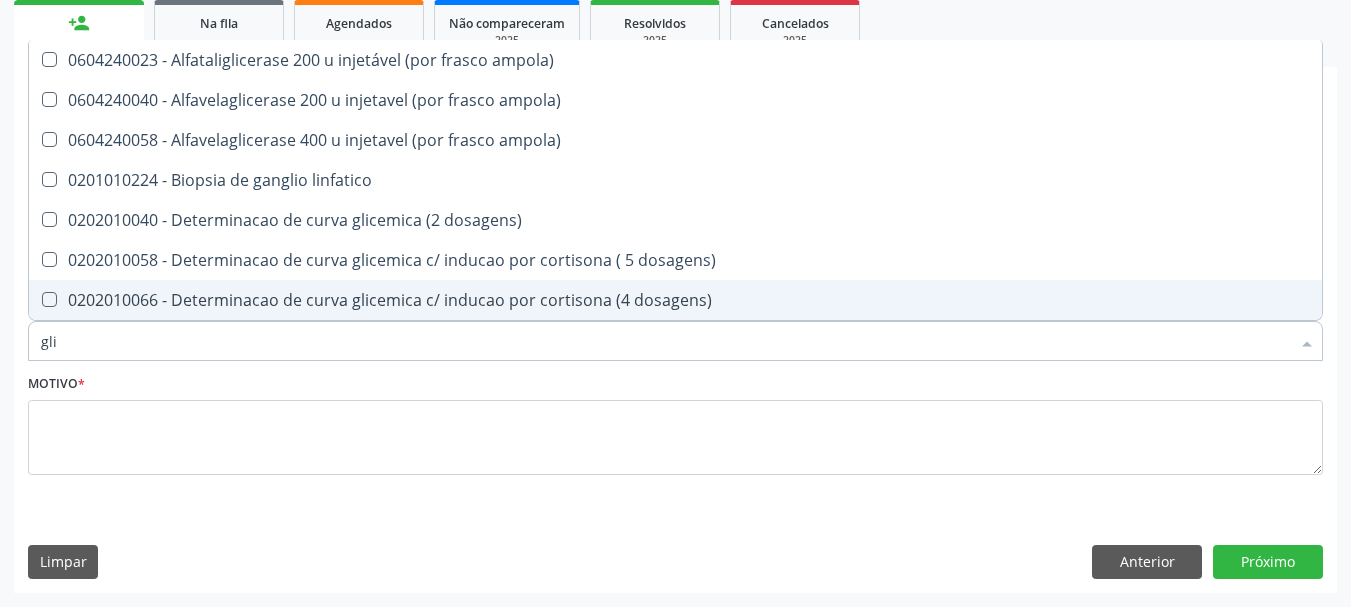 type on "glic" 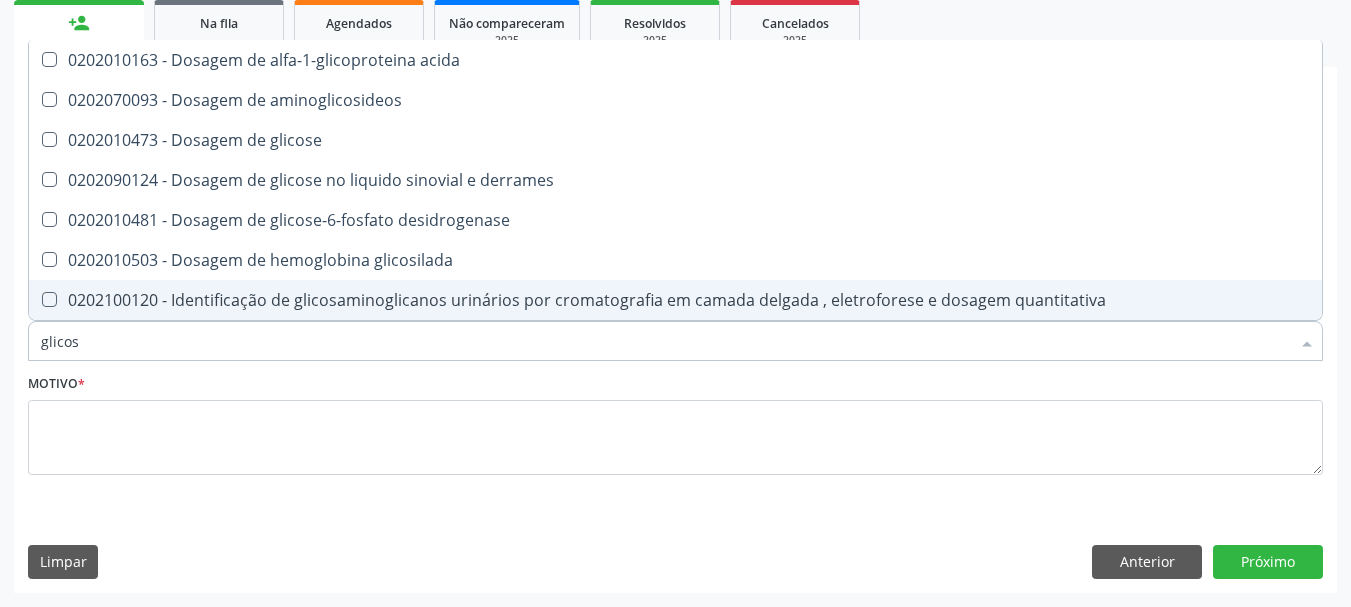 type on "glicose" 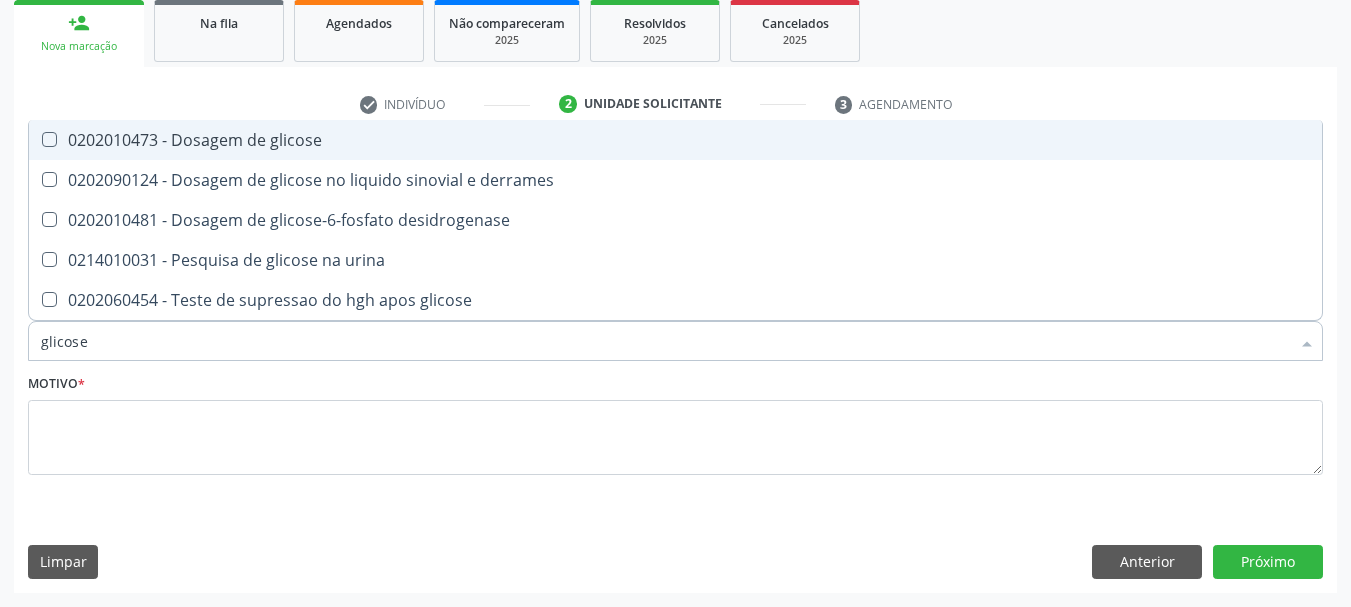 click on "0202010473 - Dosagem de glicose" at bounding box center (675, 140) 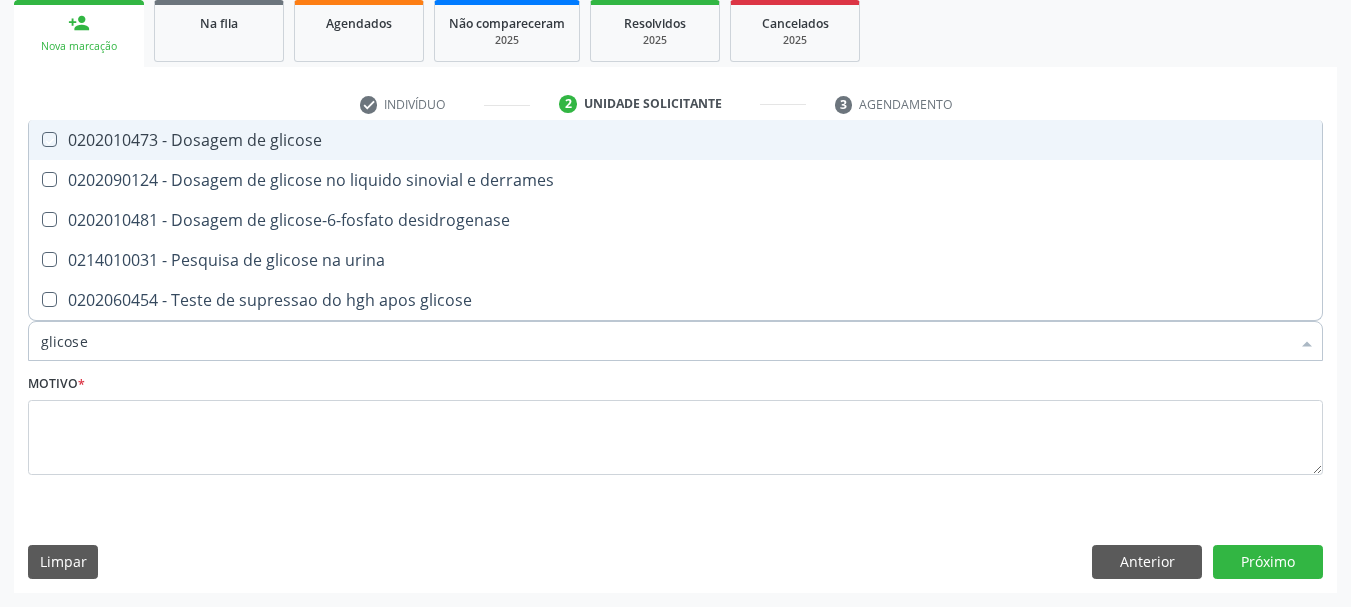checkbox on "true" 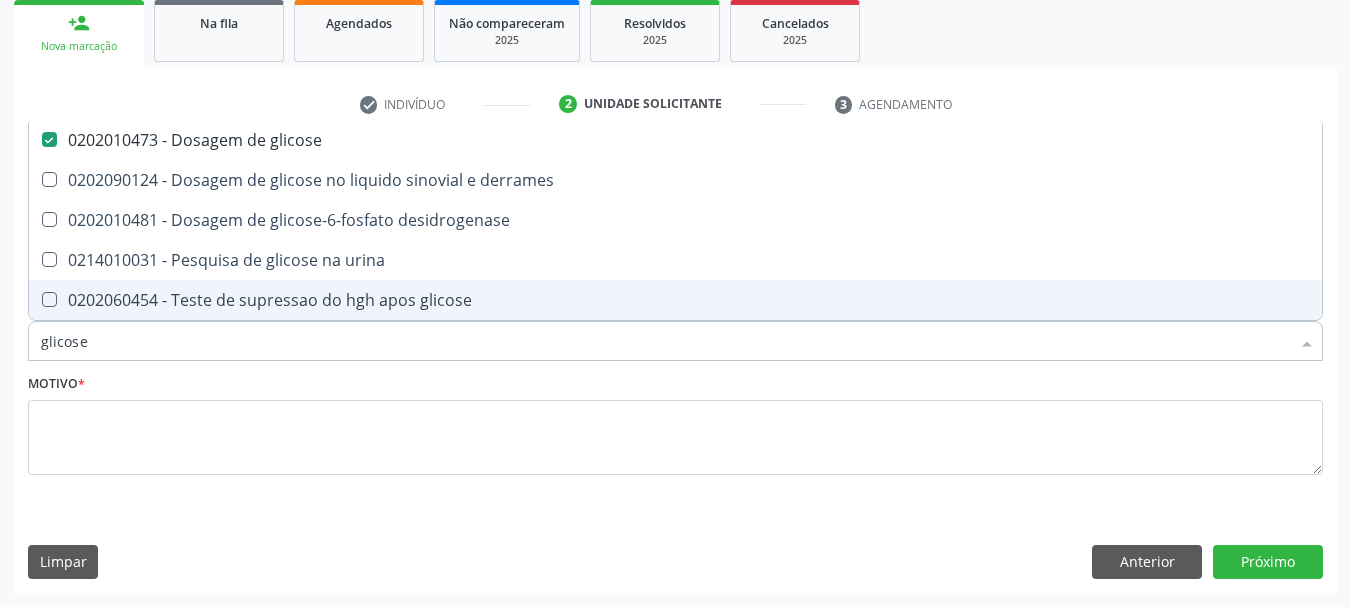 drag, startPoint x: 130, startPoint y: 350, endPoint x: 0, endPoint y: 345, distance: 130.09612 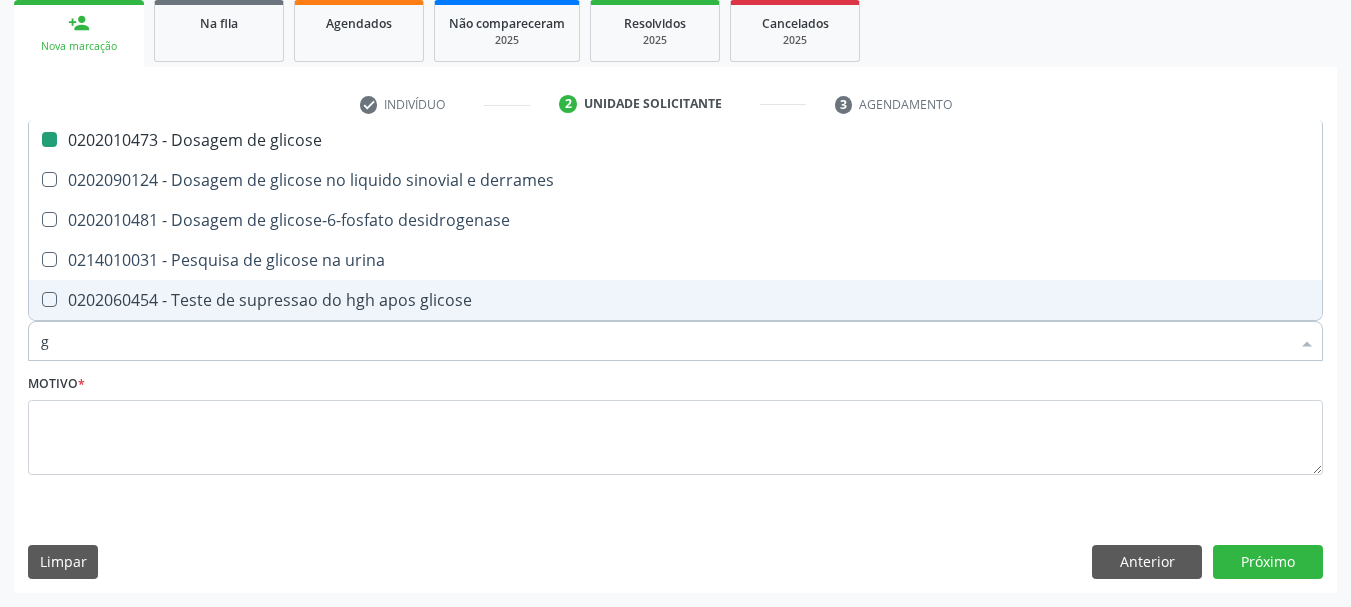 type on "gl" 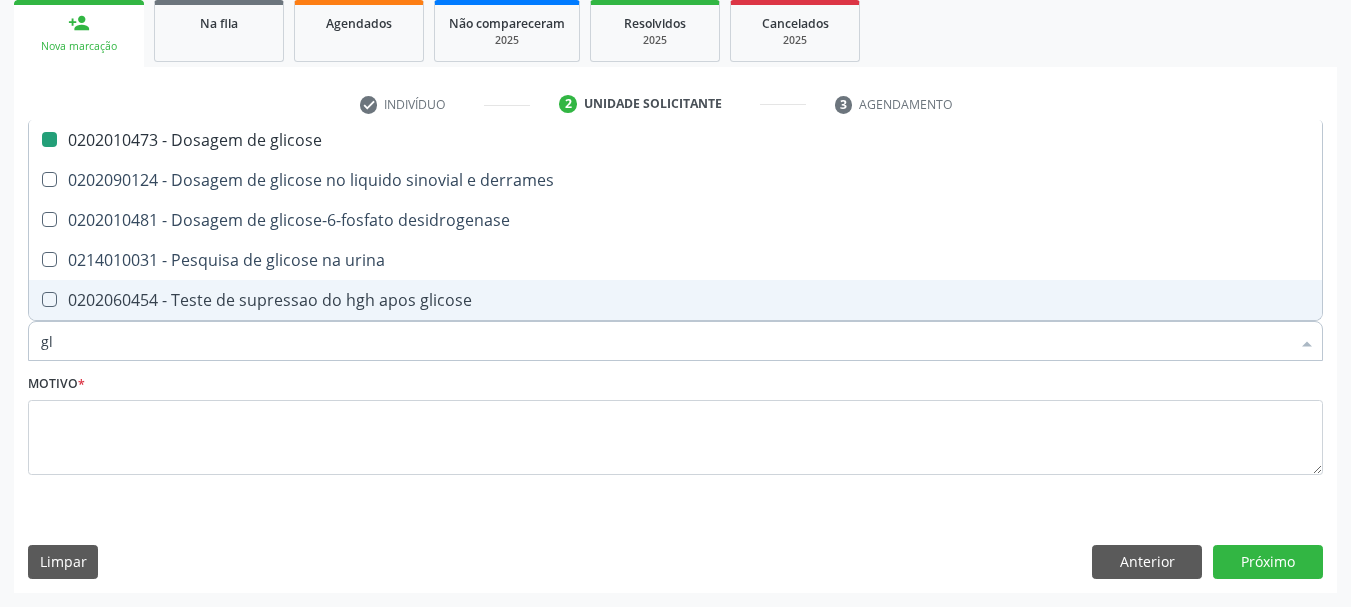 checkbox on "false" 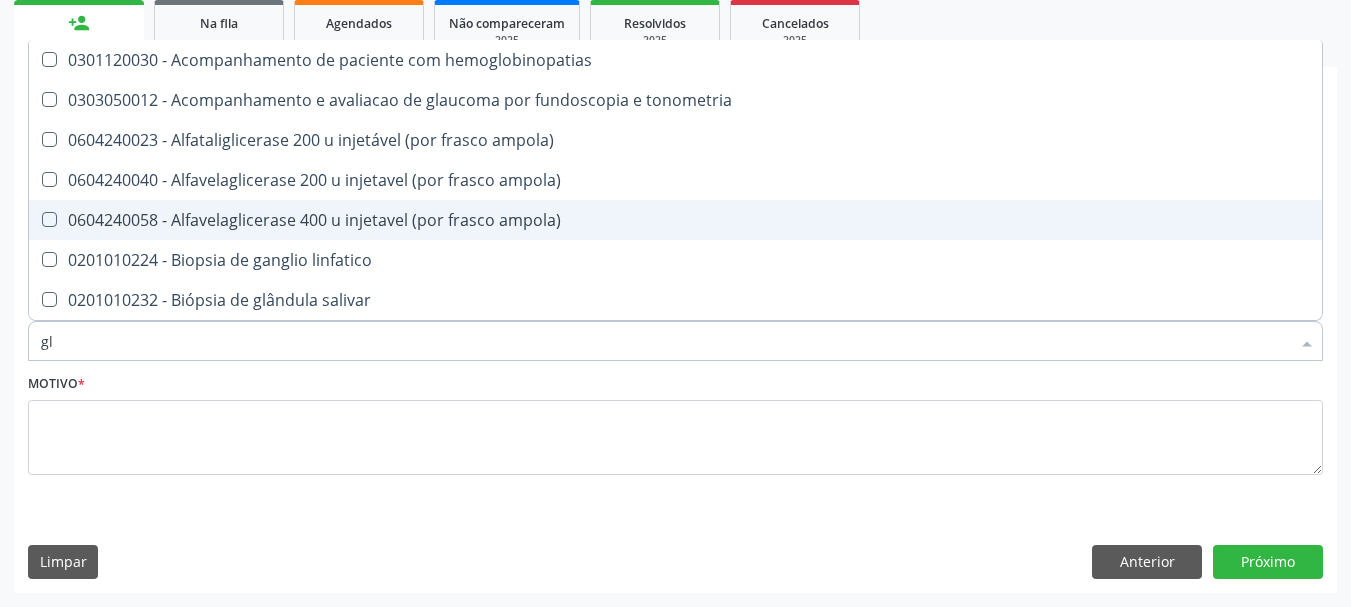 type on "gli" 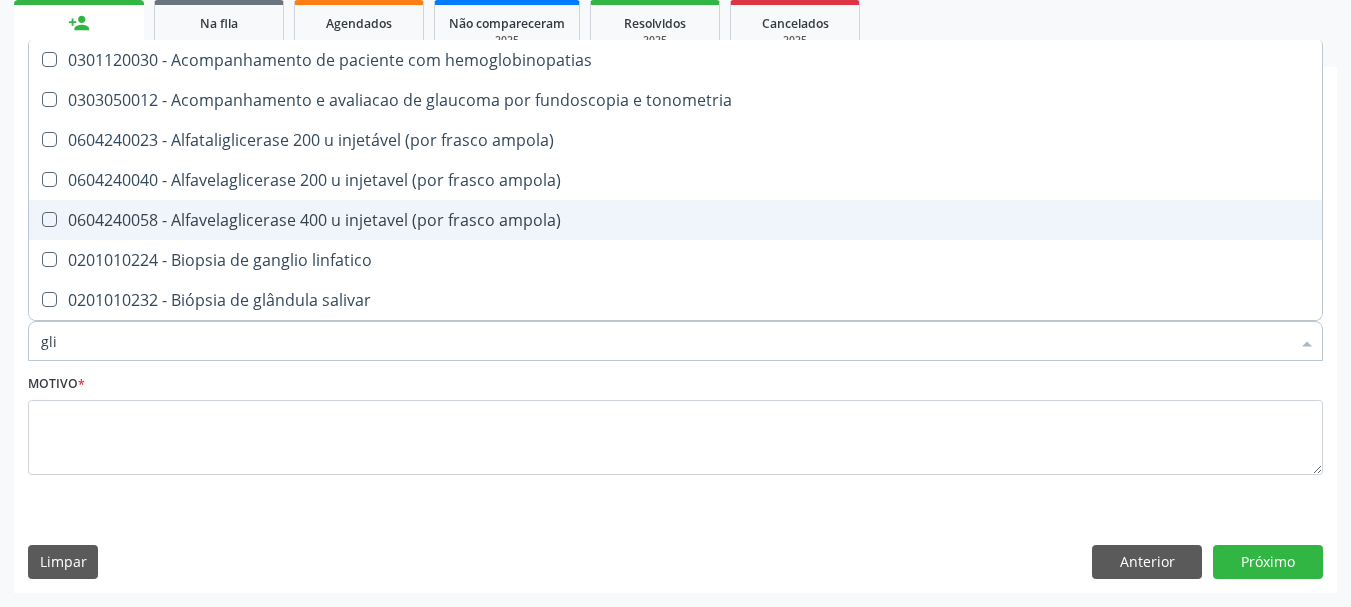 checkbox on "true" 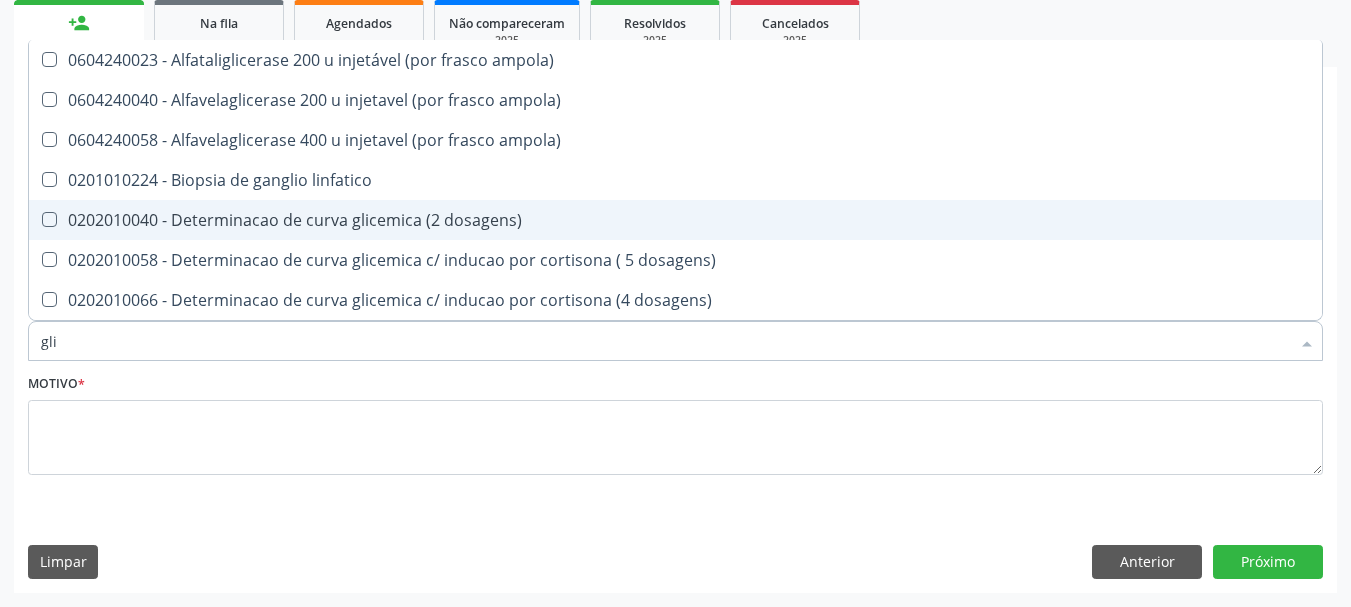 type on "glic" 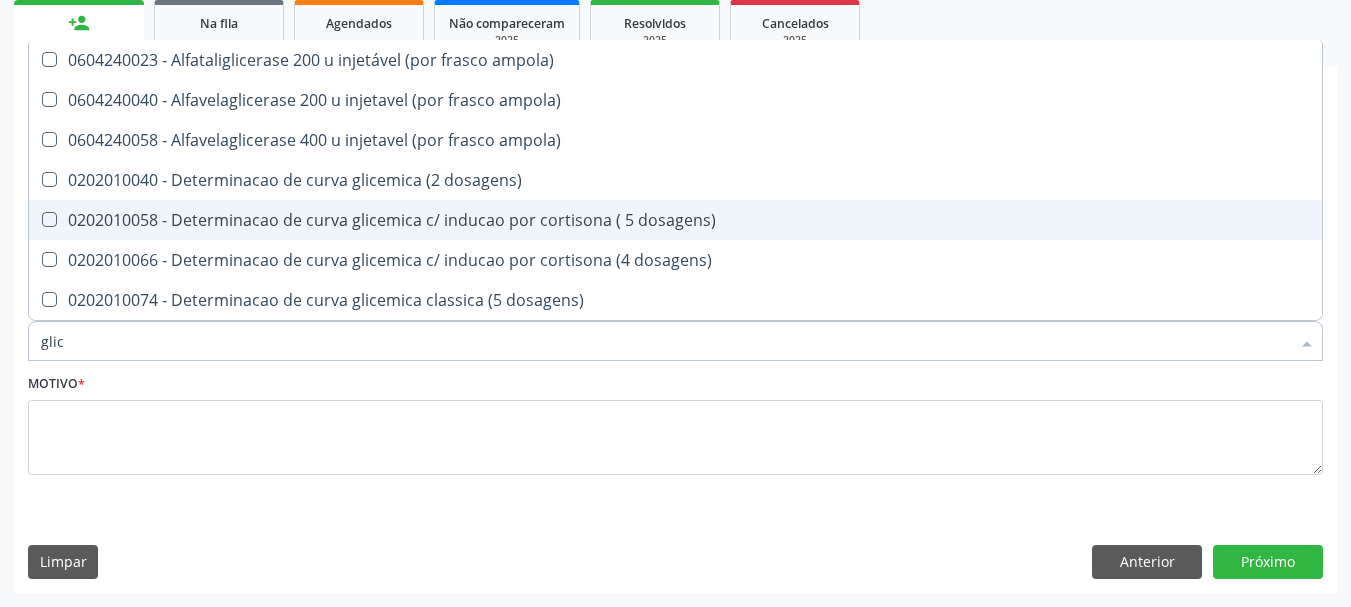 type on "glico" 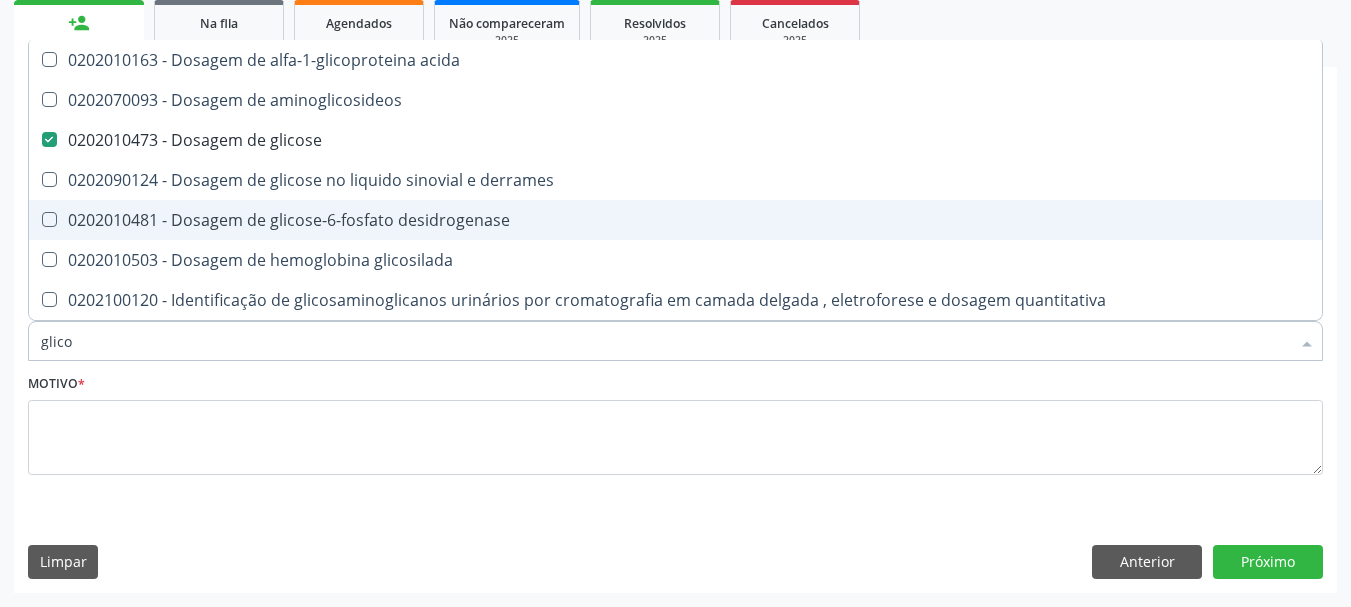 type on "glicos" 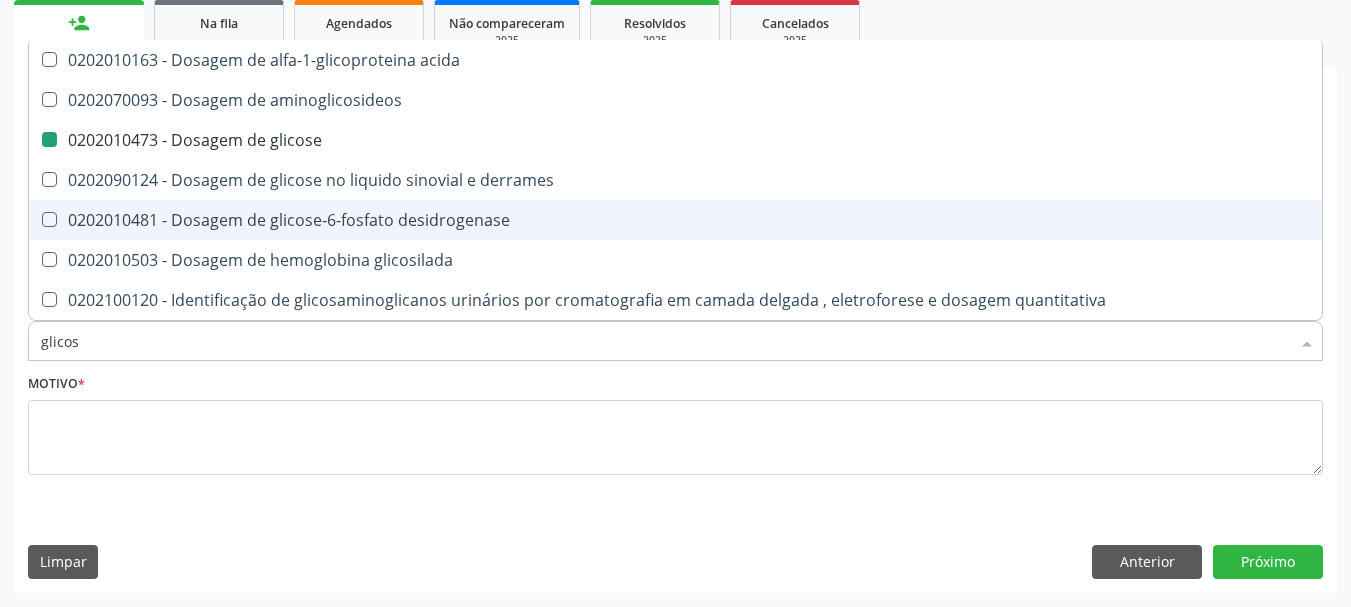 type on "glicosi" 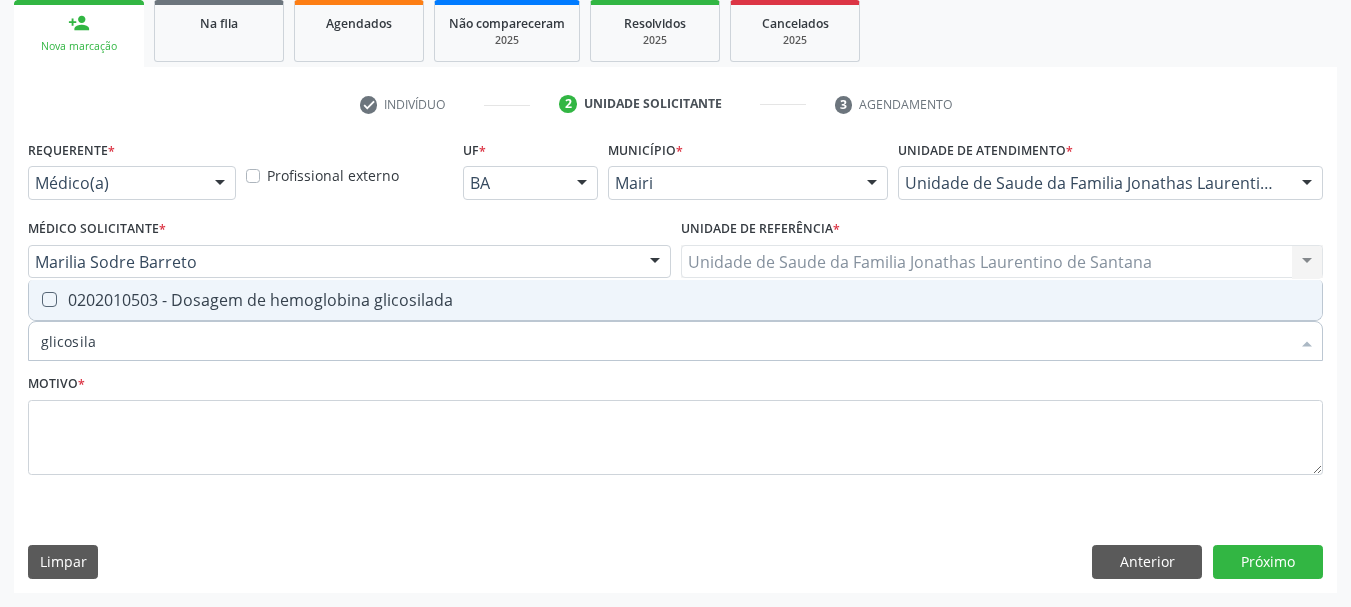 type on "glicosilad" 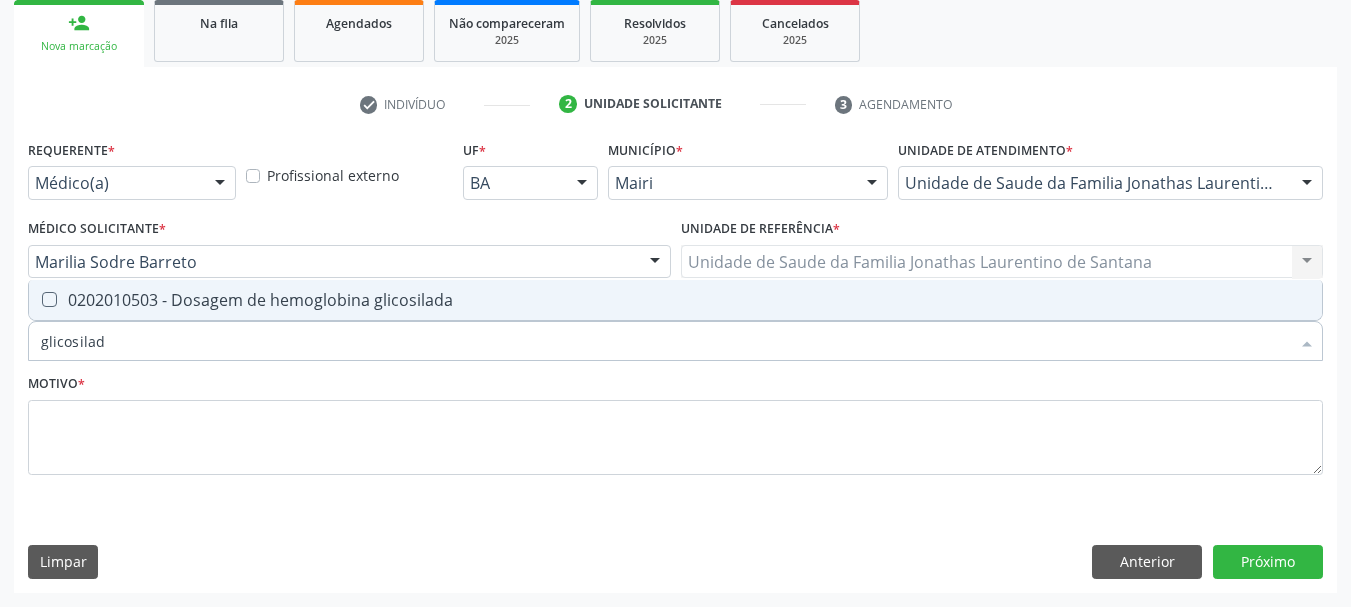 click on "0202010503 - Dosagem de hemoglobina glicosilada" at bounding box center [675, 300] 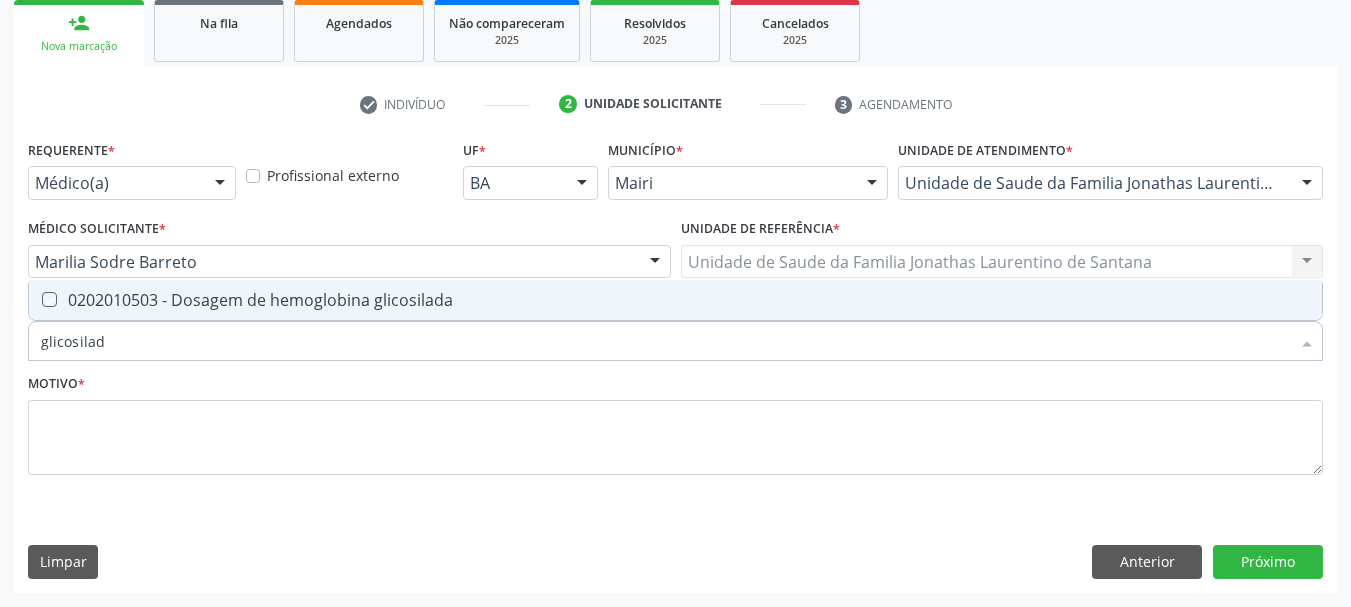 checkbox on "true" 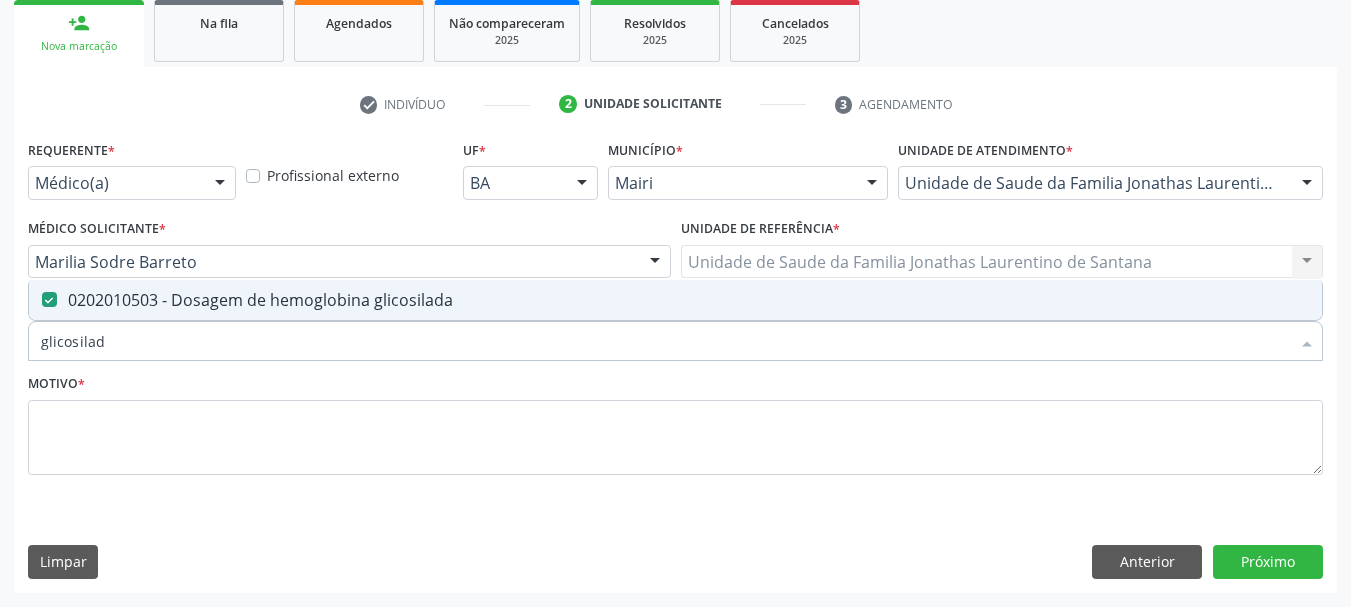 click on "Acompanhamento
Acompanhe a situação das marcações correntes e finalizadas
Relatórios
Ano de acompanhamento
2025 2024 2023 2022 2021 2020 2019
person_add
Nova marcação
Na fila   Agendados   Não compareceram
2025
Resolvidos
2025
Cancelados
2025
check
Indivíduo
2
Unidade solicitante
3
Agendamento
CNS
[NUMBER]       done
Nome
*
[FIRST] [LAST] [LAST]
[FIRST] [LAST] [LAST]
CNS:
[NUMBER]
CPF:
[CPF]
Nascimento:
[DATE]
Nenhum resultado encontrado para: "   "
Digite o nome
Sexo
*
Feminino         Masculino   Feminino
Nenhum resultado encontrado para: "   "
*" at bounding box center (675, 209) 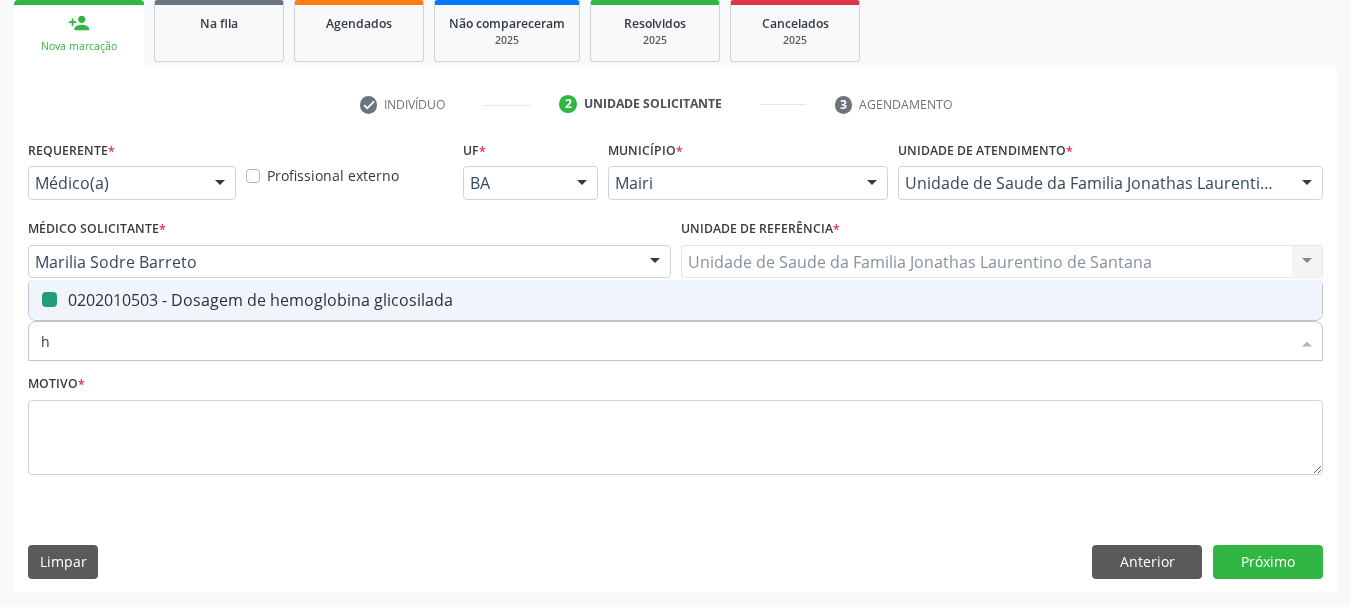 type on "he" 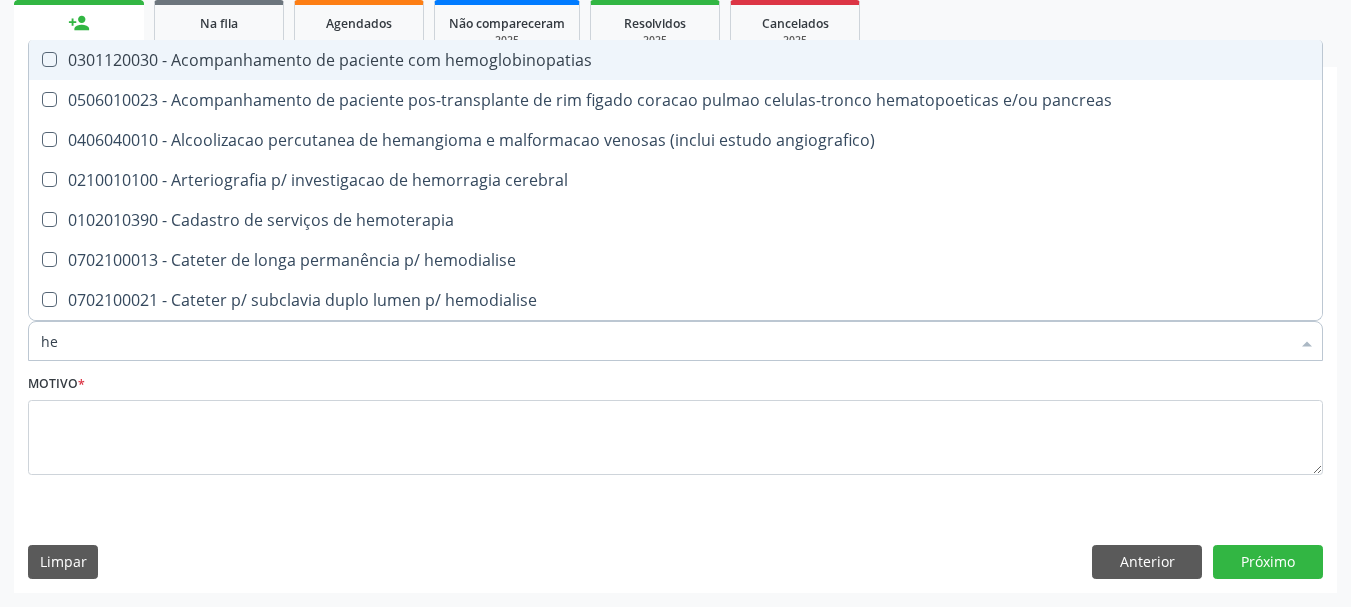 type on "hem" 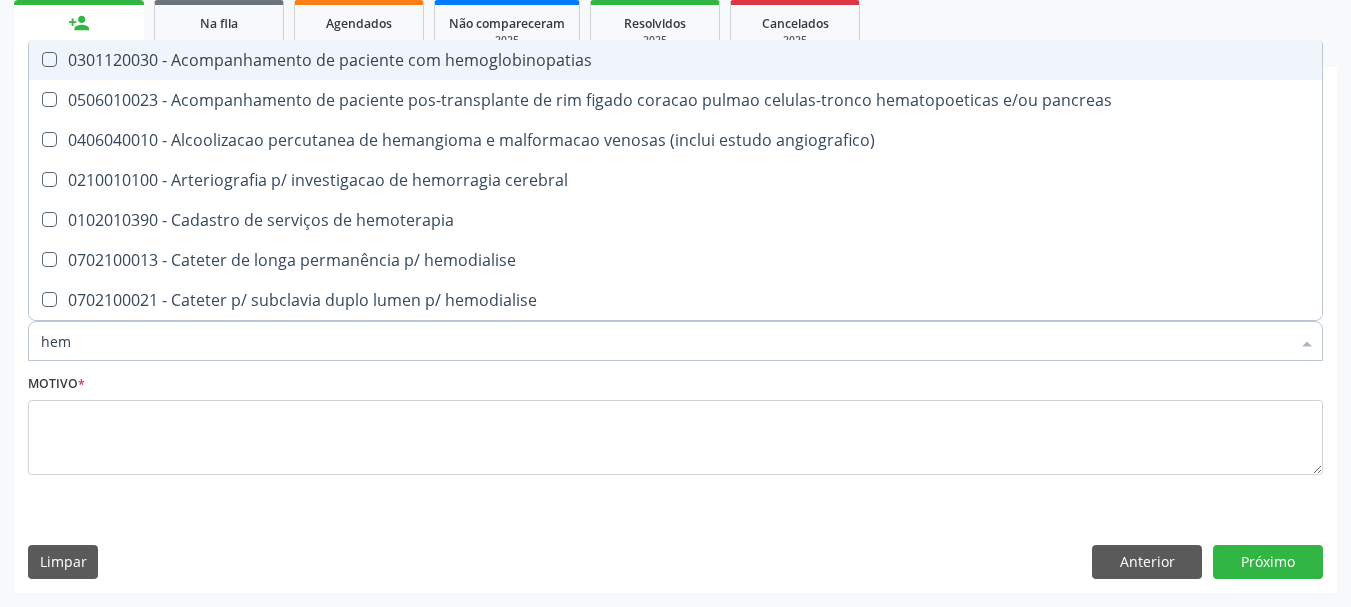 type on "hemo" 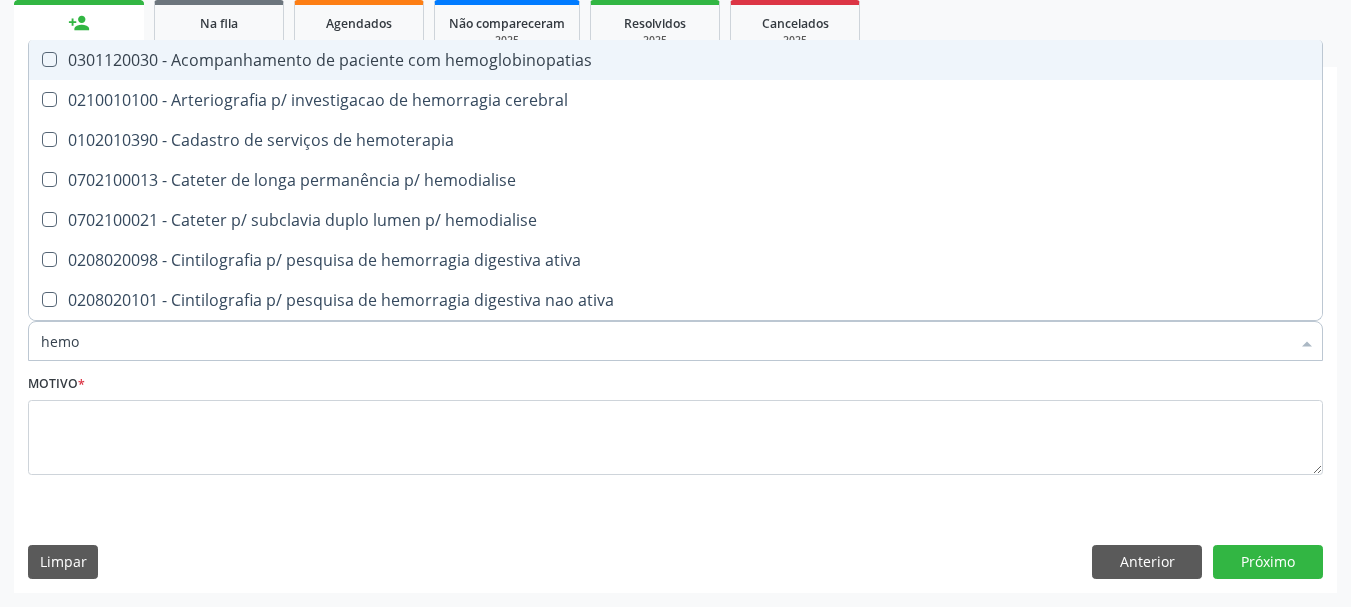 type on "hemog" 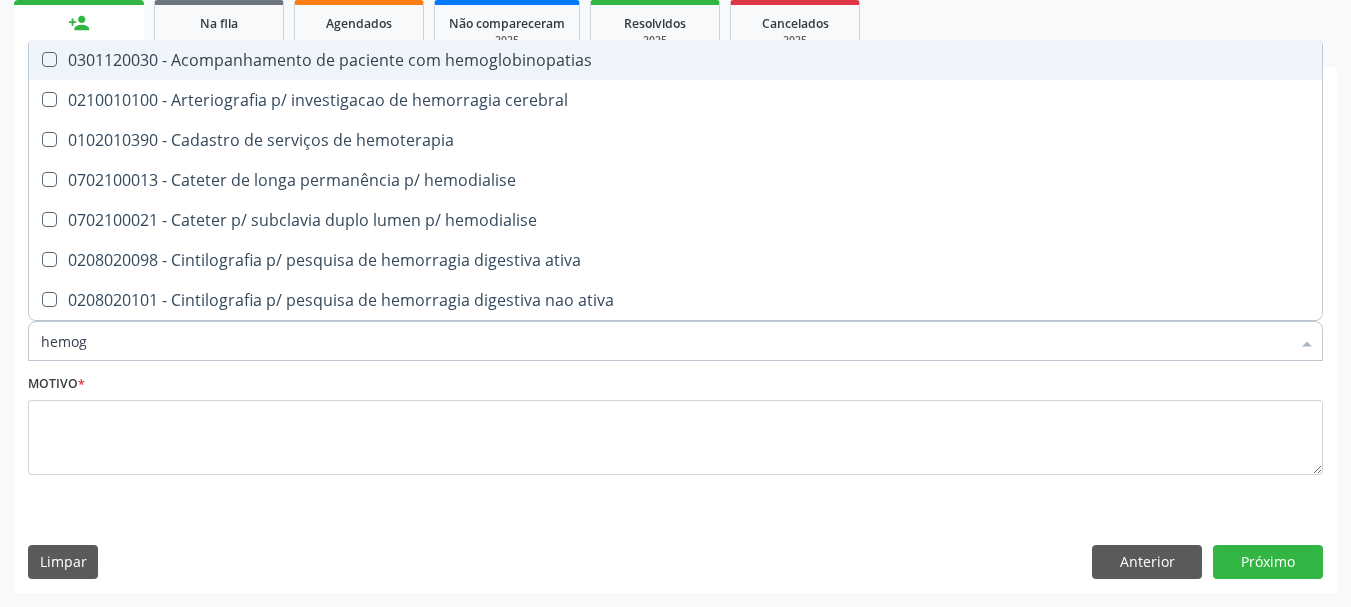 checkbox on "true" 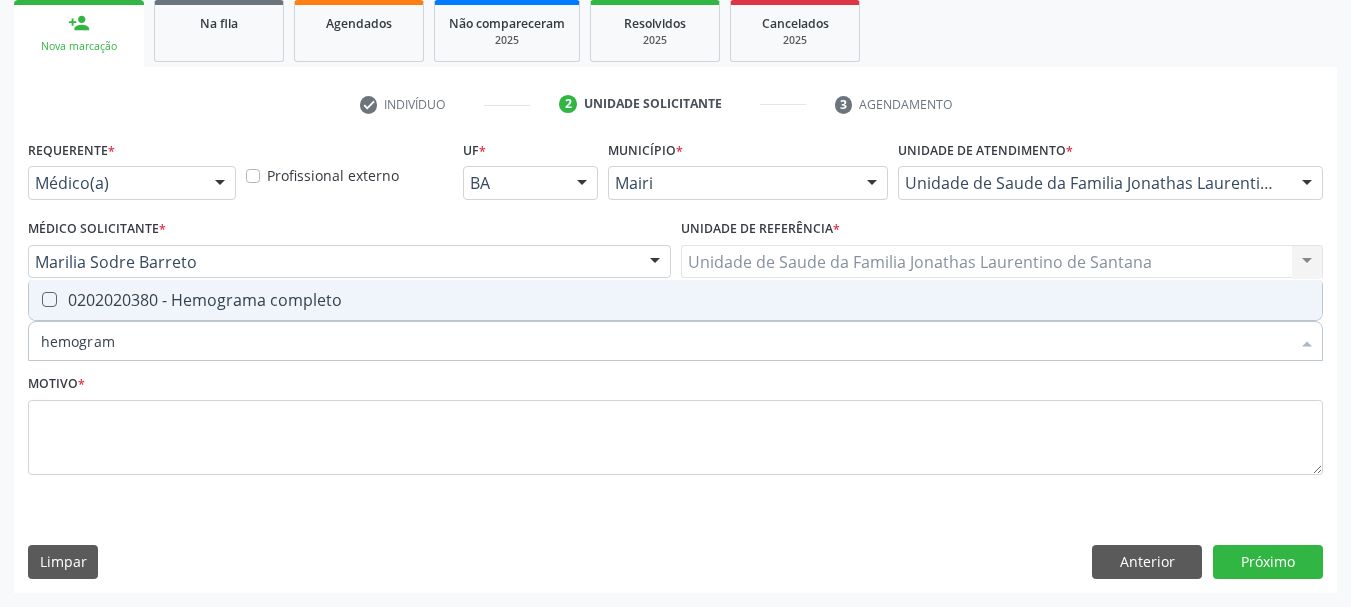 type on "hemograma" 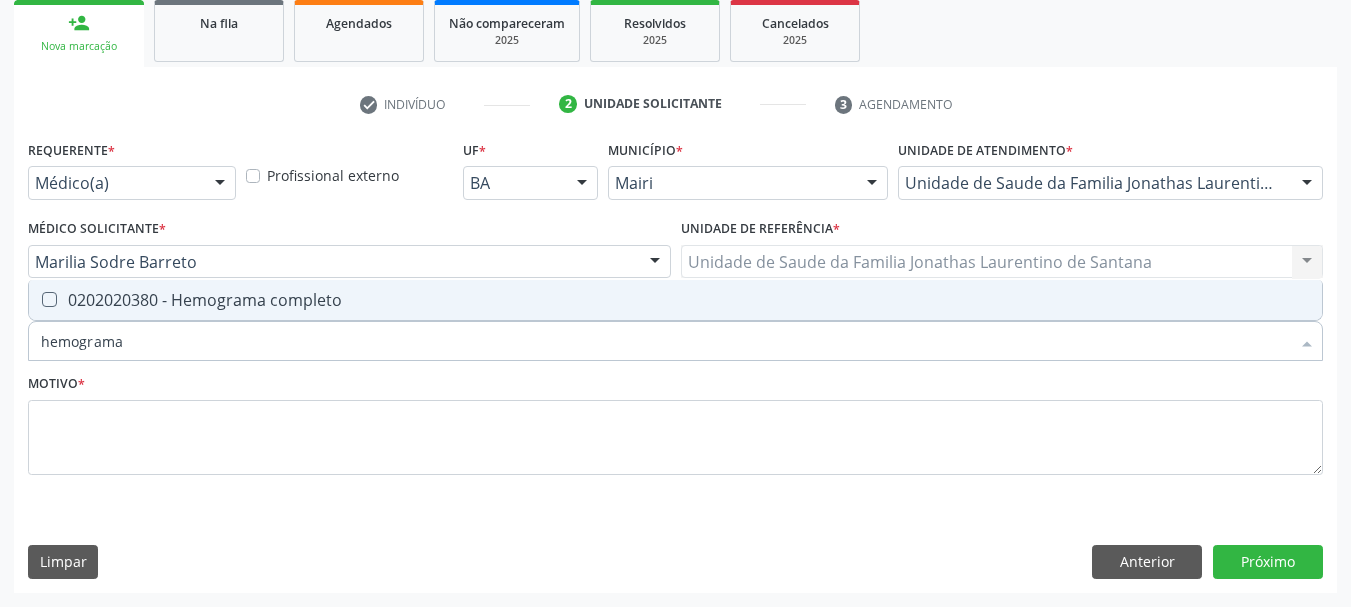 click on "0202020380 - Hemograma completo" at bounding box center [675, 300] 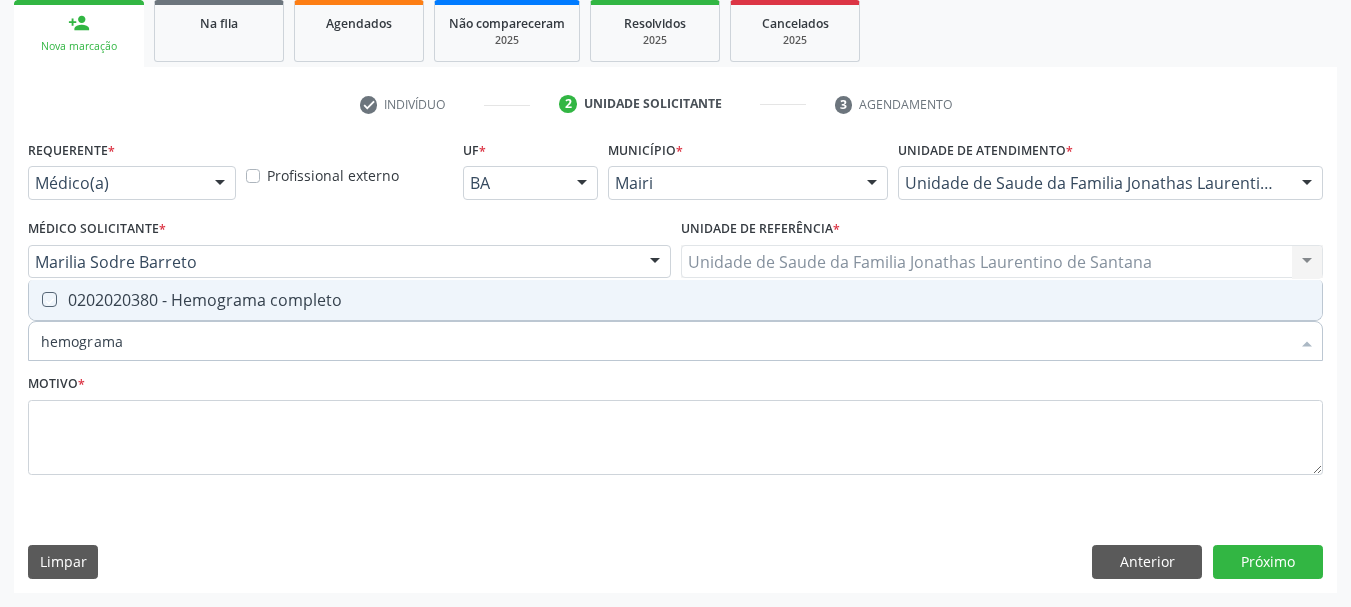 checkbox on "true" 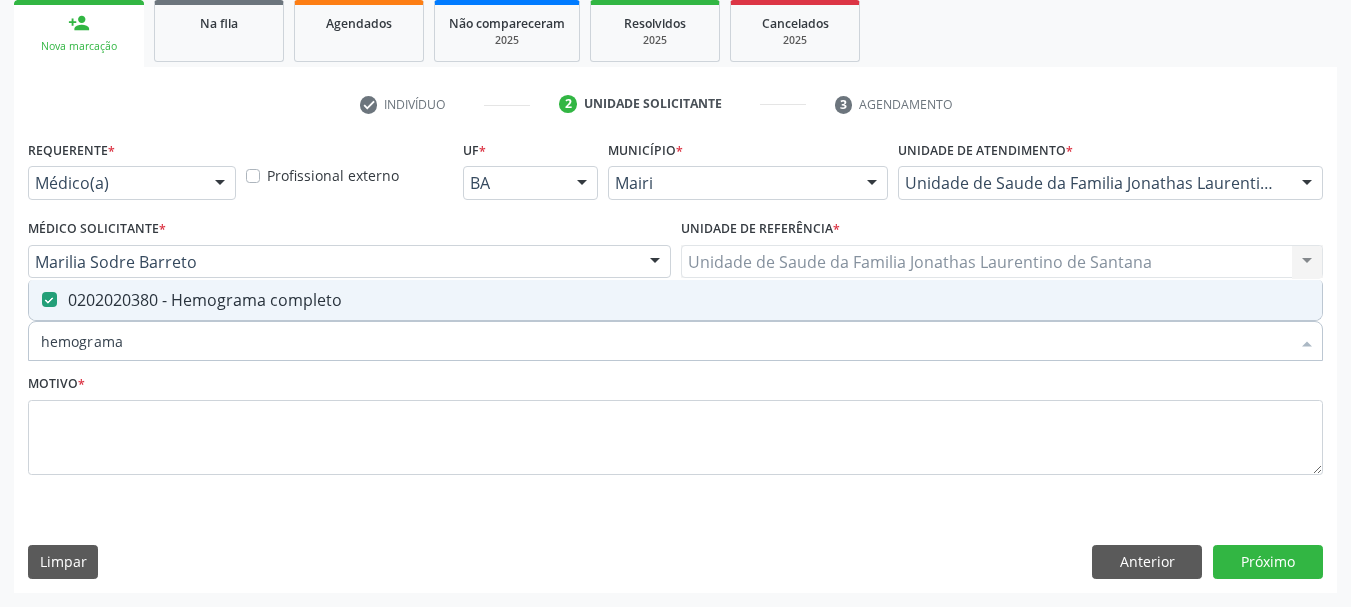 drag, startPoint x: 155, startPoint y: 328, endPoint x: 0, endPoint y: 337, distance: 155.26108 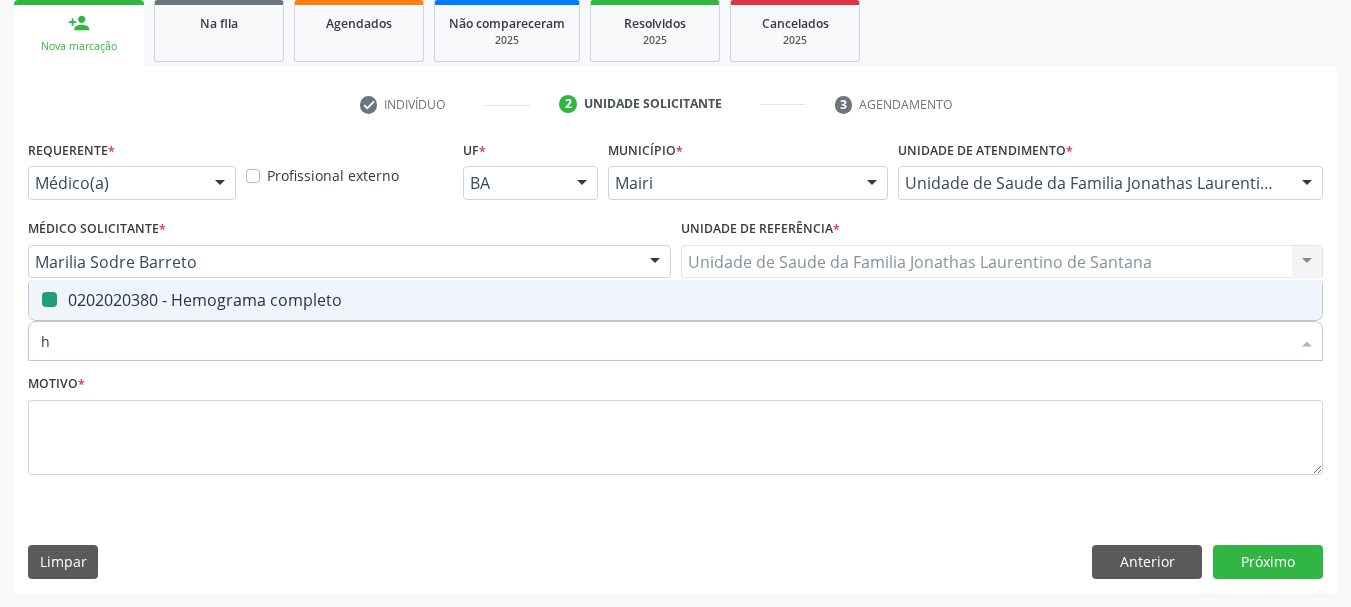 type on "[FIRST]" 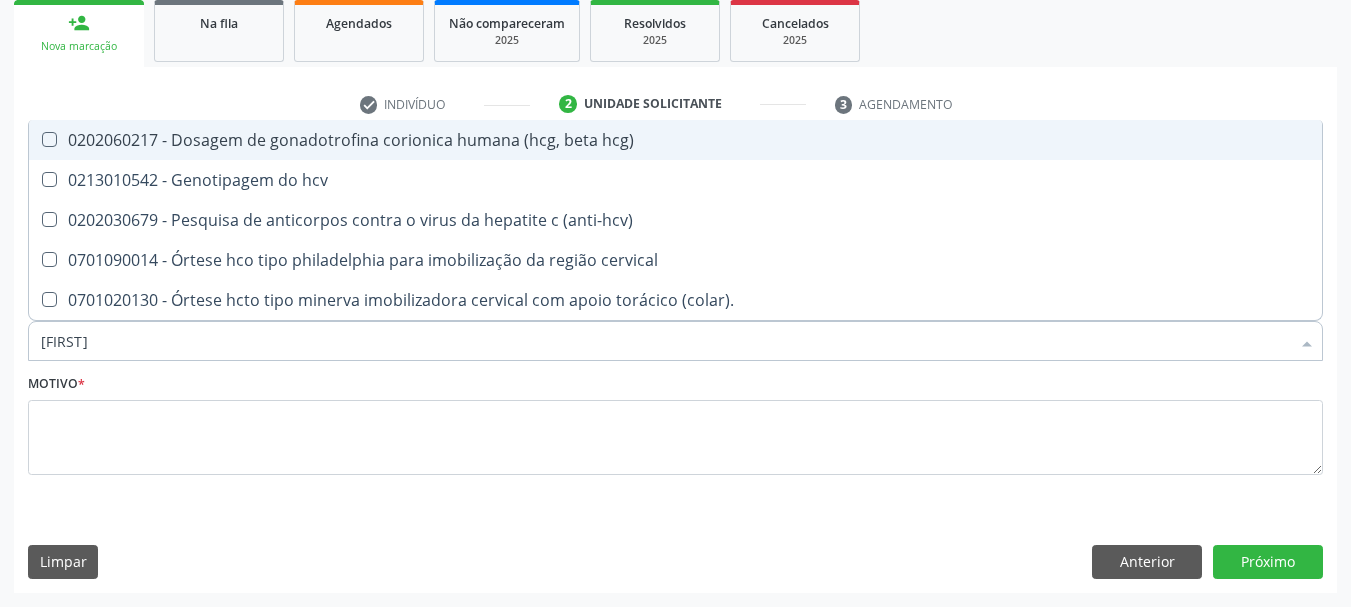 type on "hcg" 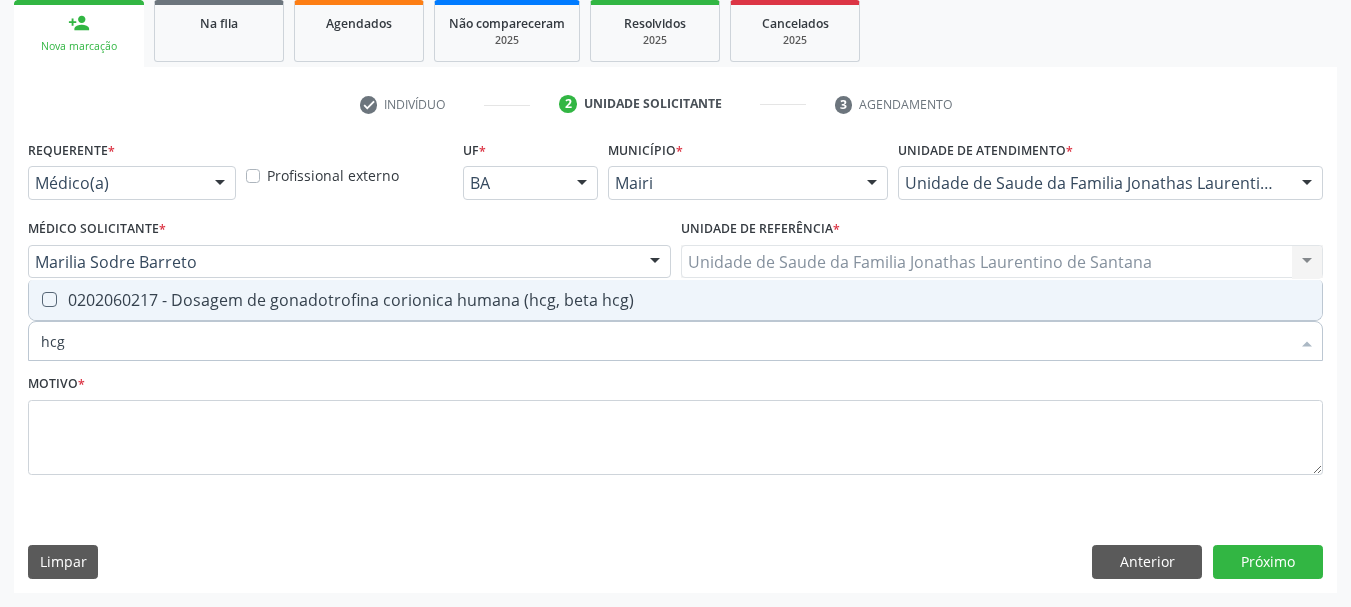 click at bounding box center [49, 299] 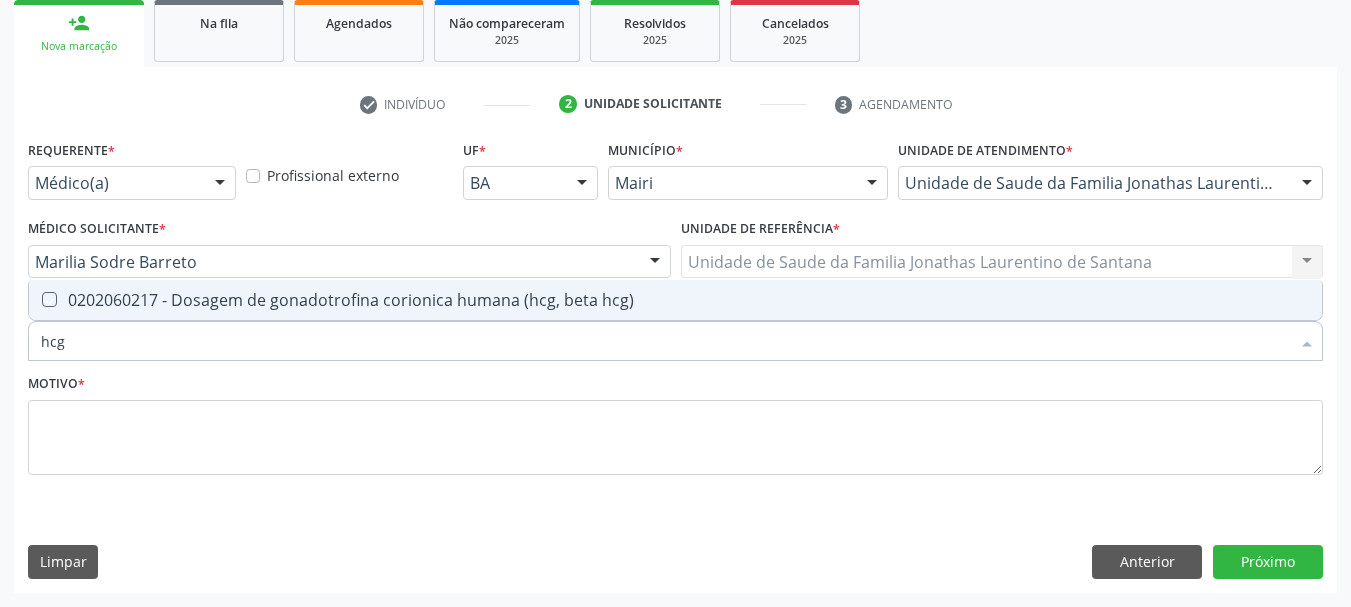 click at bounding box center (35, 299) 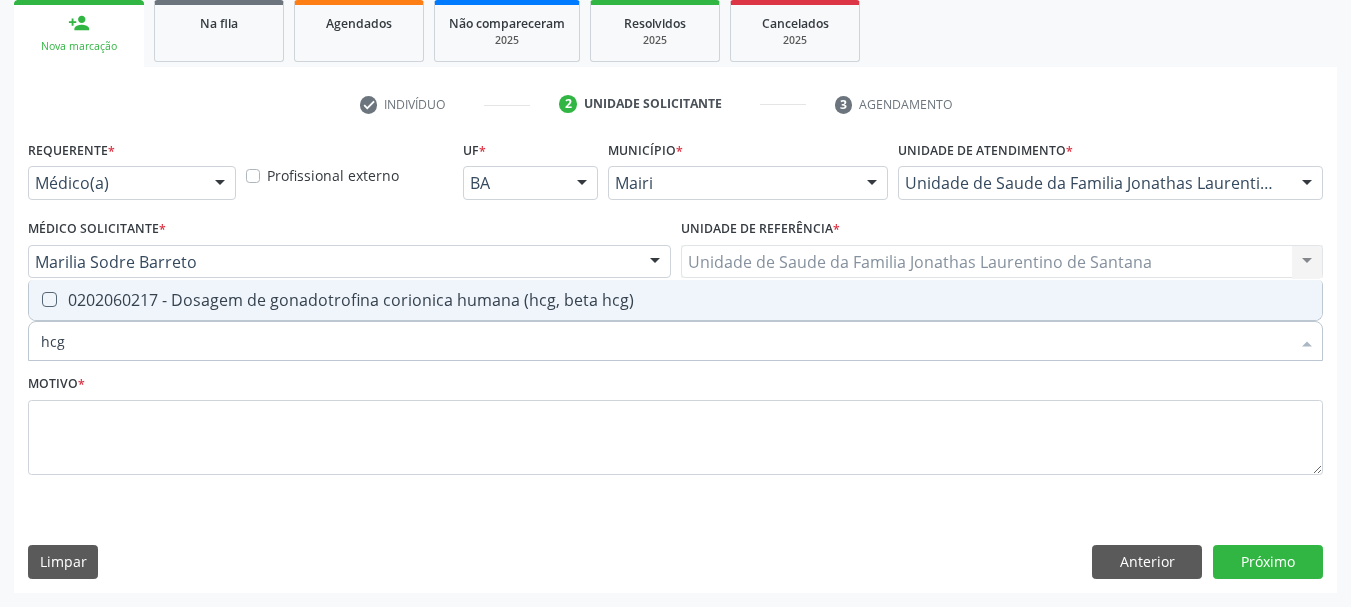 checkbox on "true" 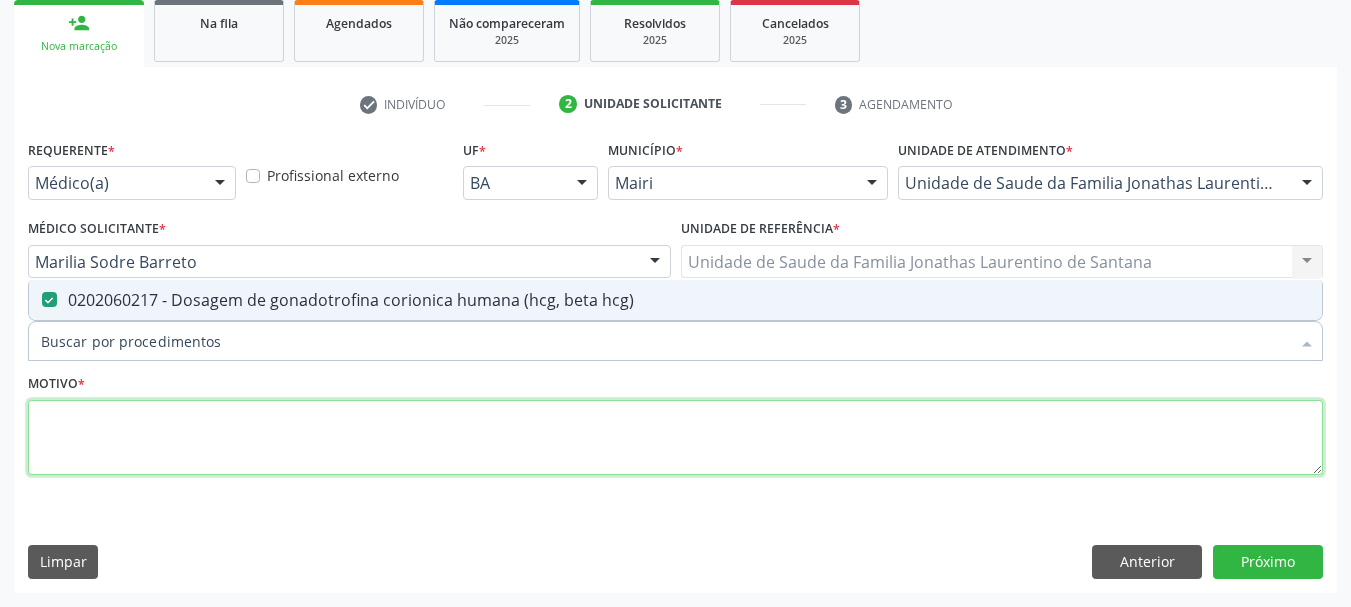 drag, startPoint x: 121, startPoint y: 440, endPoint x: 78, endPoint y: 441, distance: 43.011627 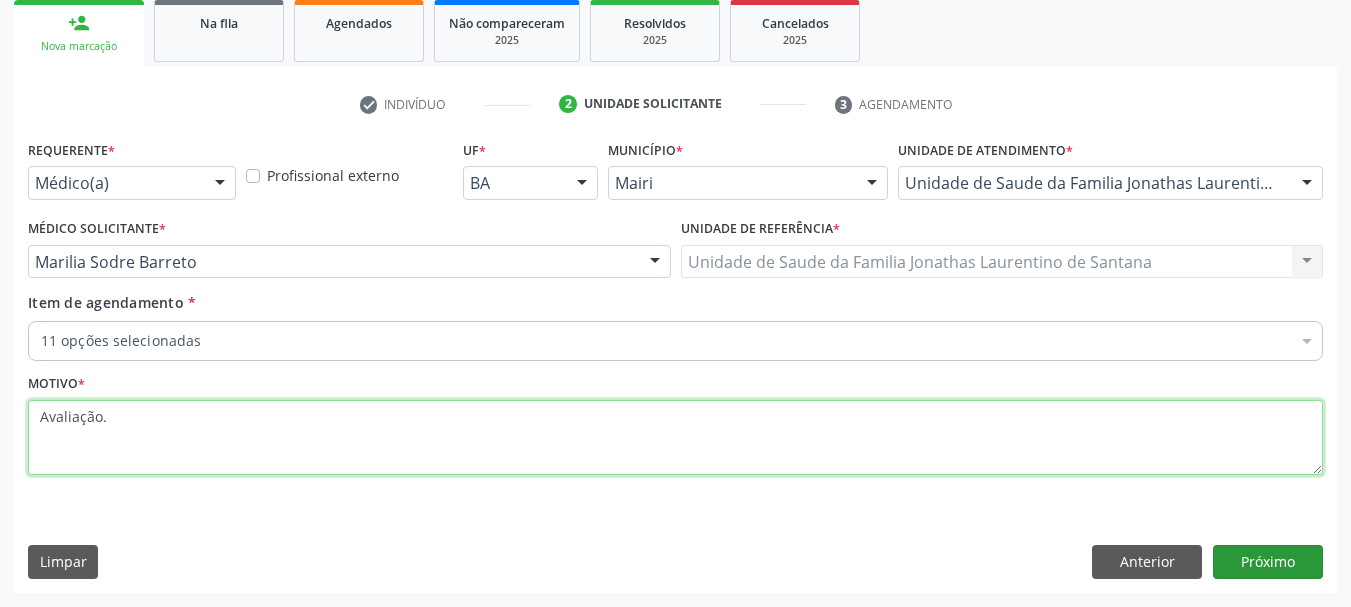 type on "Avaliação." 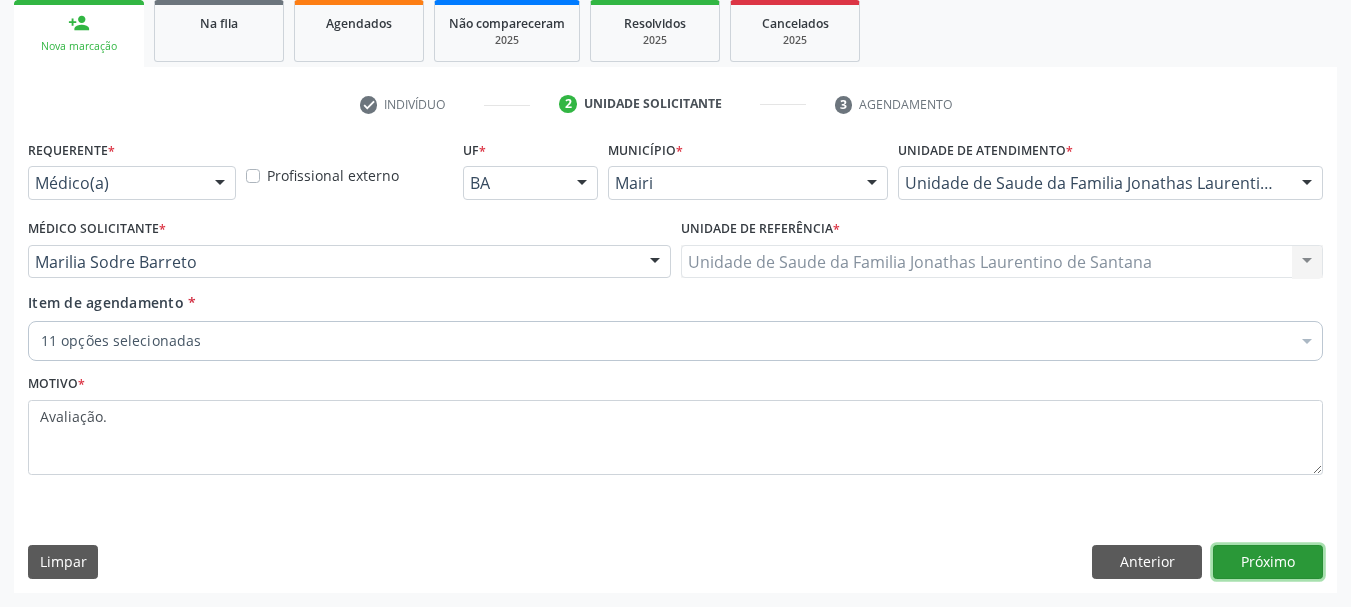click on "Próximo" at bounding box center [1268, 562] 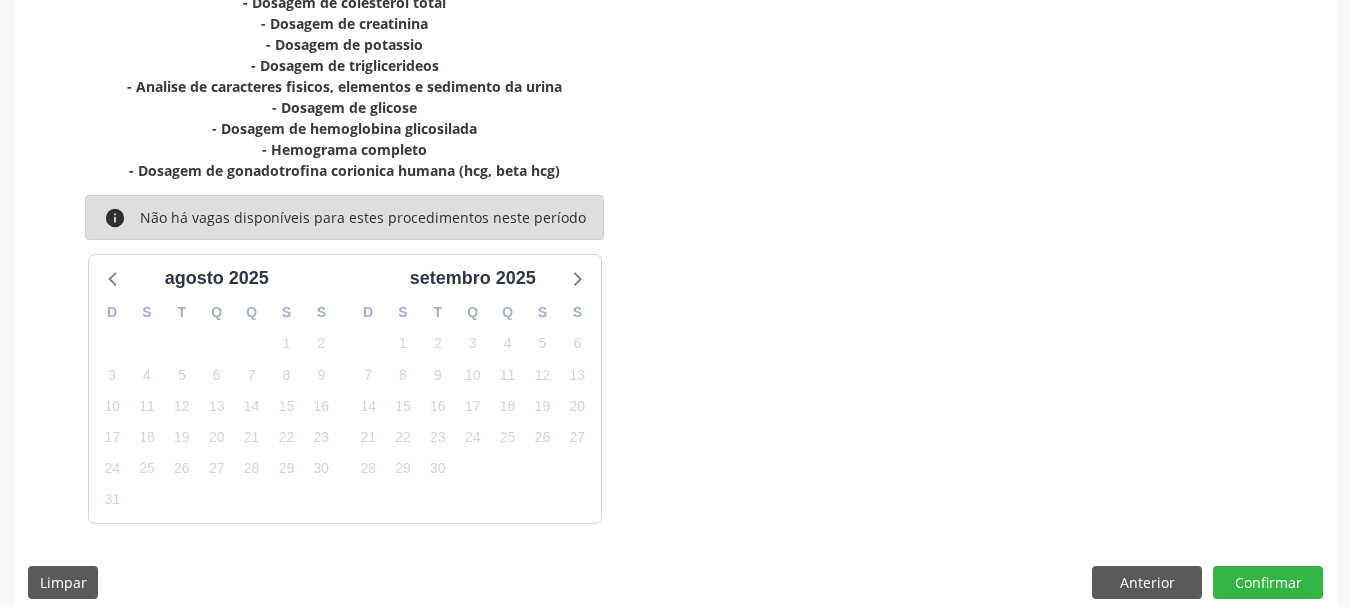 scroll, scrollTop: 532, scrollLeft: 0, axis: vertical 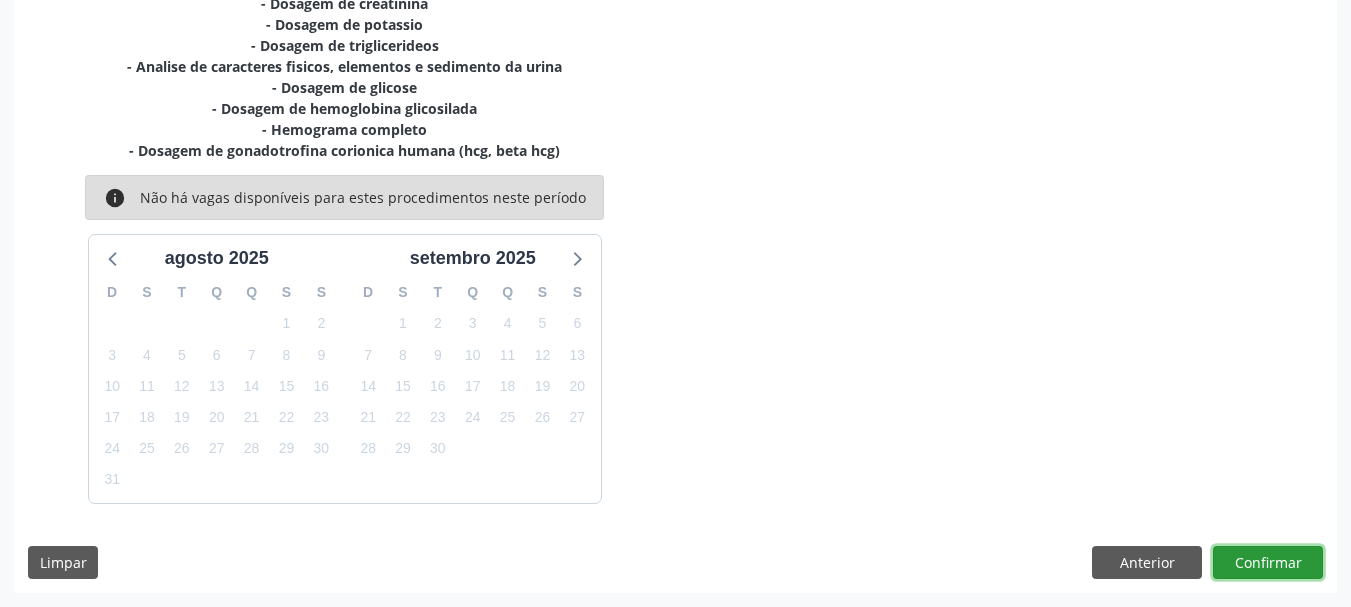 click on "Confirmar" at bounding box center (1268, 563) 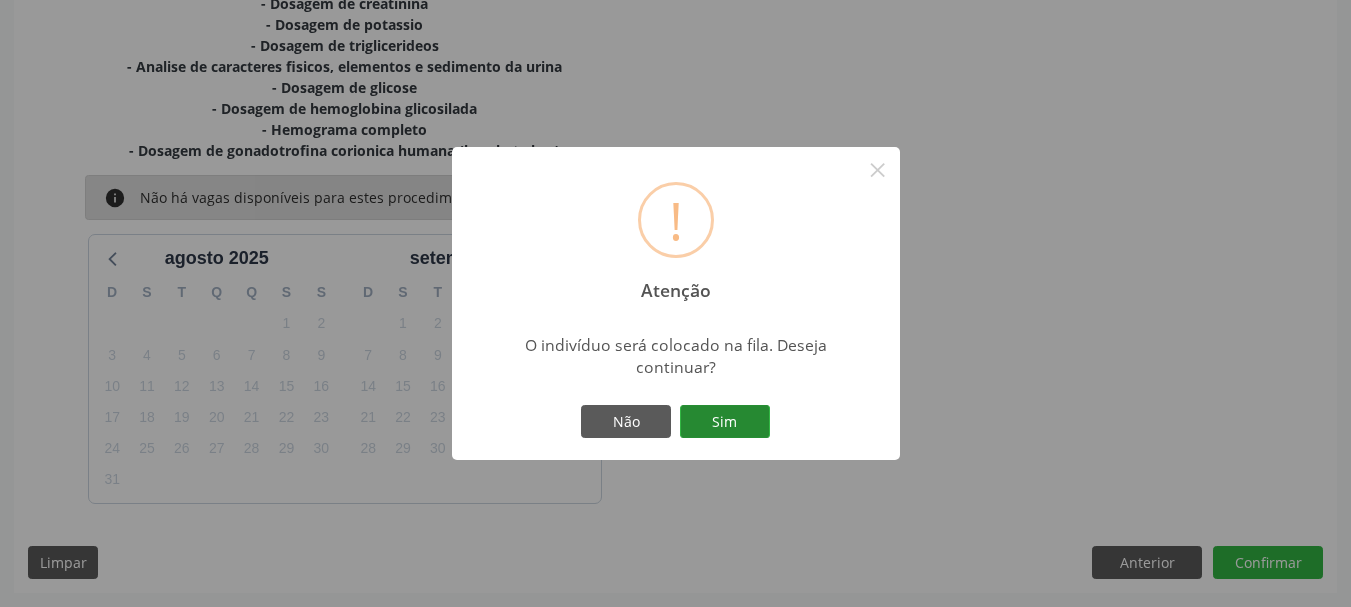 click on "Sim" at bounding box center (725, 422) 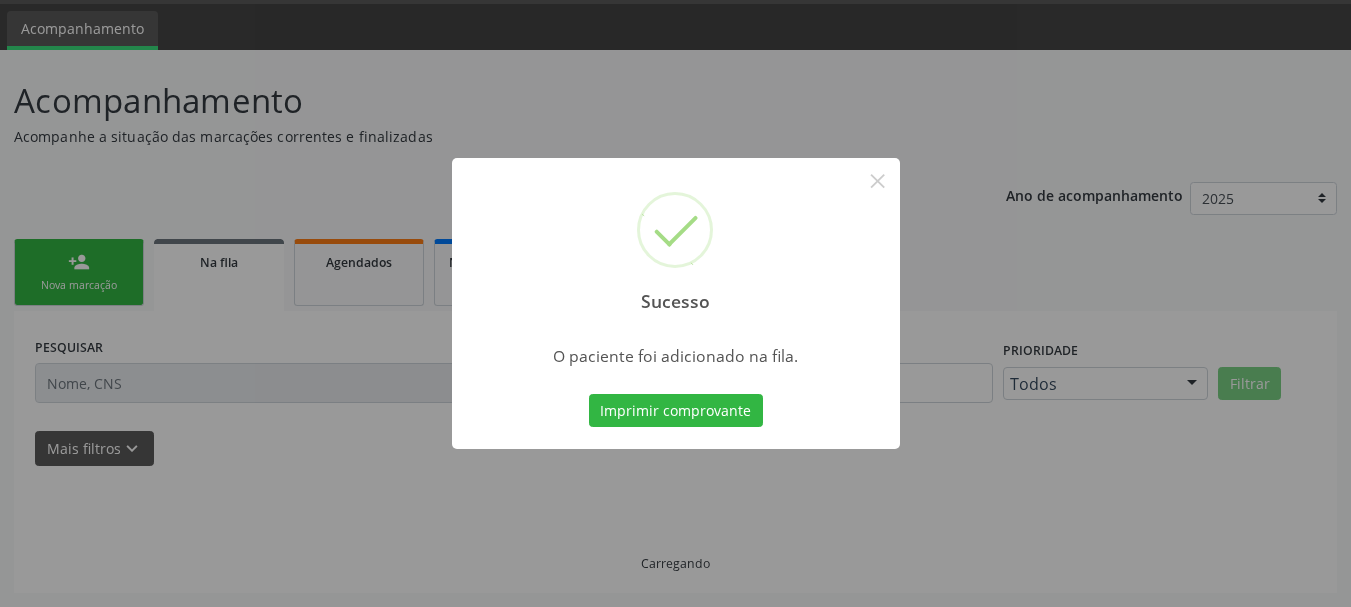 scroll, scrollTop: 60, scrollLeft: 0, axis: vertical 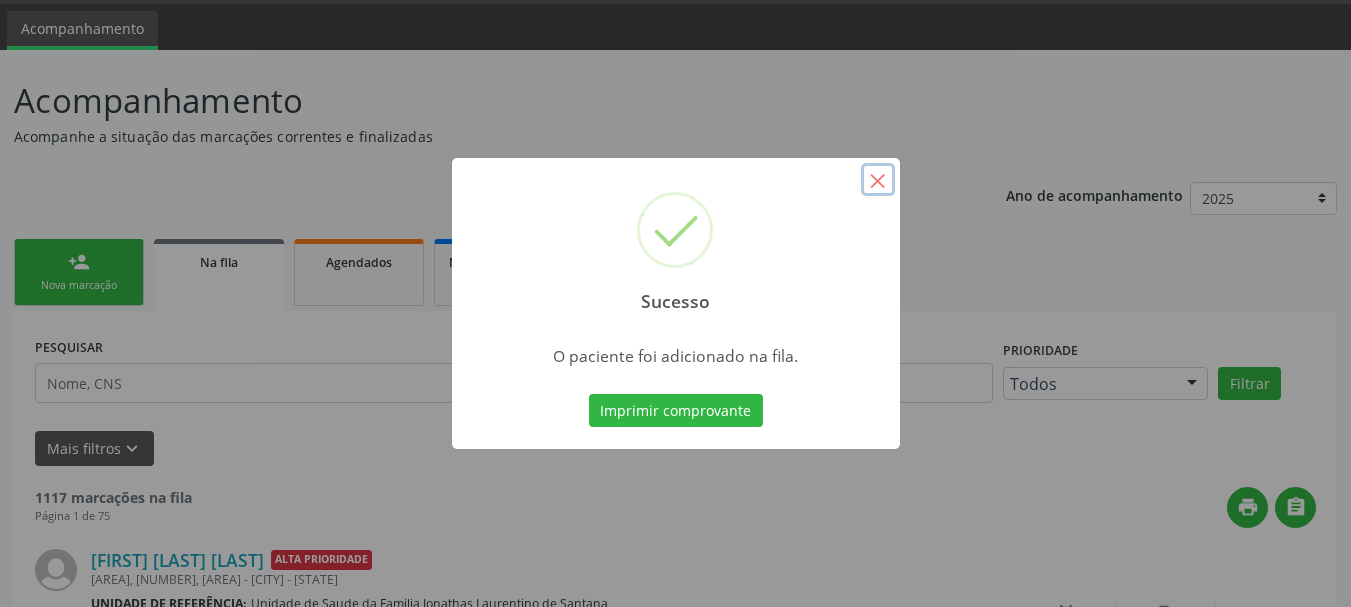 click on "×" at bounding box center (878, 180) 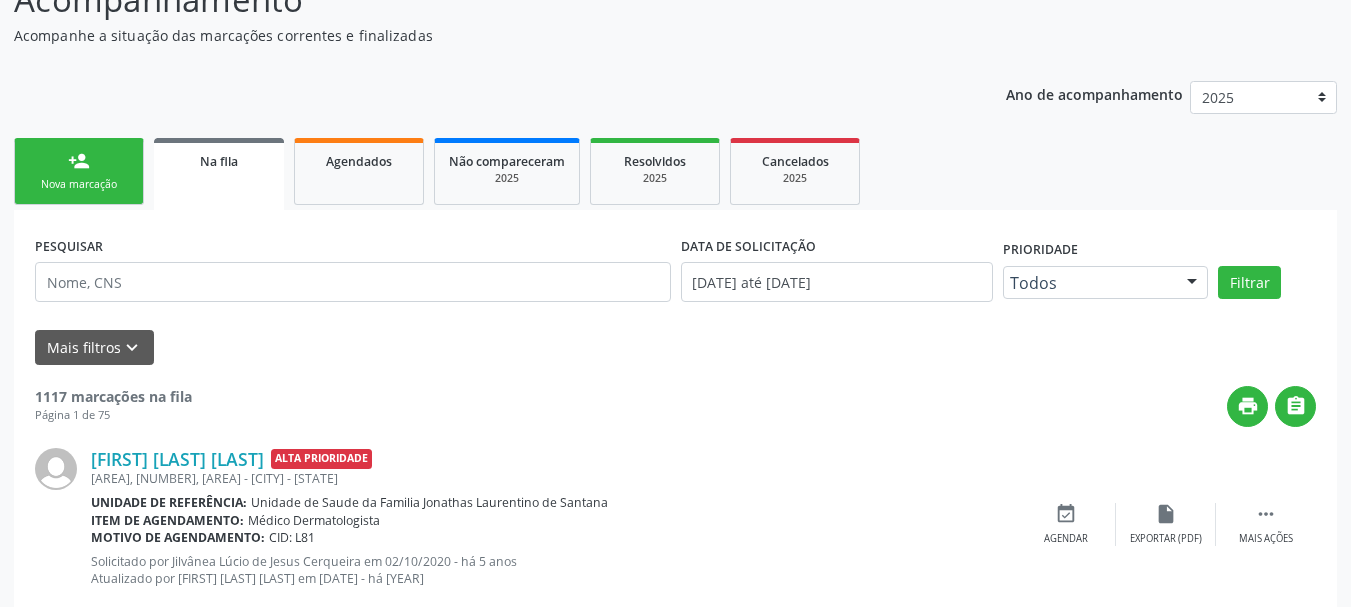 scroll, scrollTop: 160, scrollLeft: 0, axis: vertical 